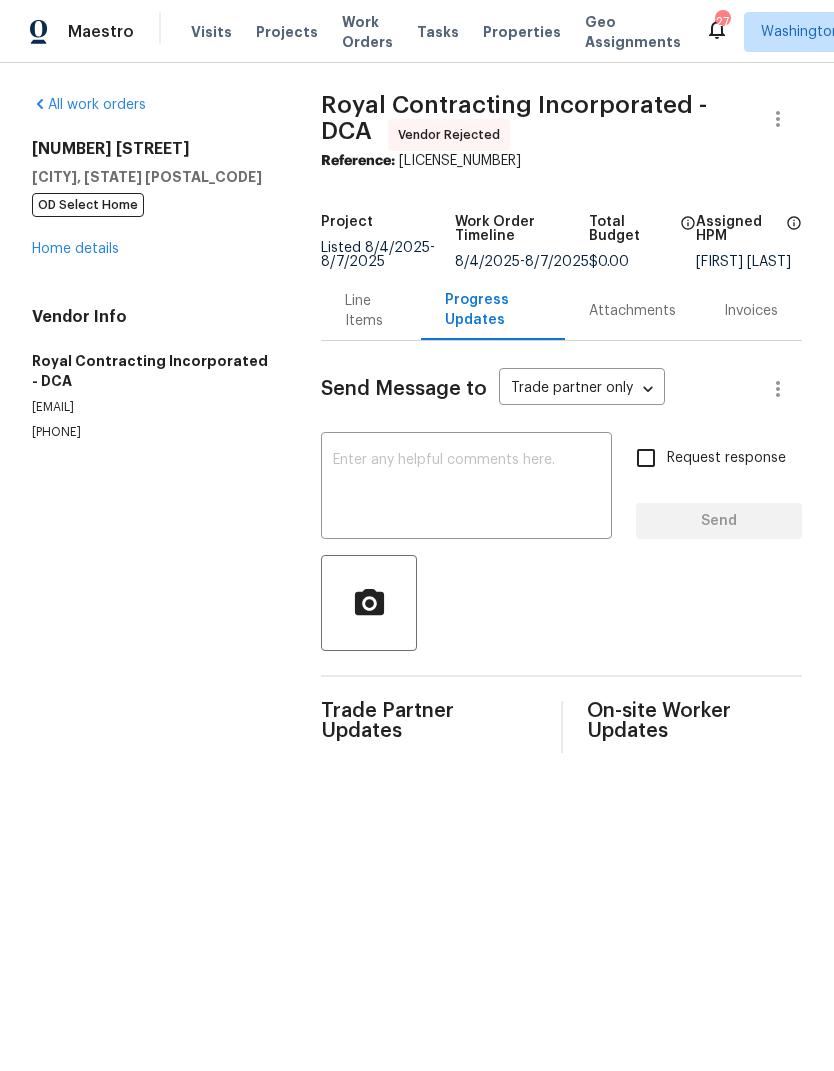 scroll, scrollTop: 0, scrollLeft: 0, axis: both 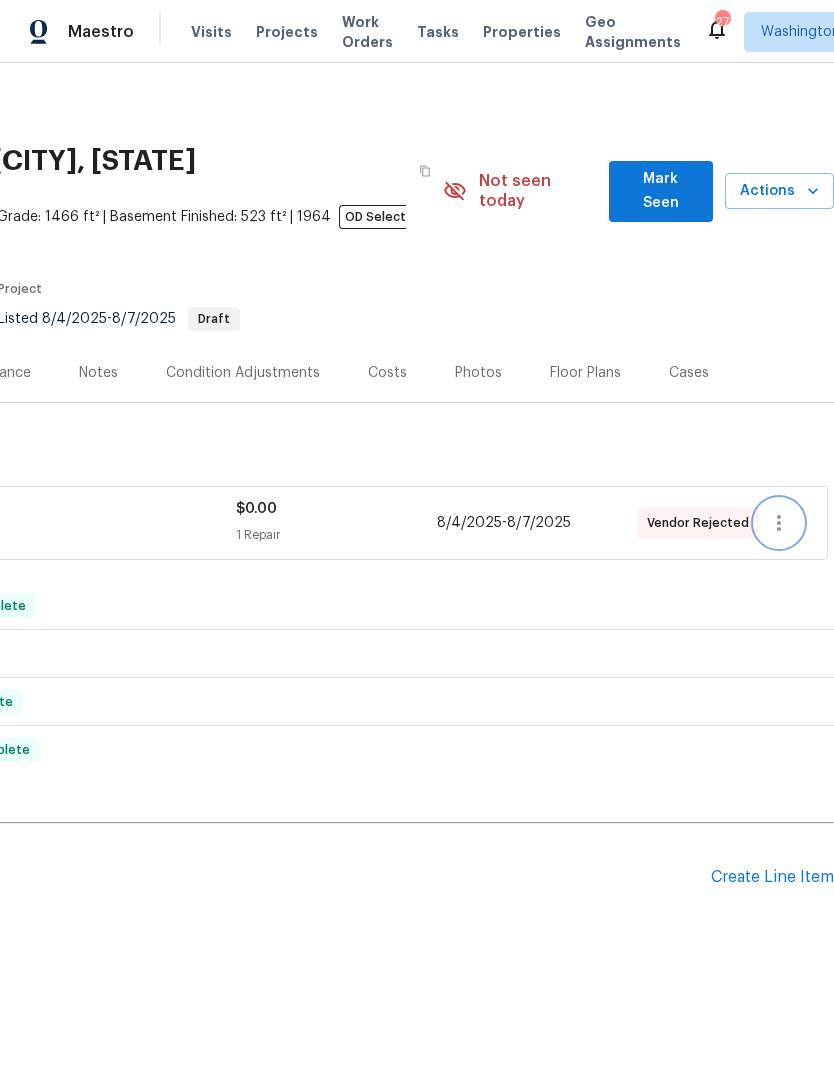 click 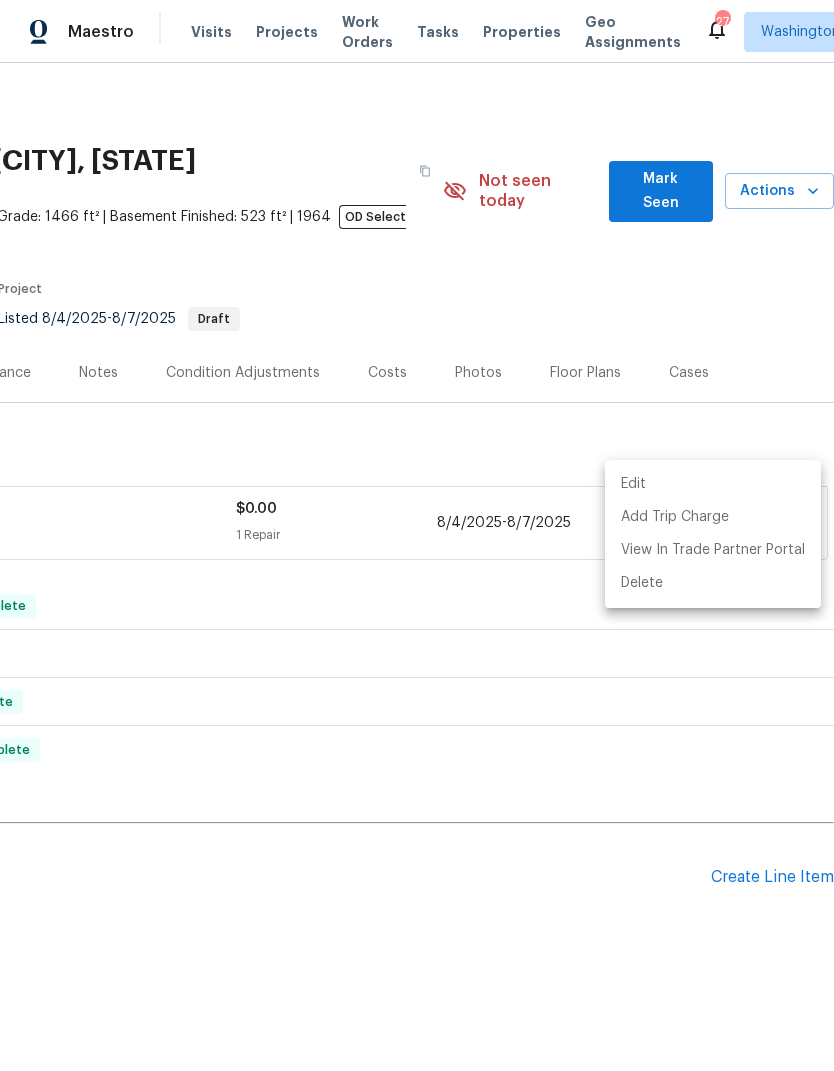 click on "Edit" at bounding box center [713, 484] 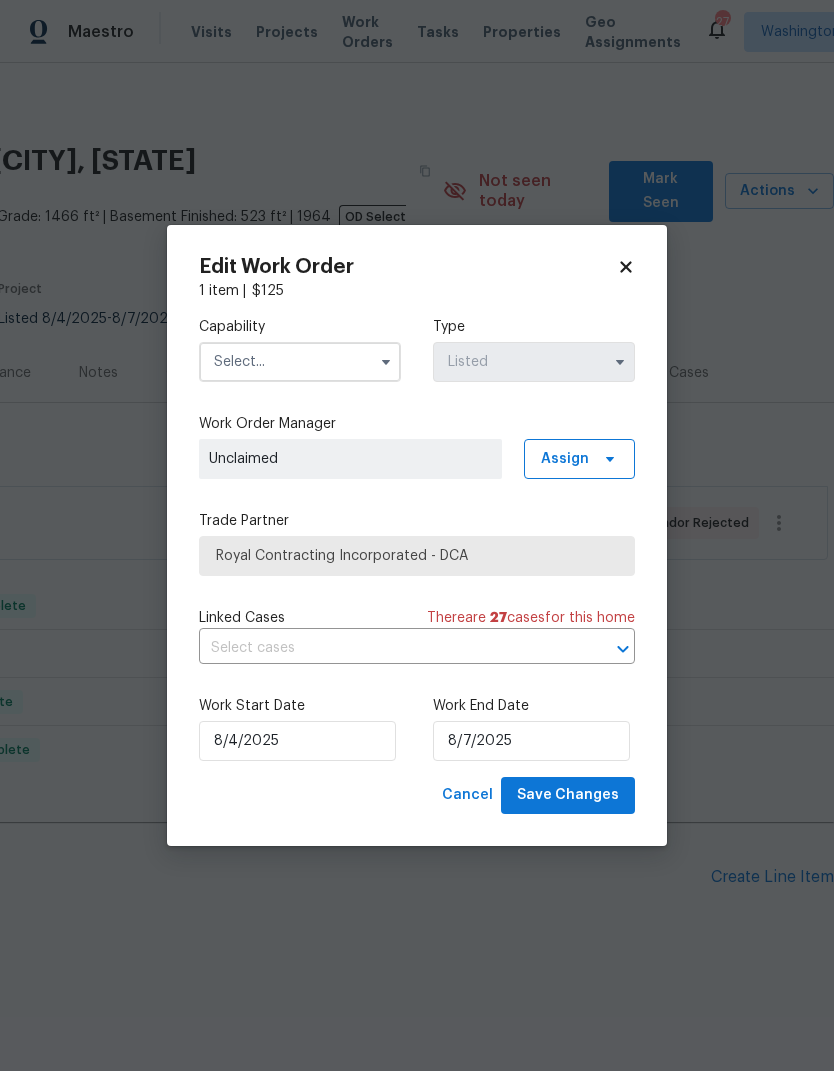click at bounding box center [300, 362] 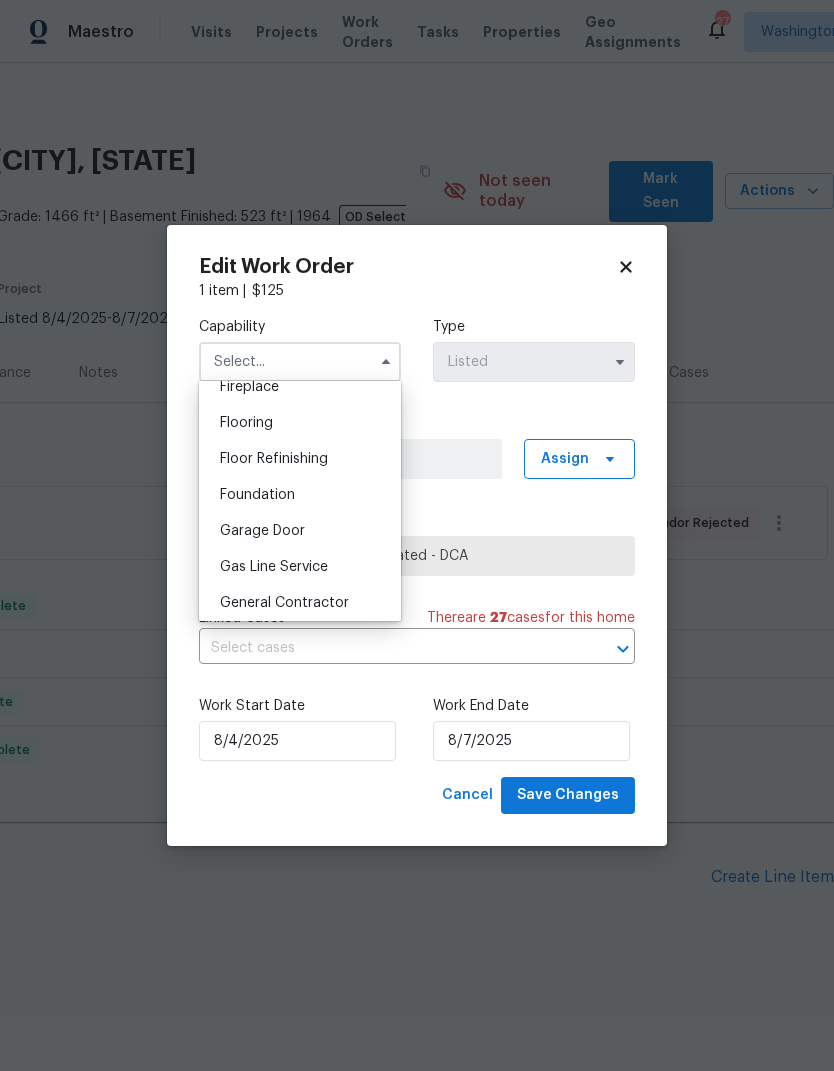 scroll, scrollTop: 801, scrollLeft: 0, axis: vertical 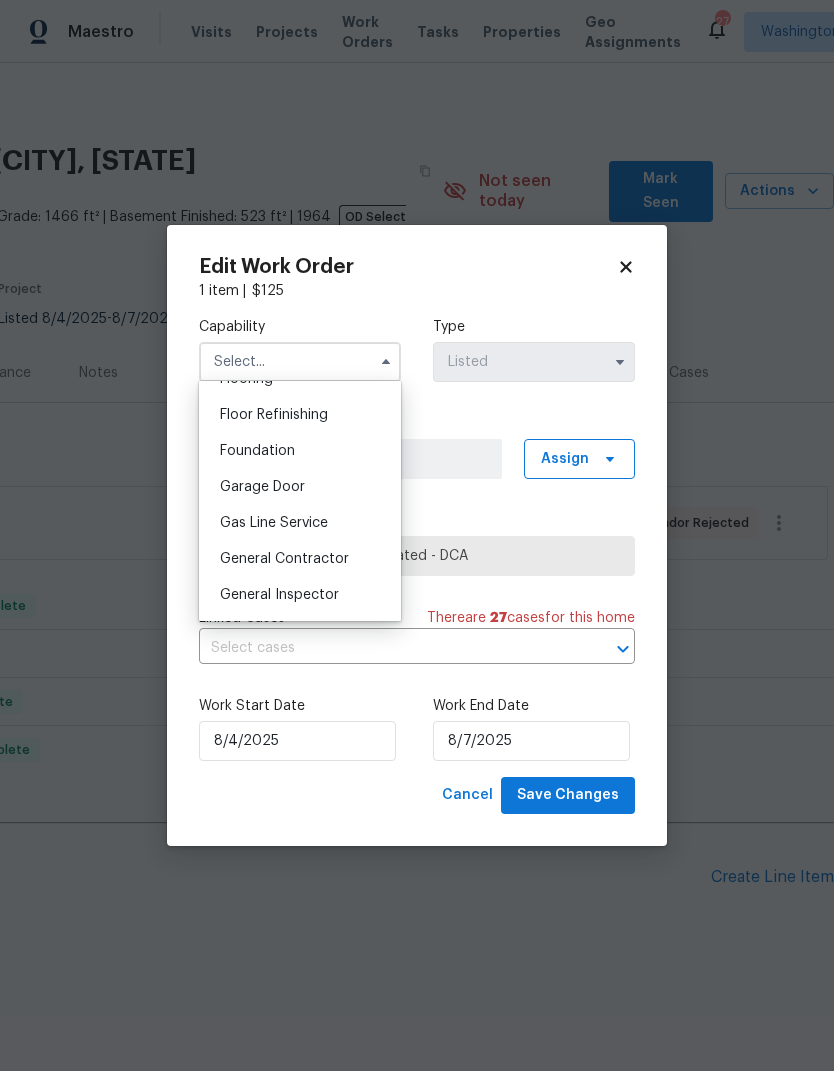 click on "General Contractor" at bounding box center [284, 559] 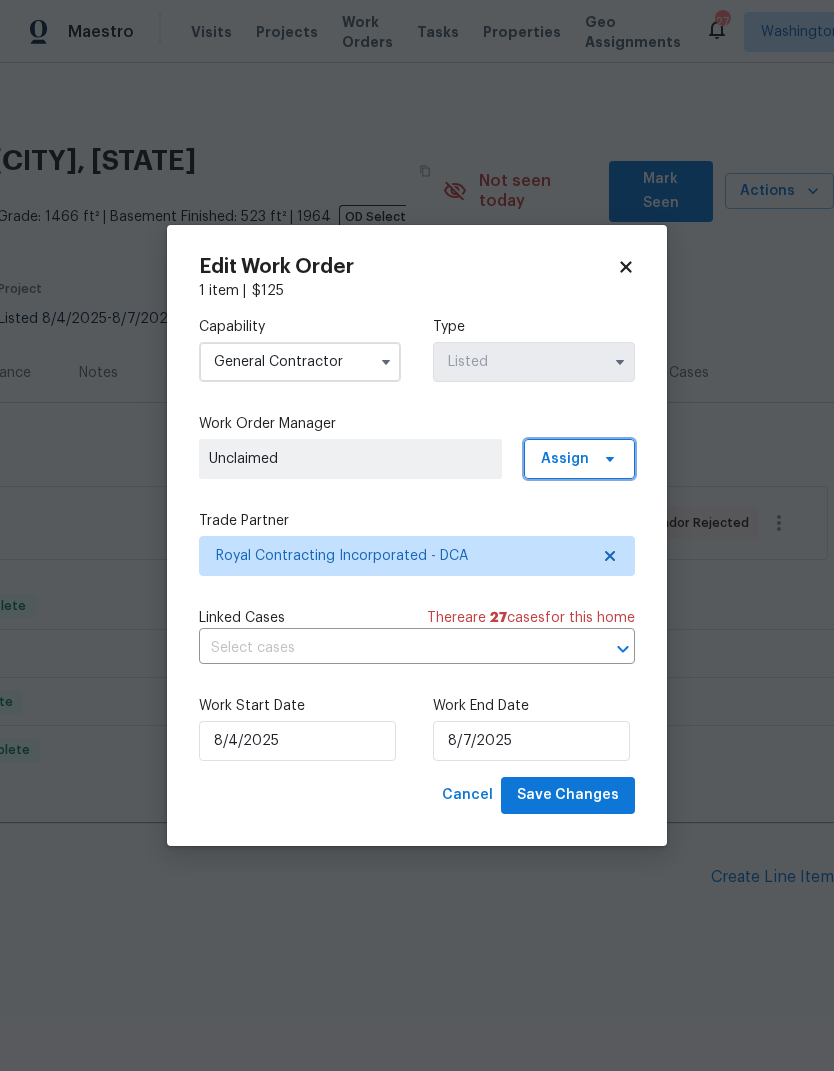 click 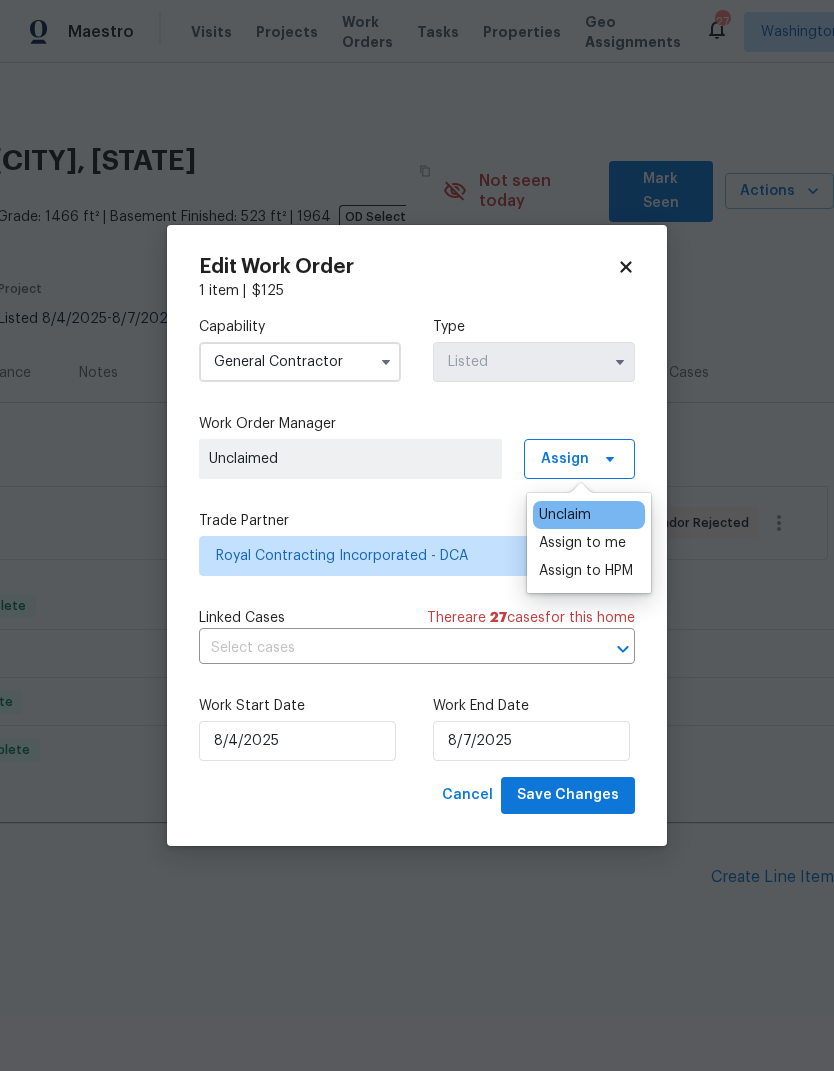 click on "Assign to me" at bounding box center (582, 543) 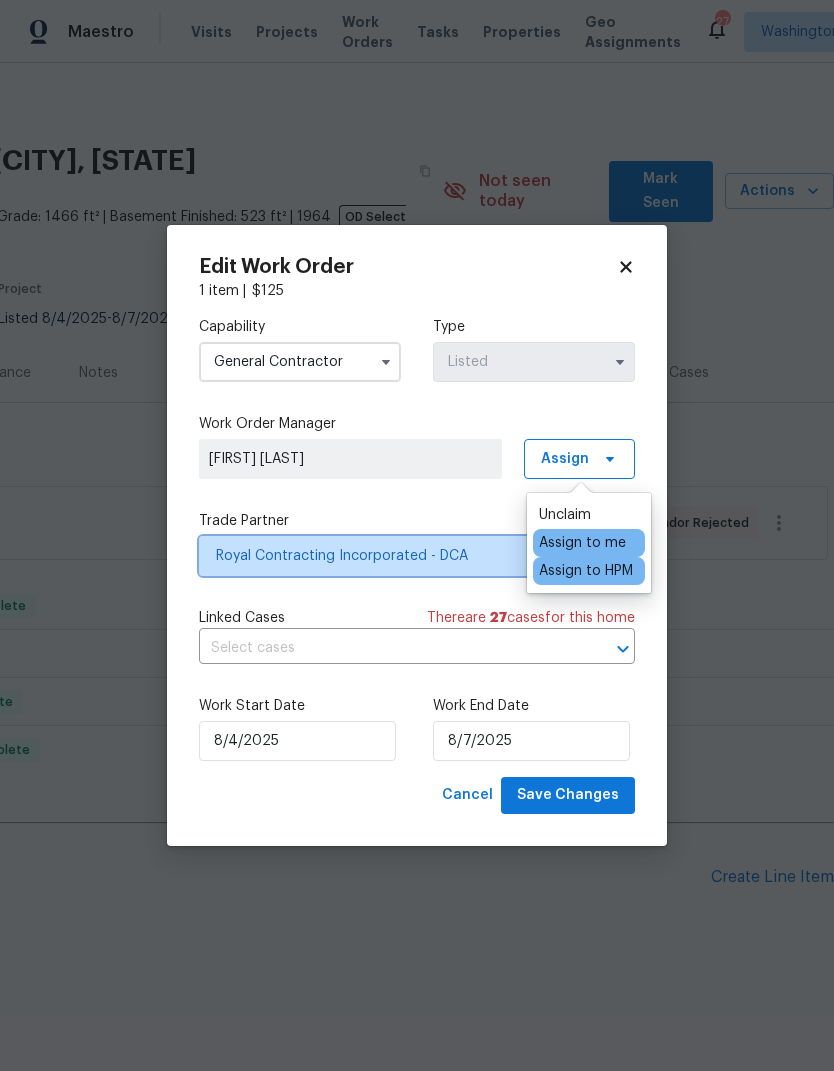 click on "Royal Contracting Incorporated - DCA" at bounding box center [402, 556] 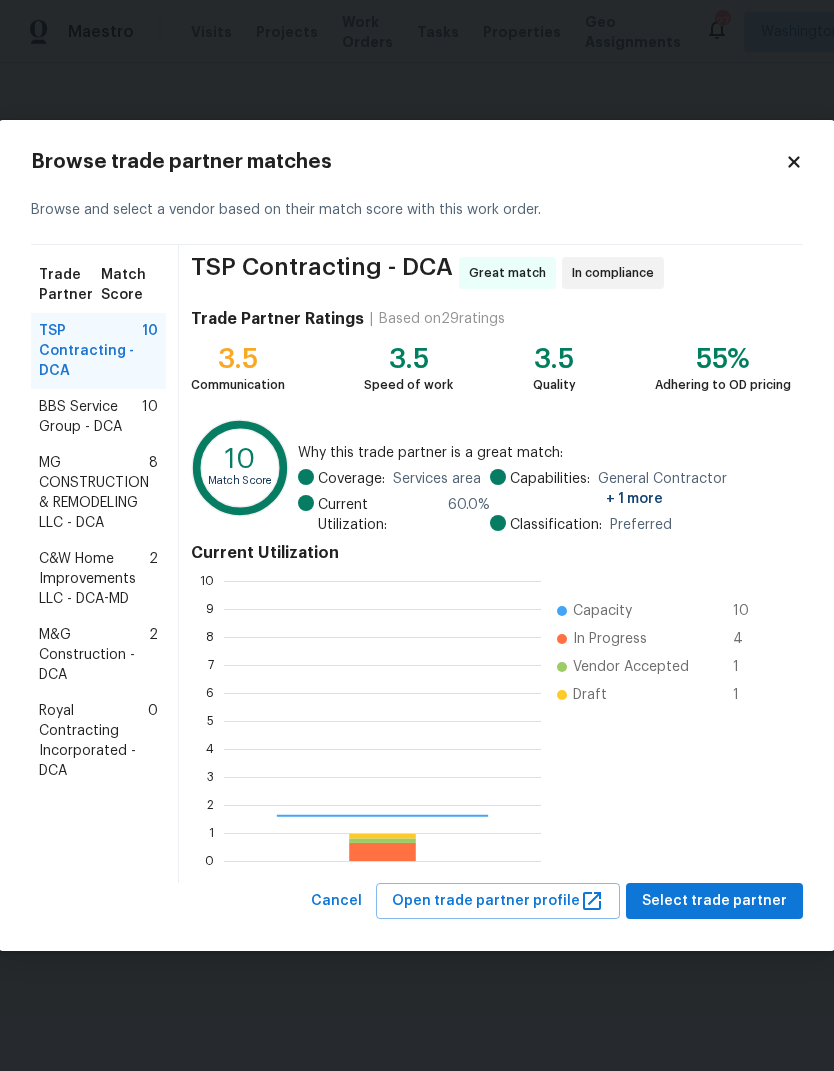 scroll, scrollTop: 2, scrollLeft: 2, axis: both 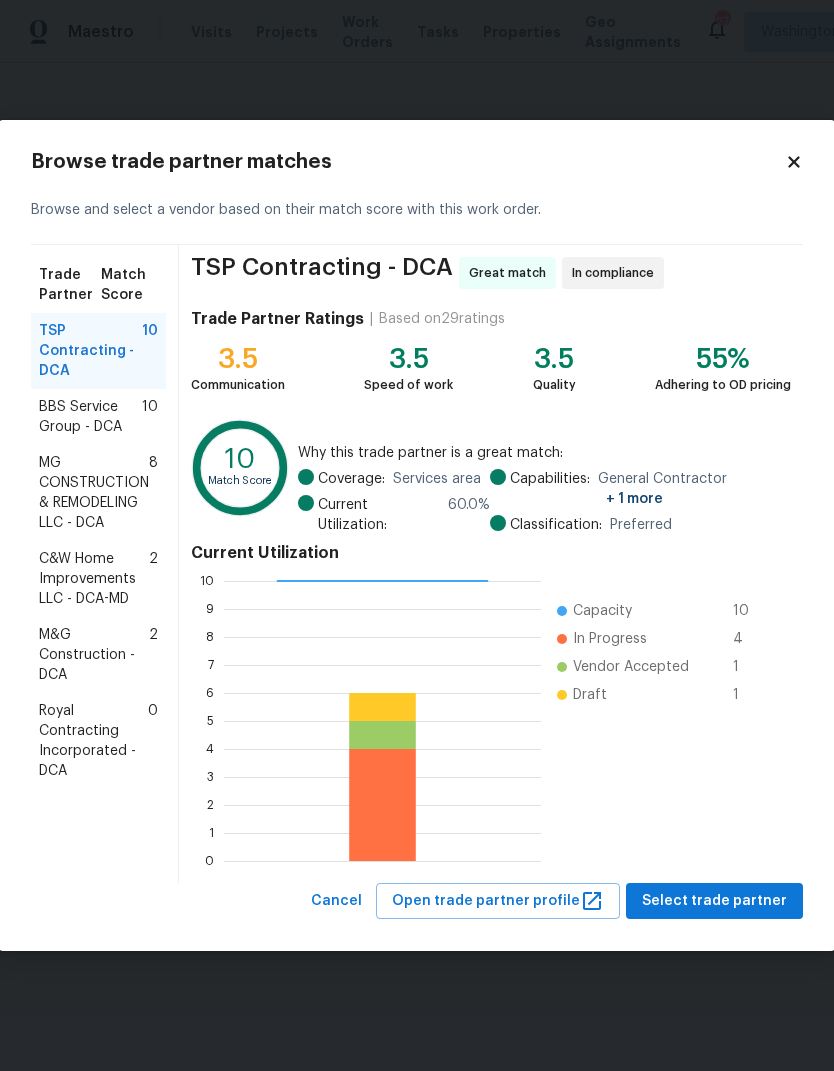 click on "BBS Service Group - DCA" at bounding box center [90, 417] 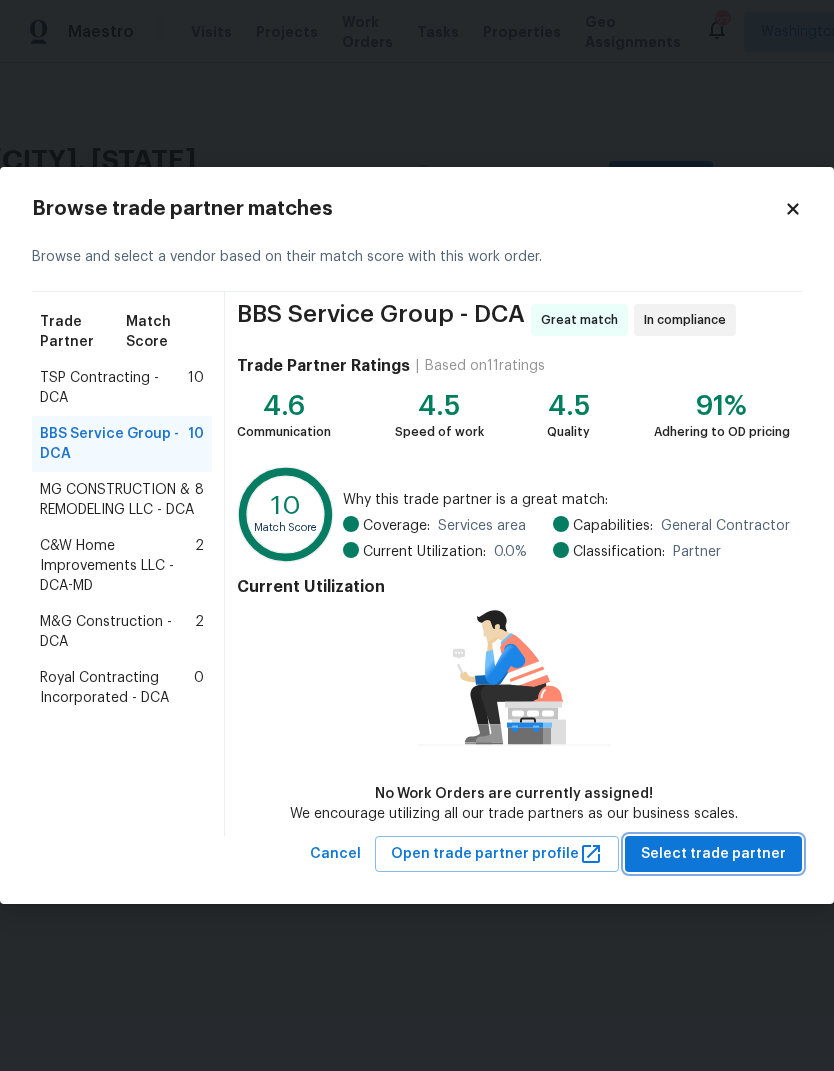 click on "Select trade partner" at bounding box center [713, 854] 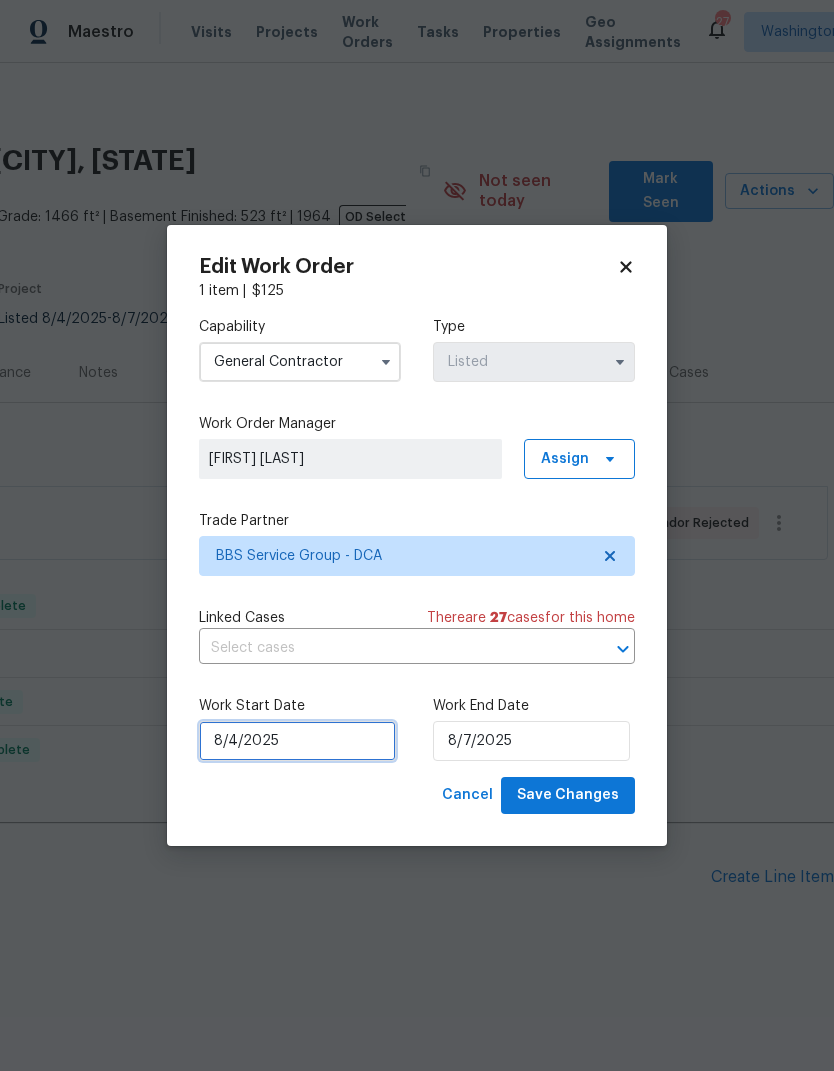 click on "8/4/2025" at bounding box center [297, 741] 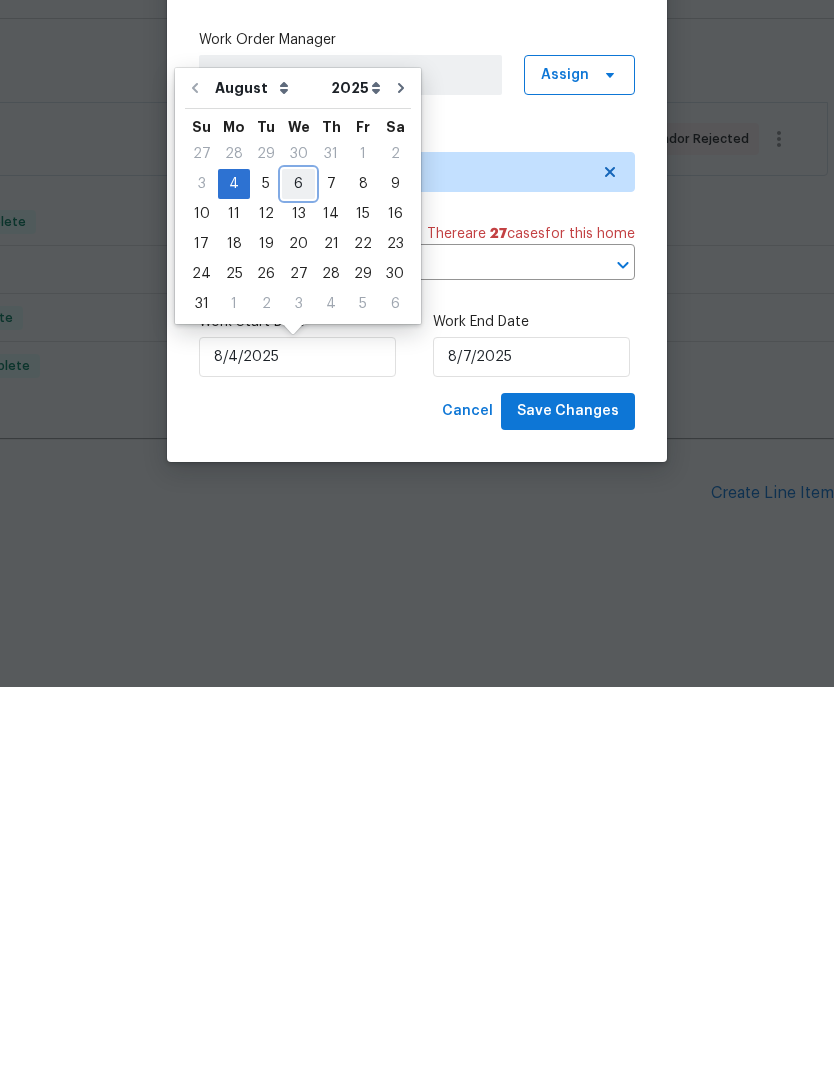 click on "6" at bounding box center (298, 568) 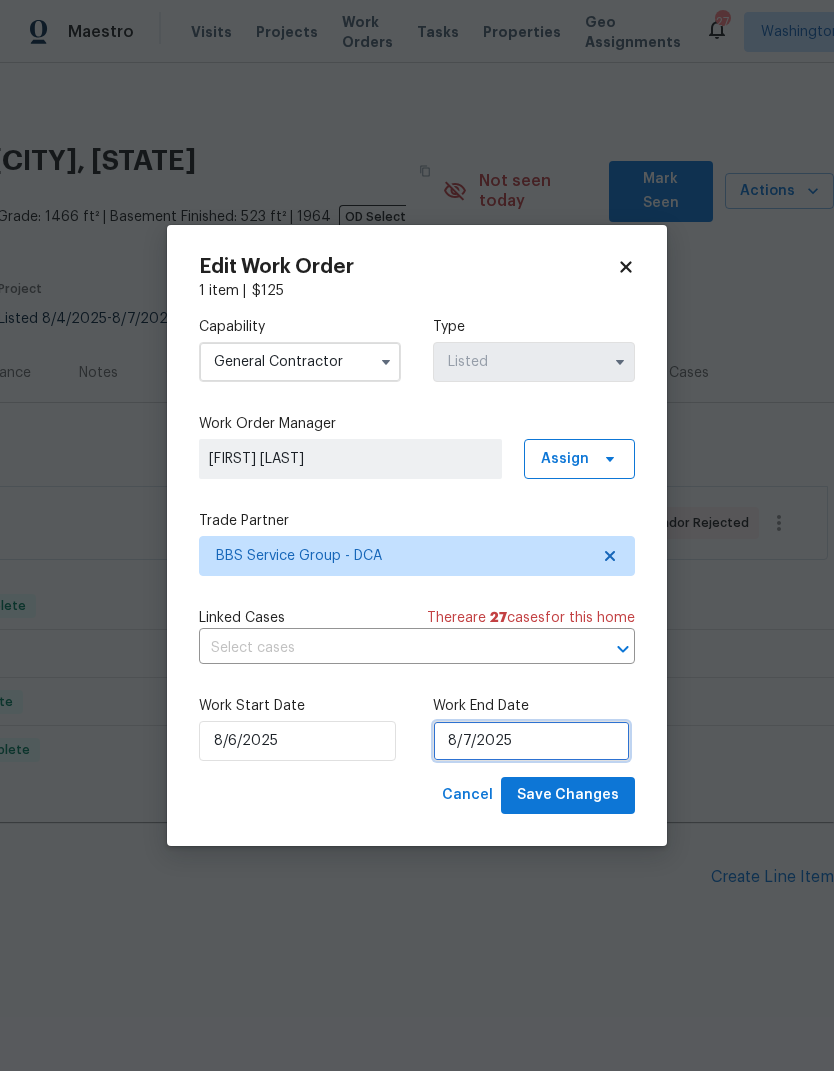 click on "8/7/2025" at bounding box center (531, 741) 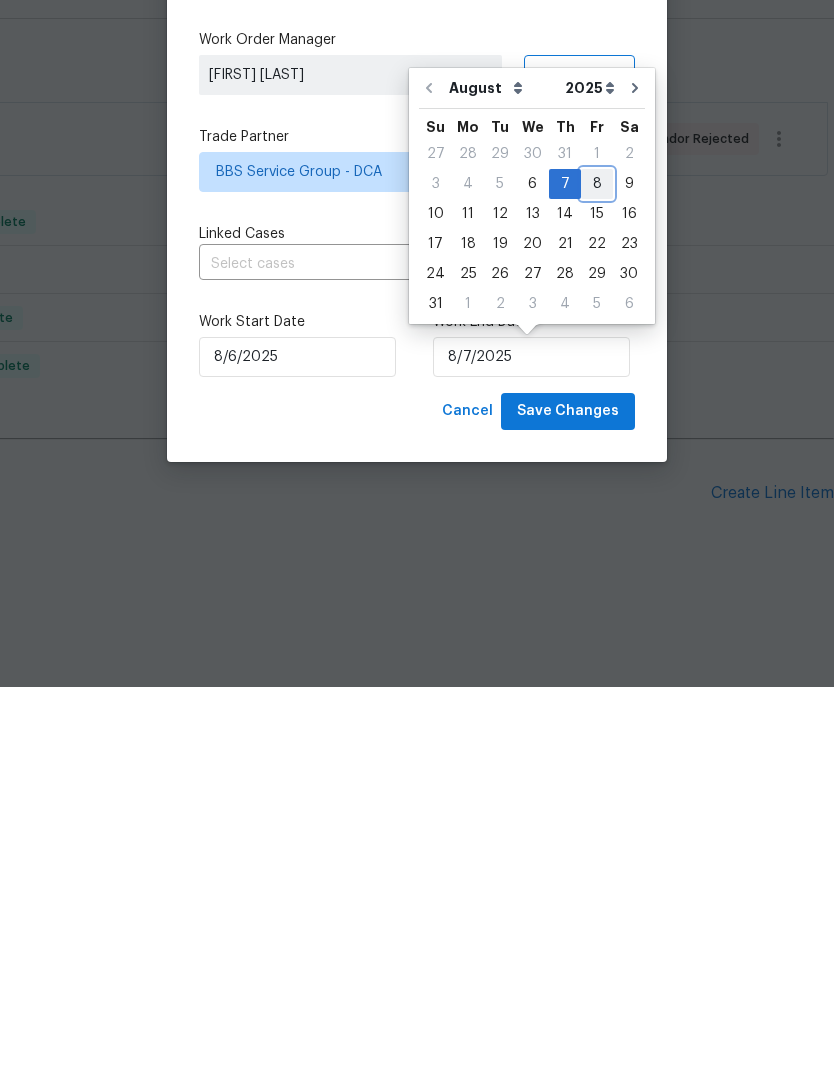 click on "8" at bounding box center [597, 568] 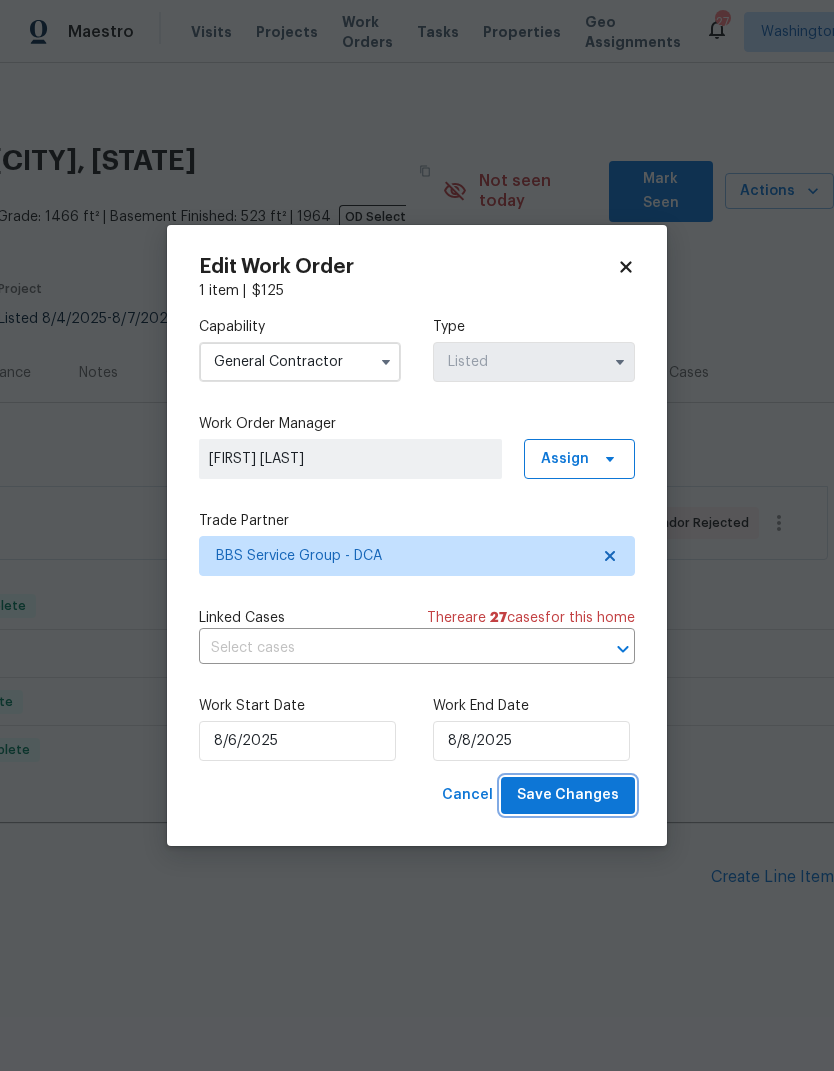 click on "Save Changes" at bounding box center [568, 795] 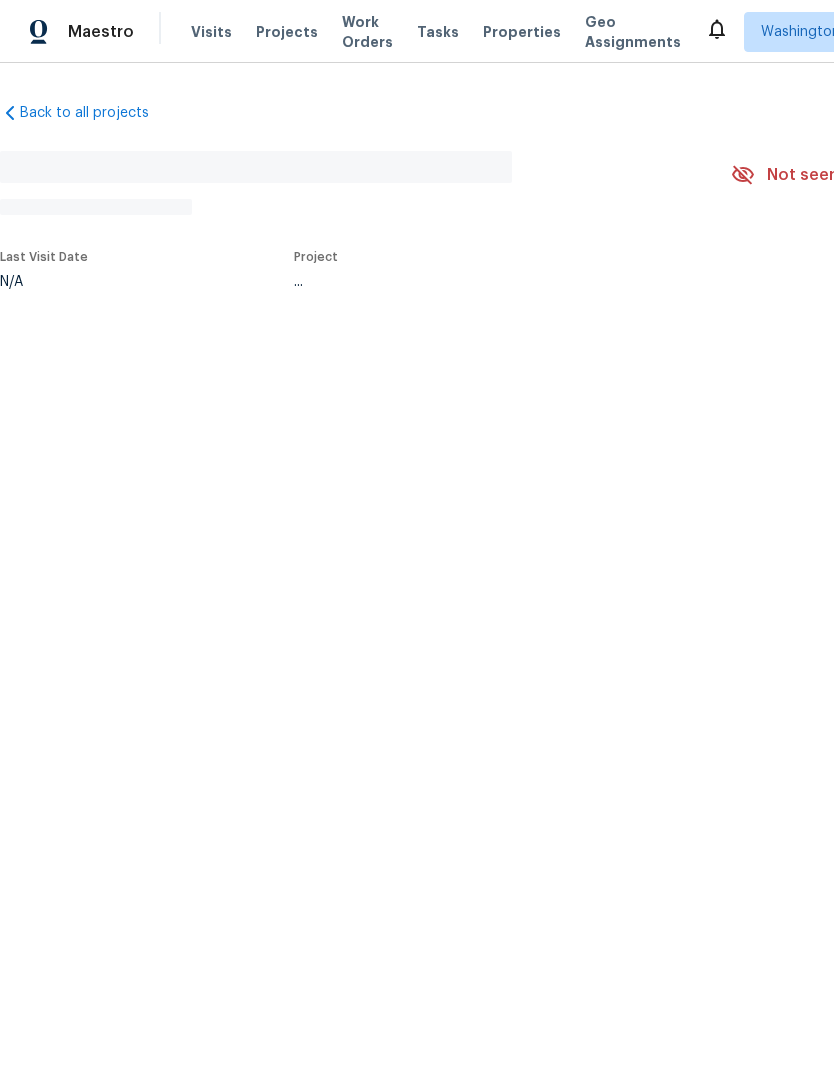 scroll, scrollTop: 0, scrollLeft: 0, axis: both 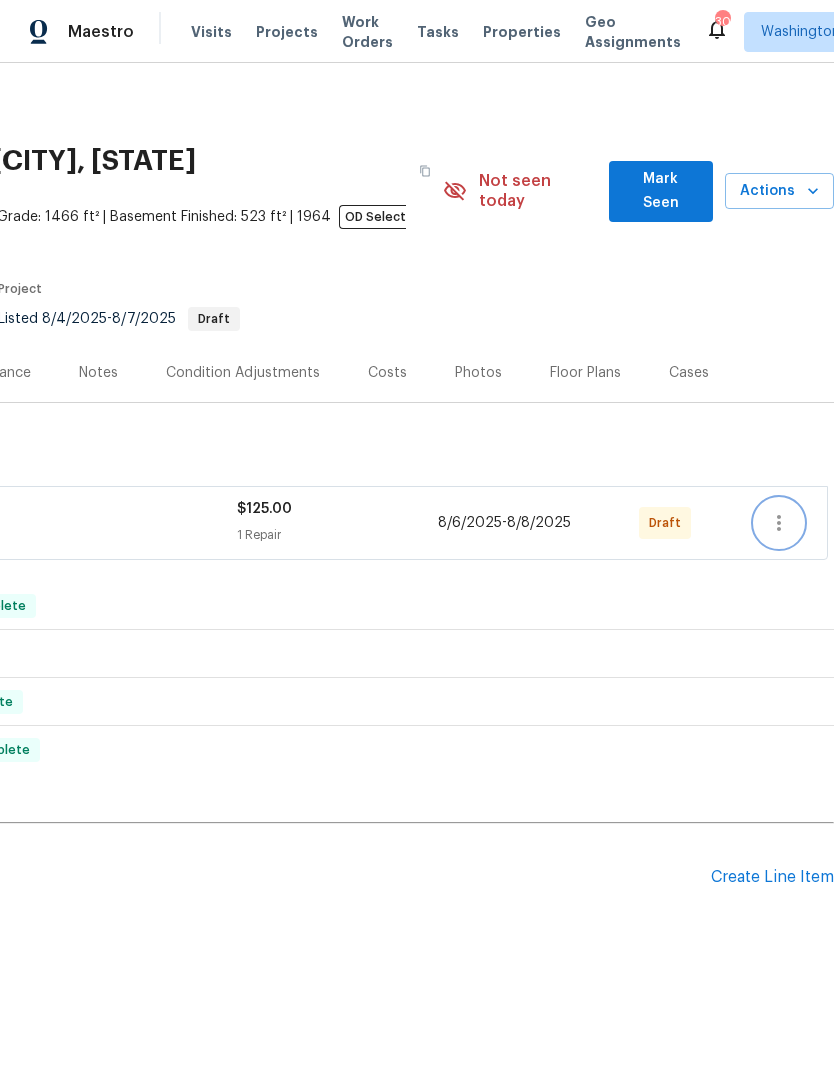 click 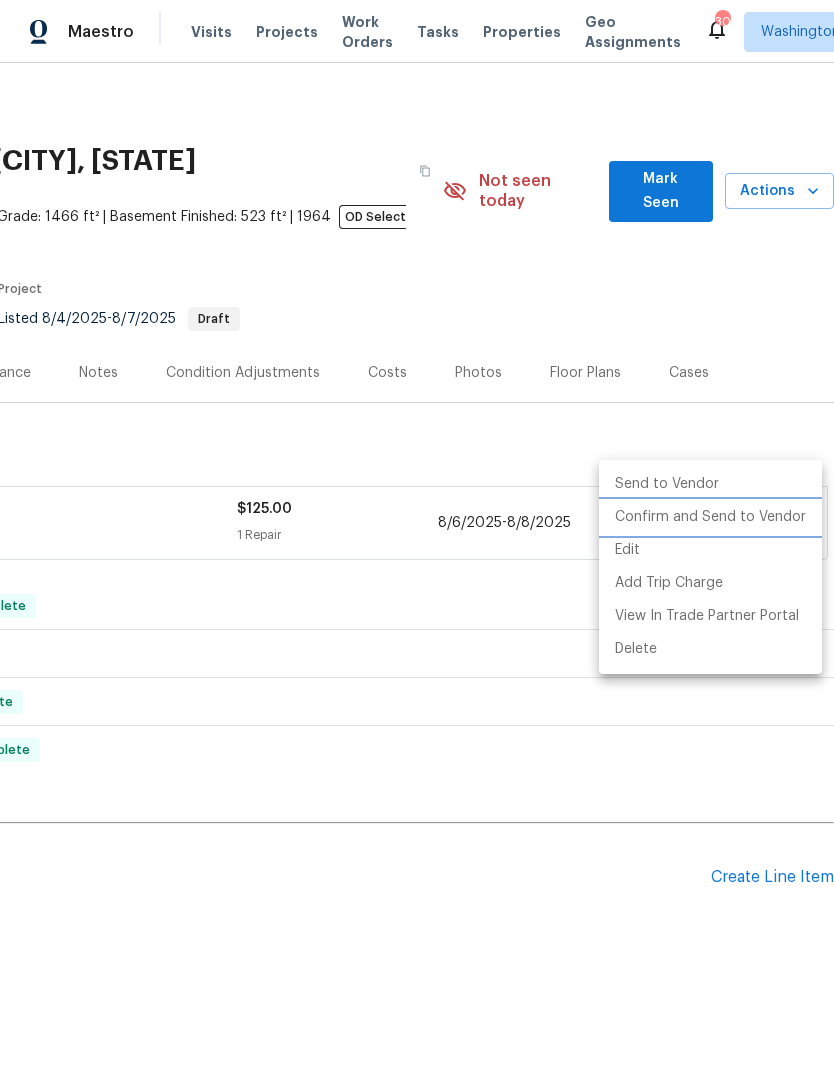 click on "Confirm and Send to Vendor" at bounding box center (710, 517) 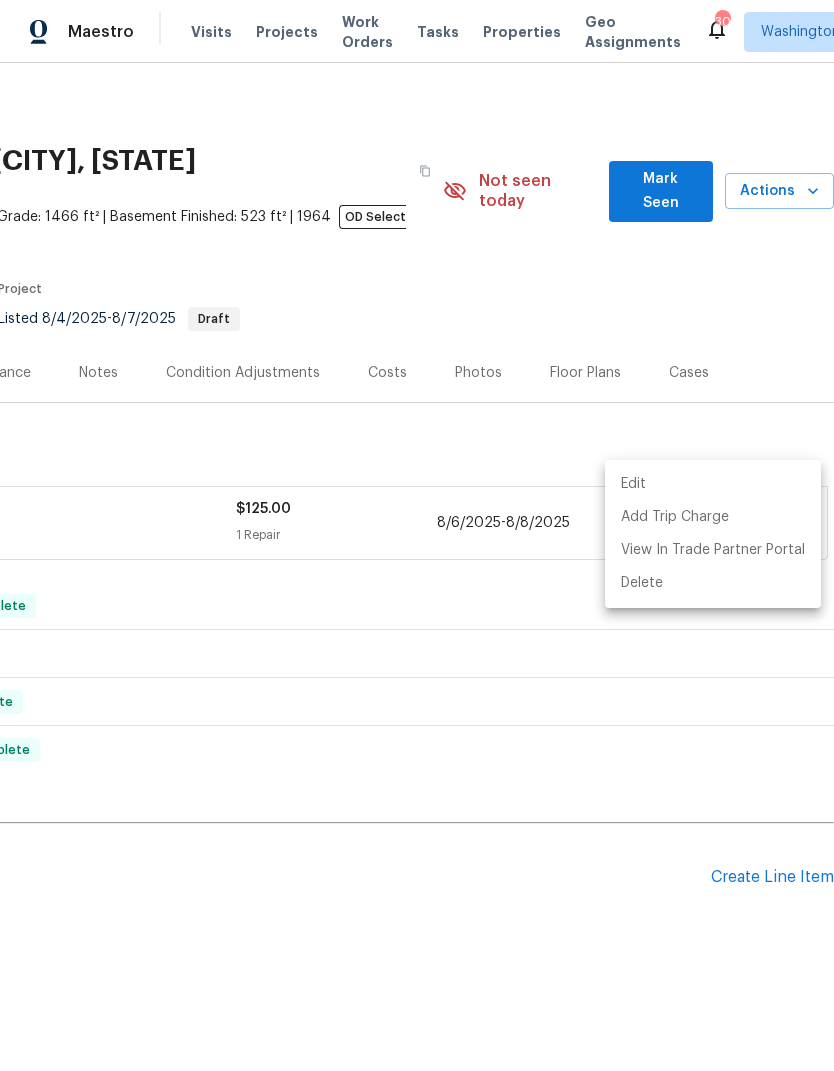 click at bounding box center [417, 535] 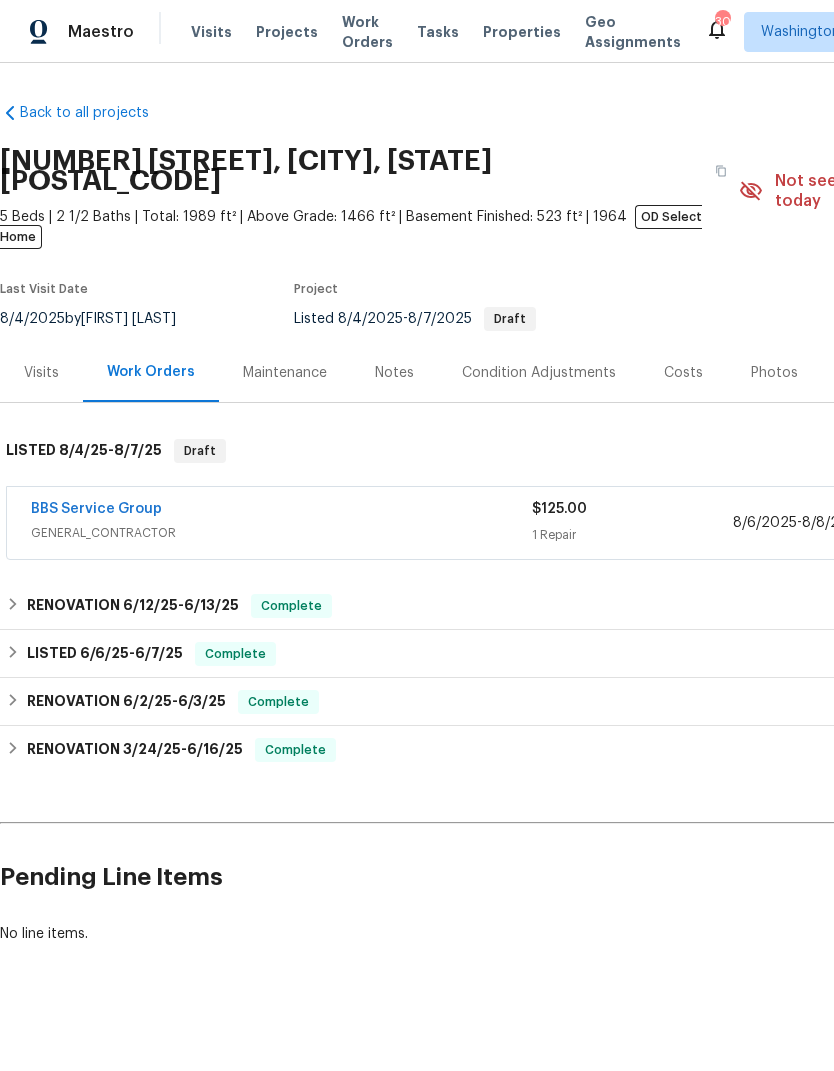 scroll, scrollTop: 0, scrollLeft: 0, axis: both 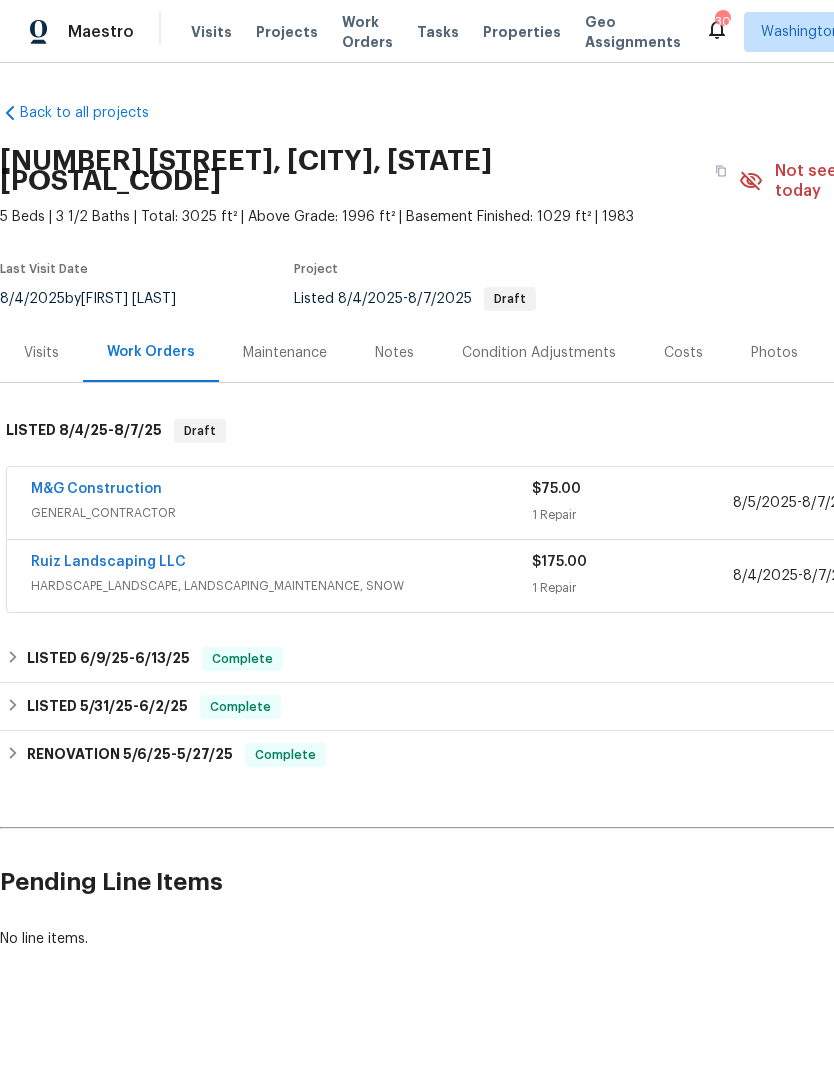 click on "M&G Construction" at bounding box center [96, 489] 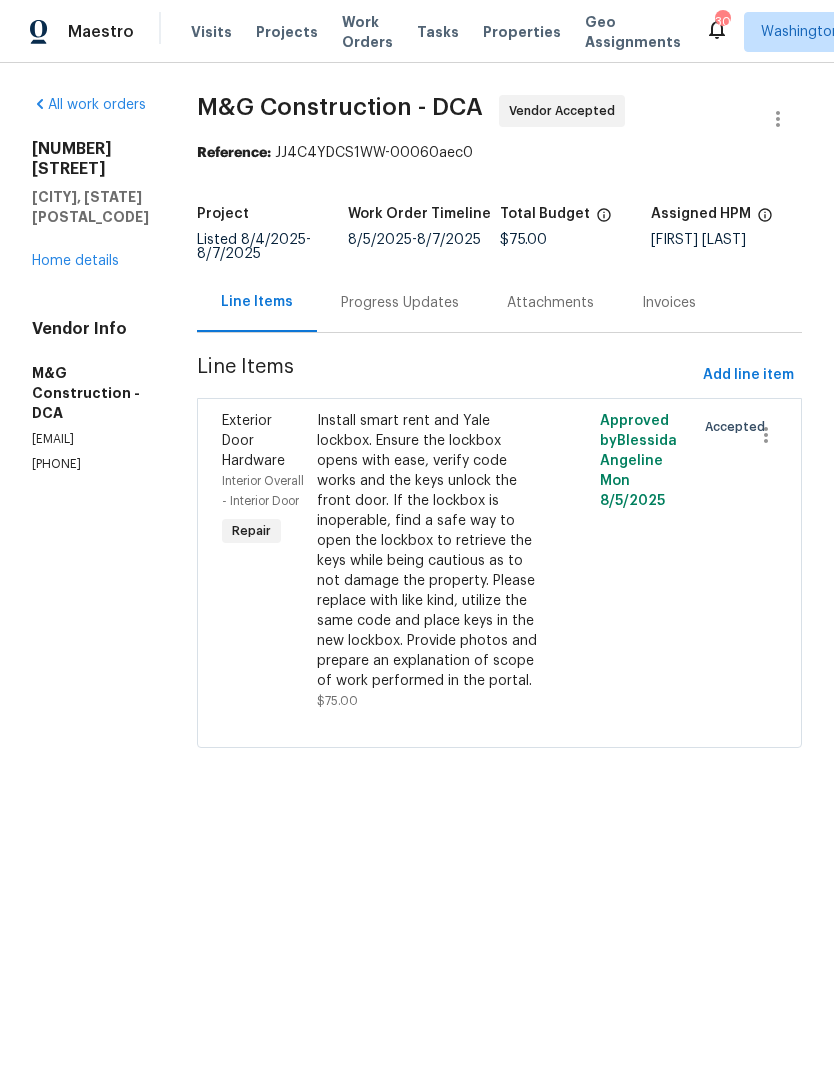 click on "Home details" at bounding box center [75, 261] 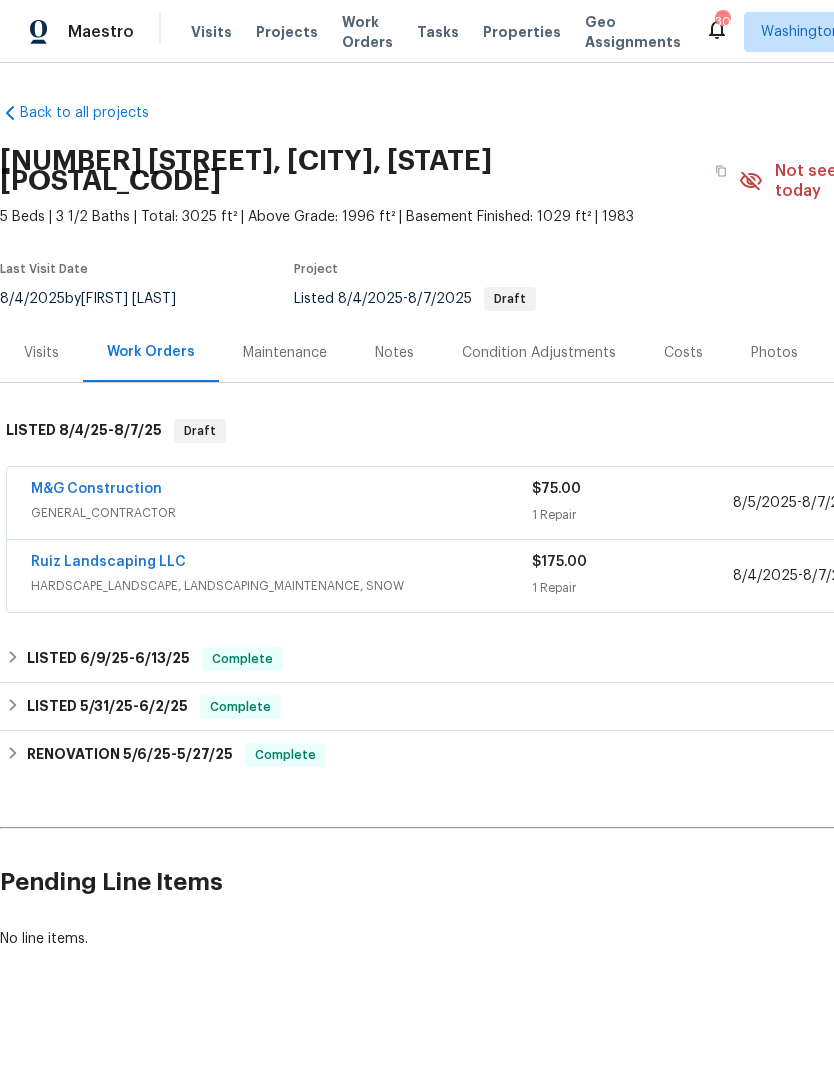 scroll, scrollTop: 0, scrollLeft: 0, axis: both 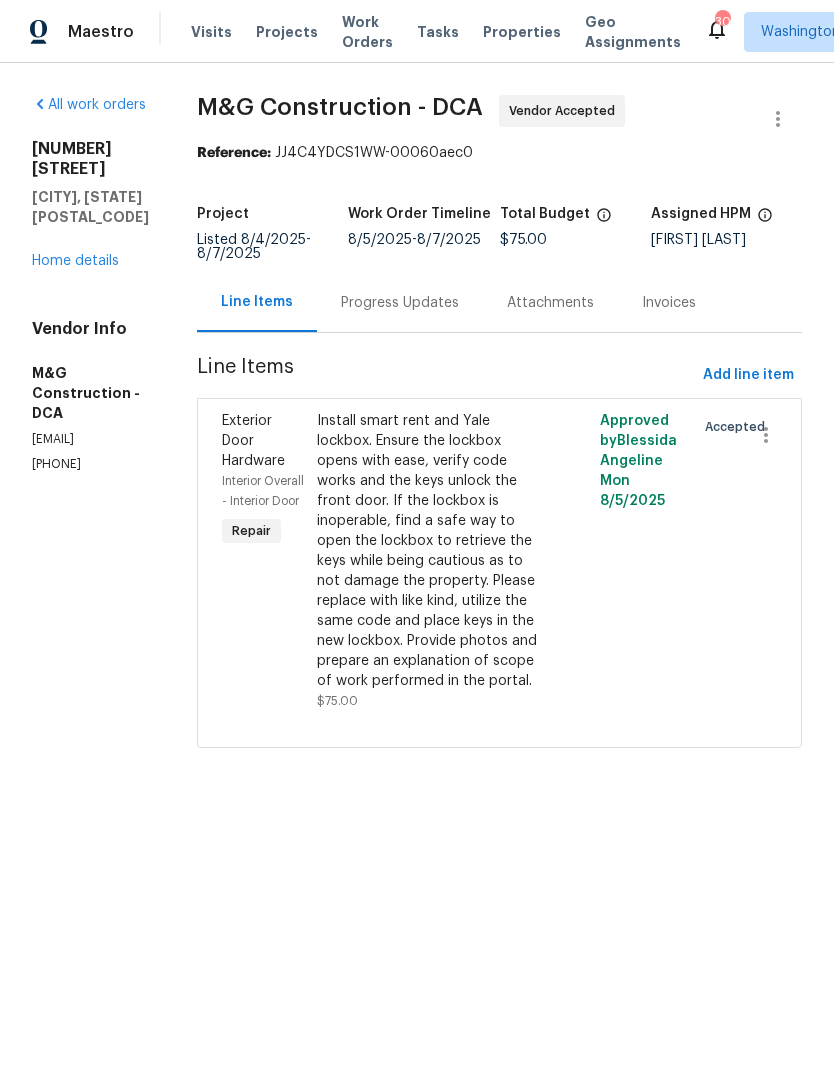 click on "Home details" at bounding box center (75, 261) 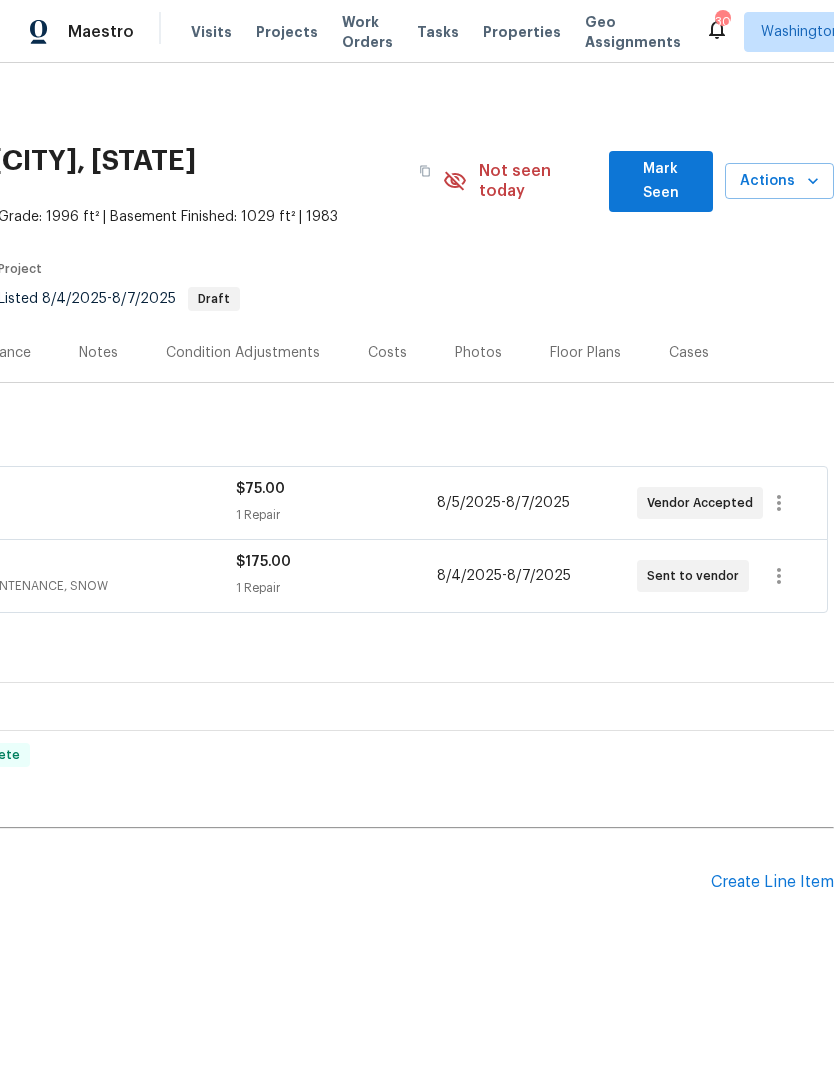 scroll, scrollTop: 0, scrollLeft: 296, axis: horizontal 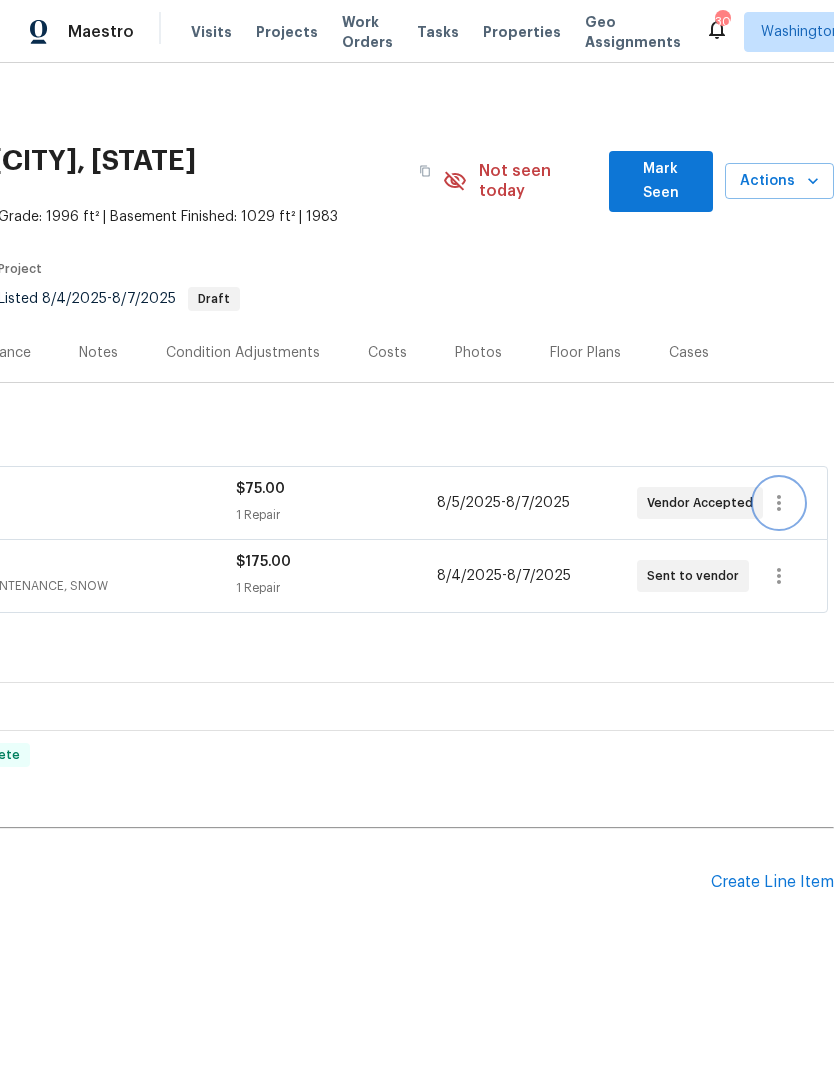 click 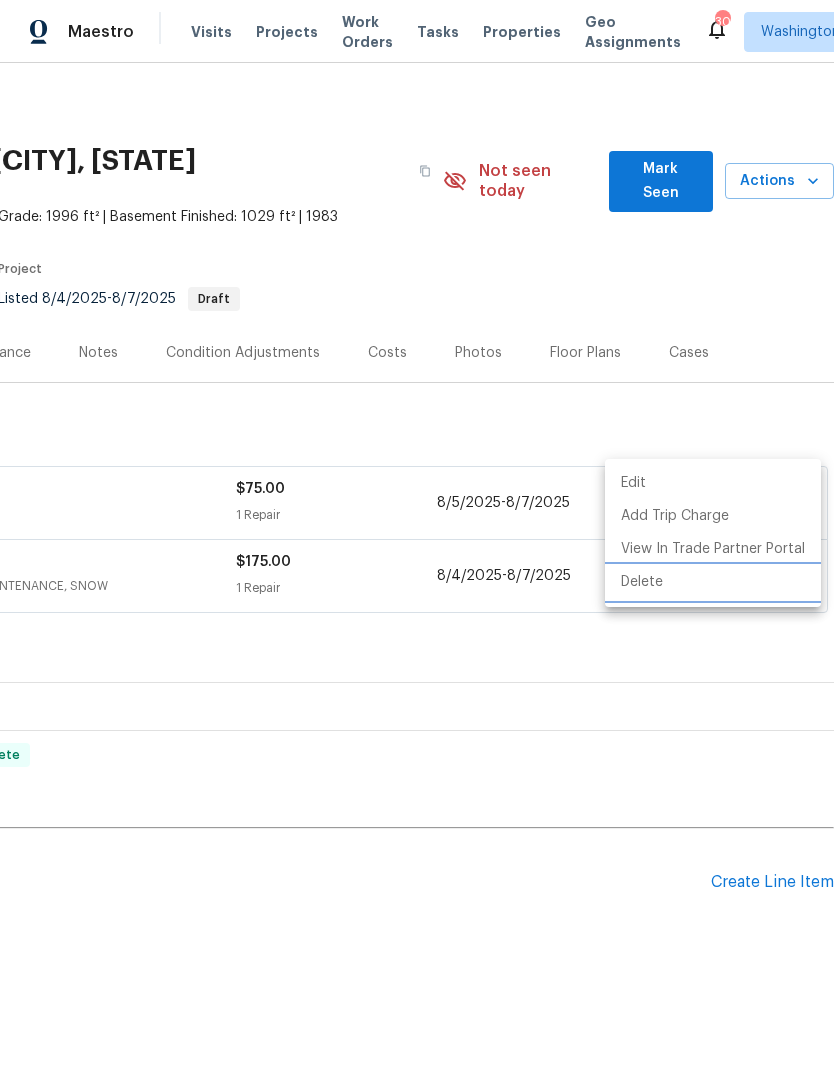 click on "Delete" at bounding box center [713, 582] 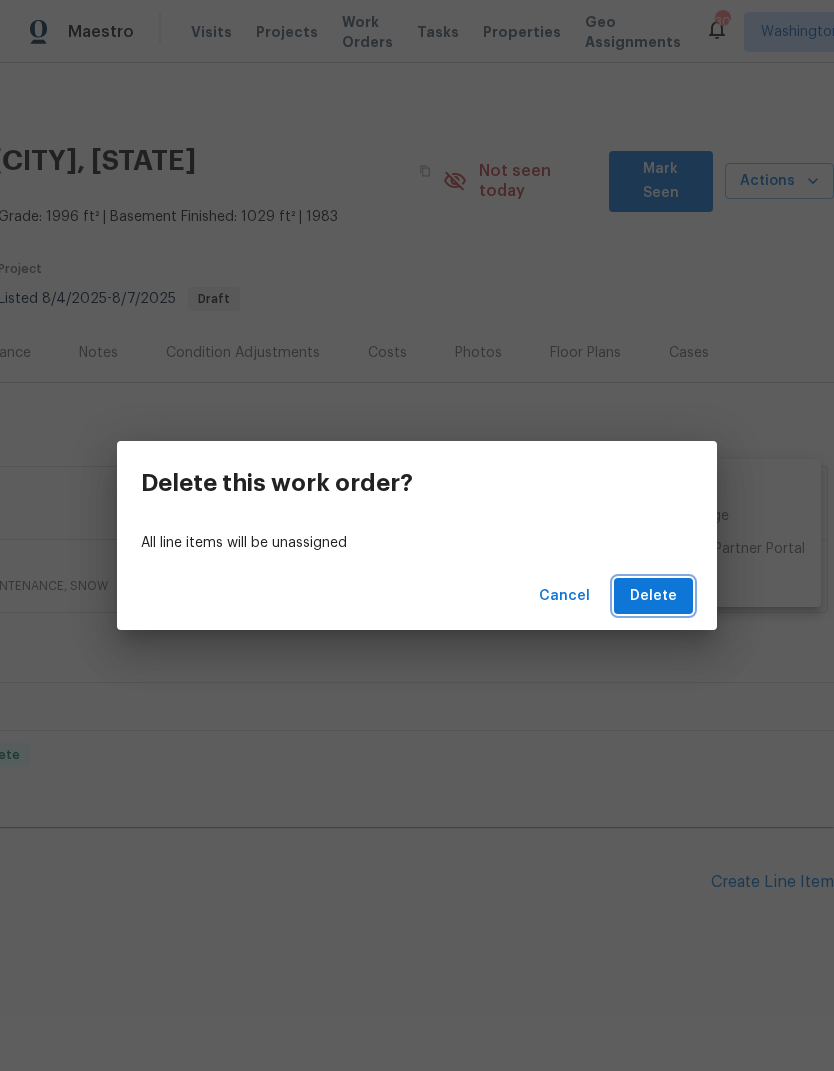 click on "Delete" at bounding box center (653, 596) 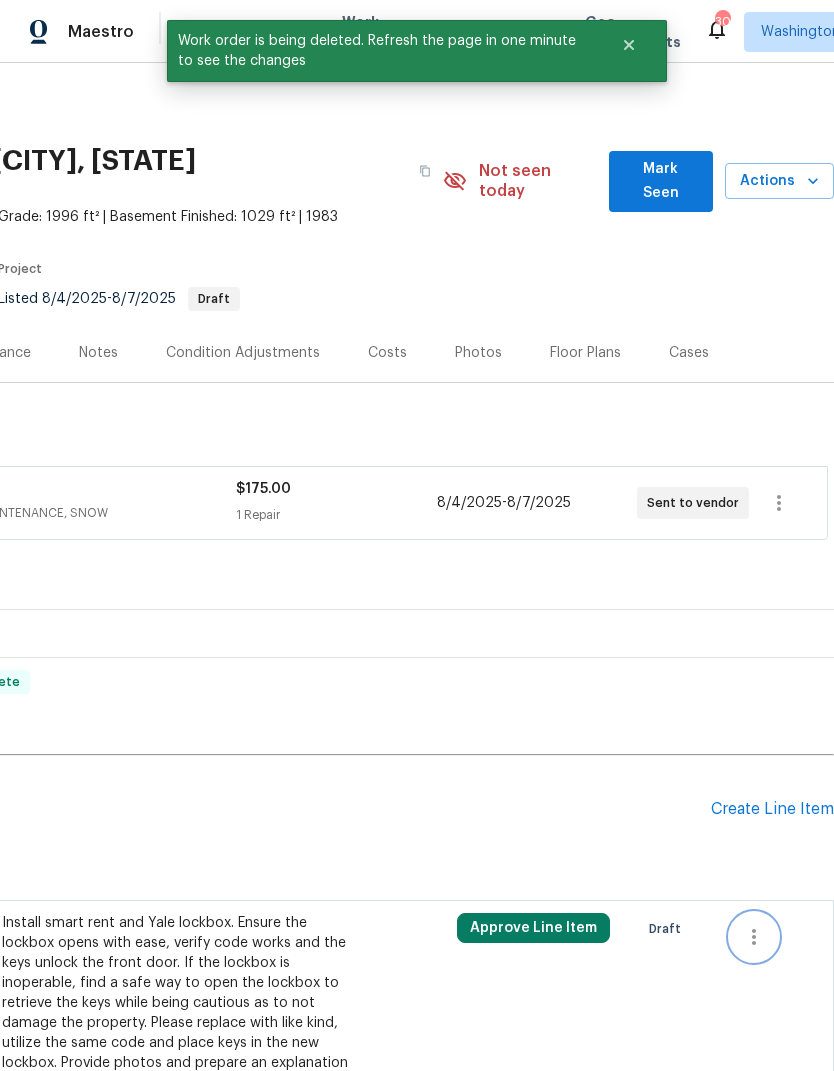 click 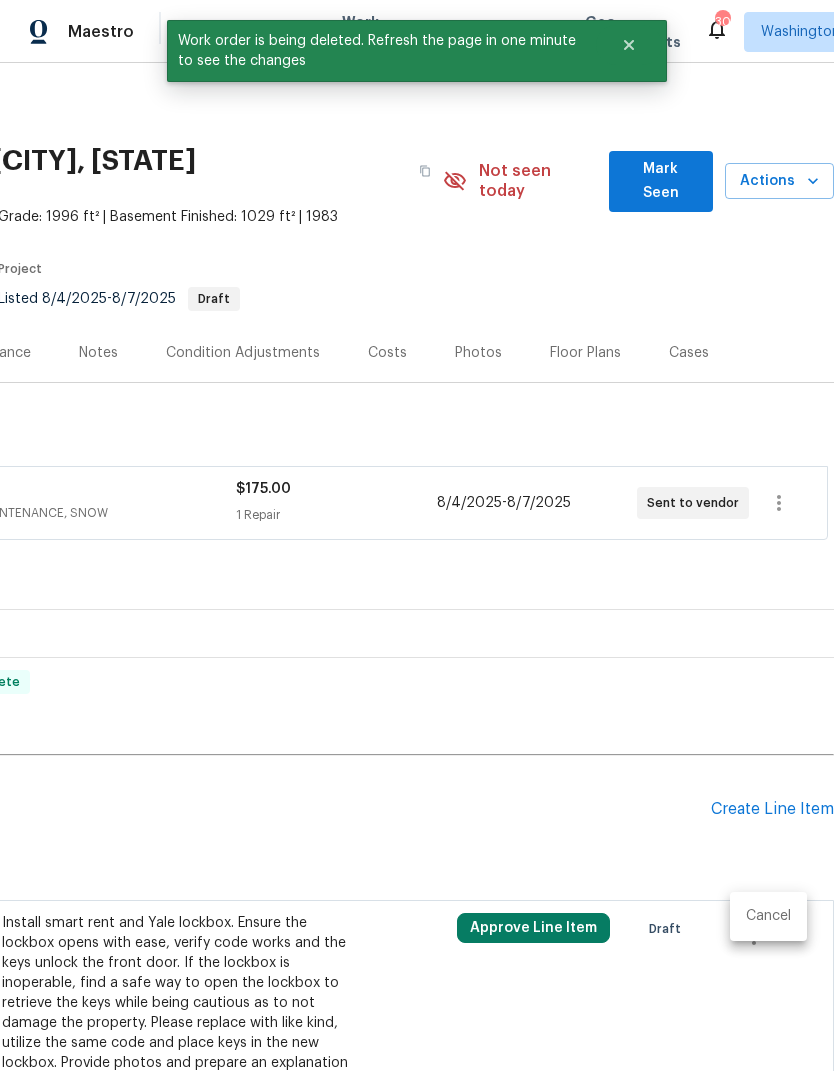 click on "Cancel" at bounding box center (768, 916) 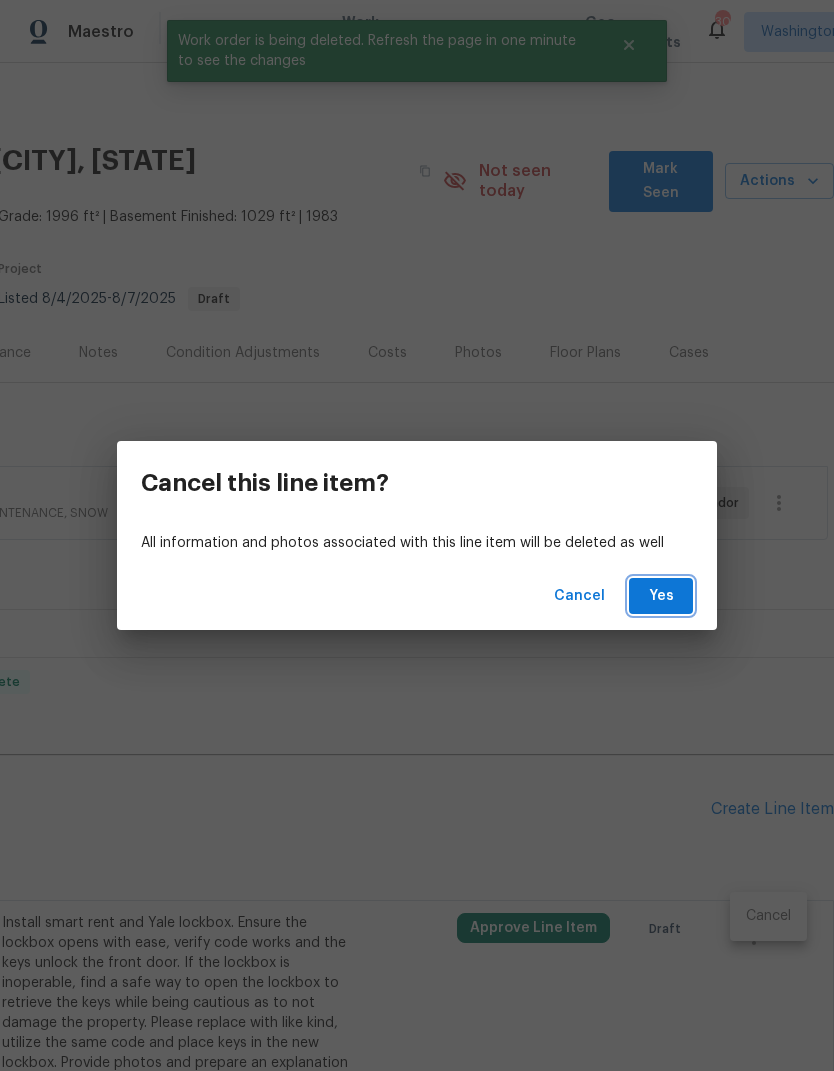 click on "Yes" at bounding box center (661, 596) 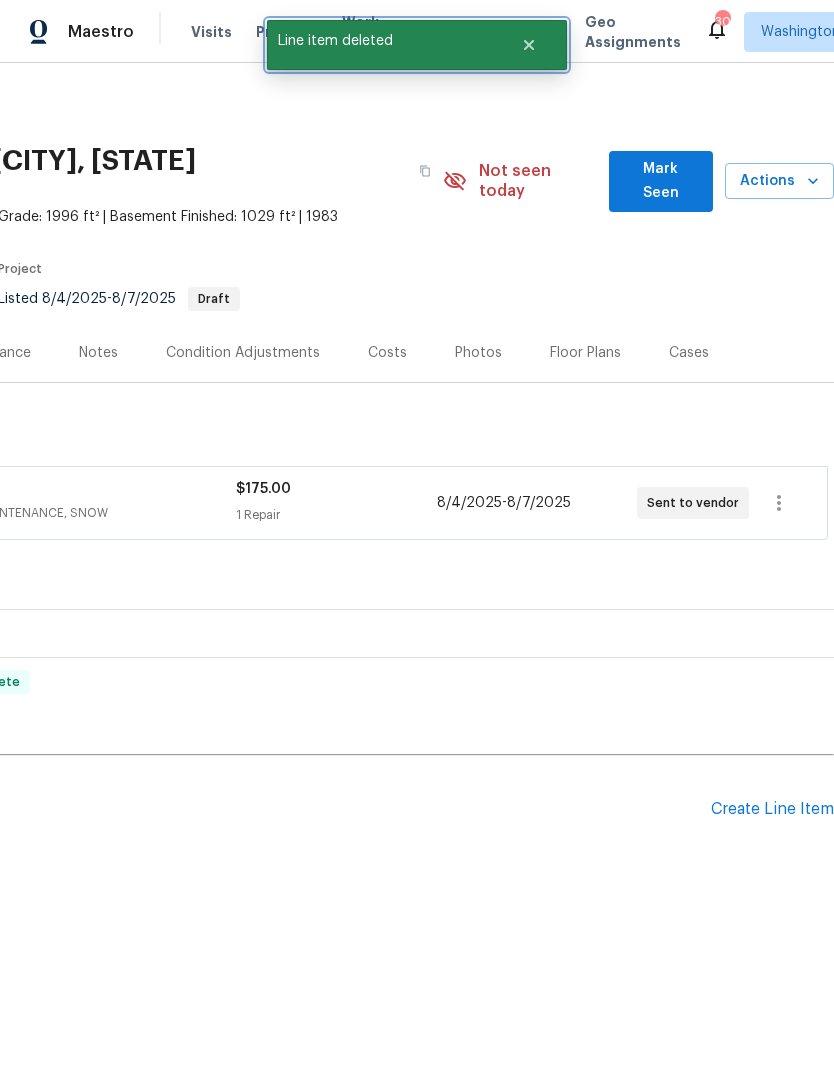 click 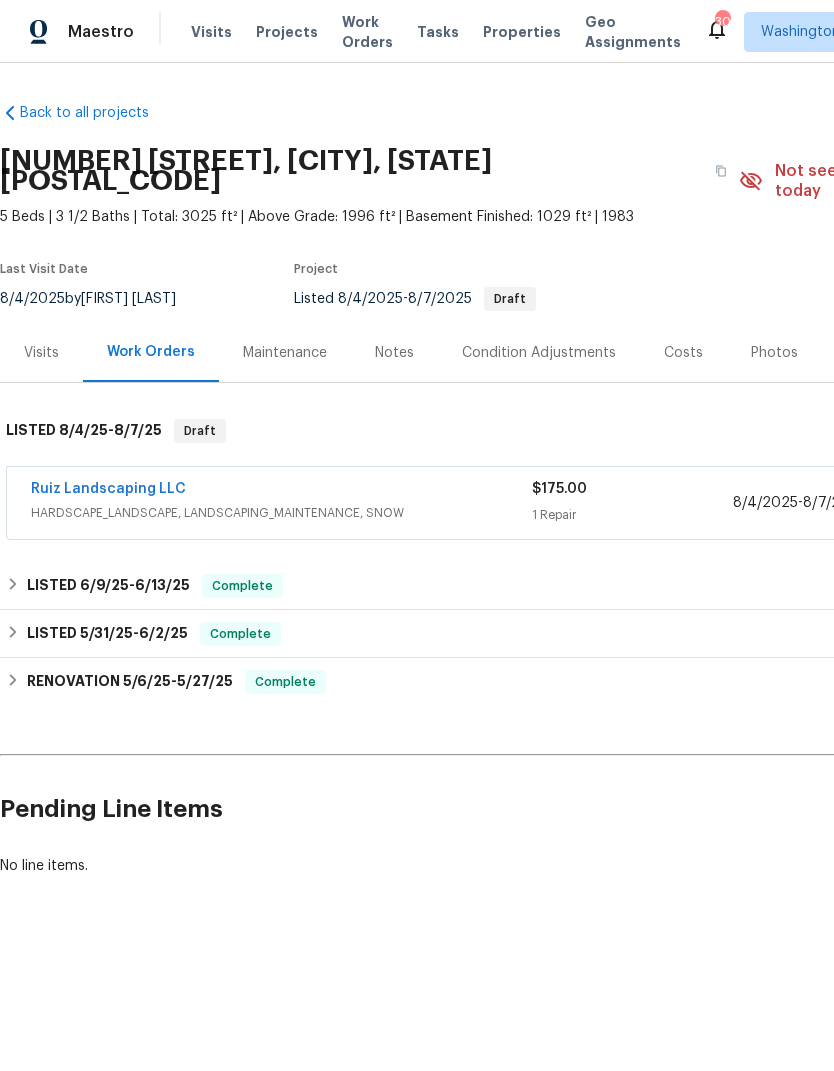 scroll, scrollTop: 0, scrollLeft: 0, axis: both 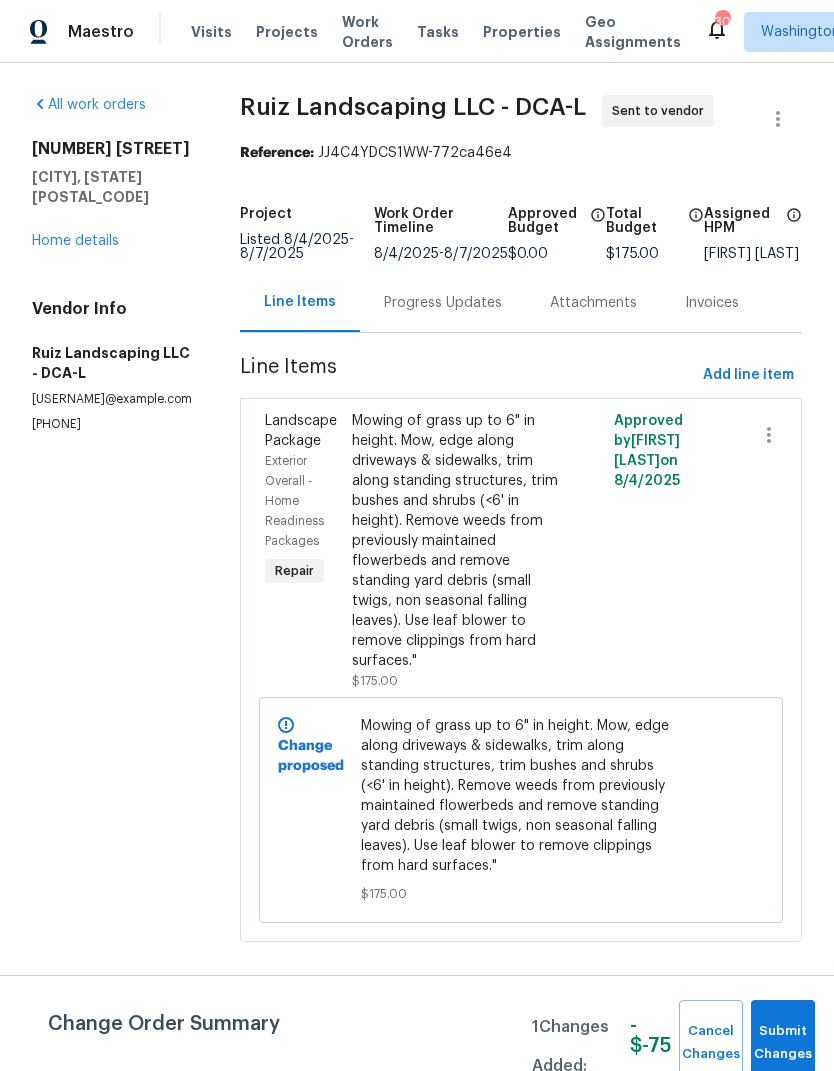 click on "Progress Updates" at bounding box center (443, 303) 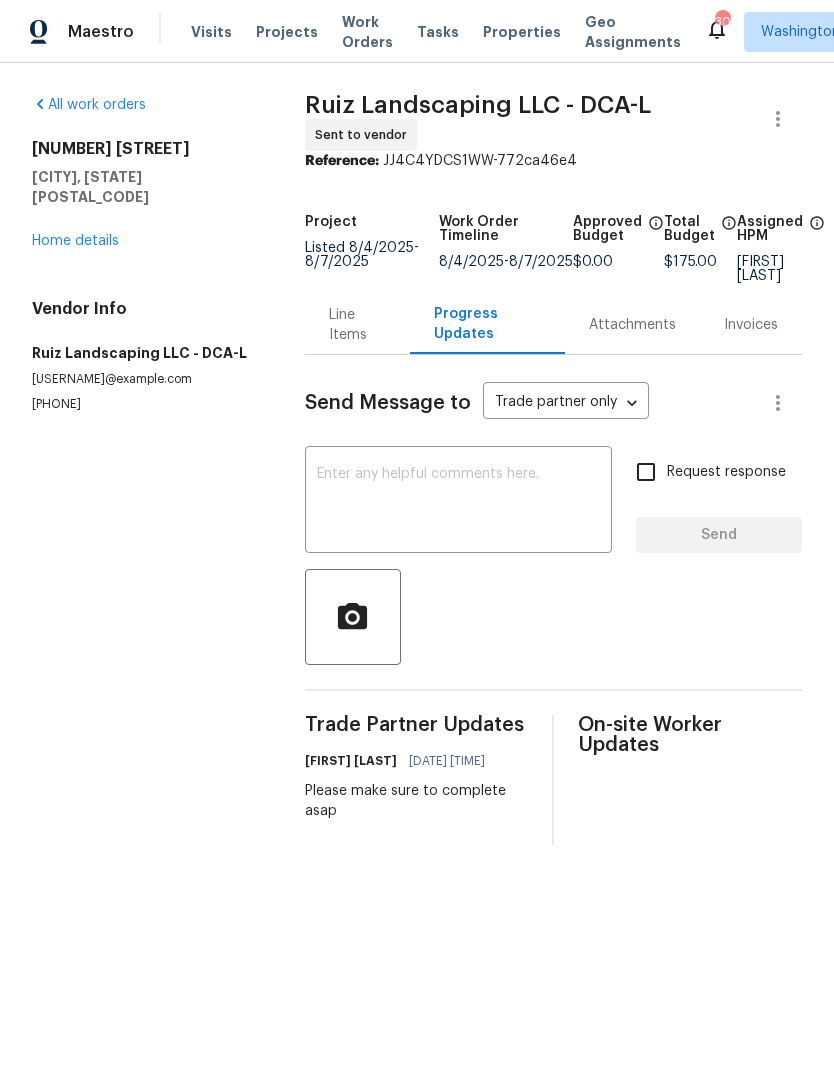 click on "Line Items" at bounding box center (357, 325) 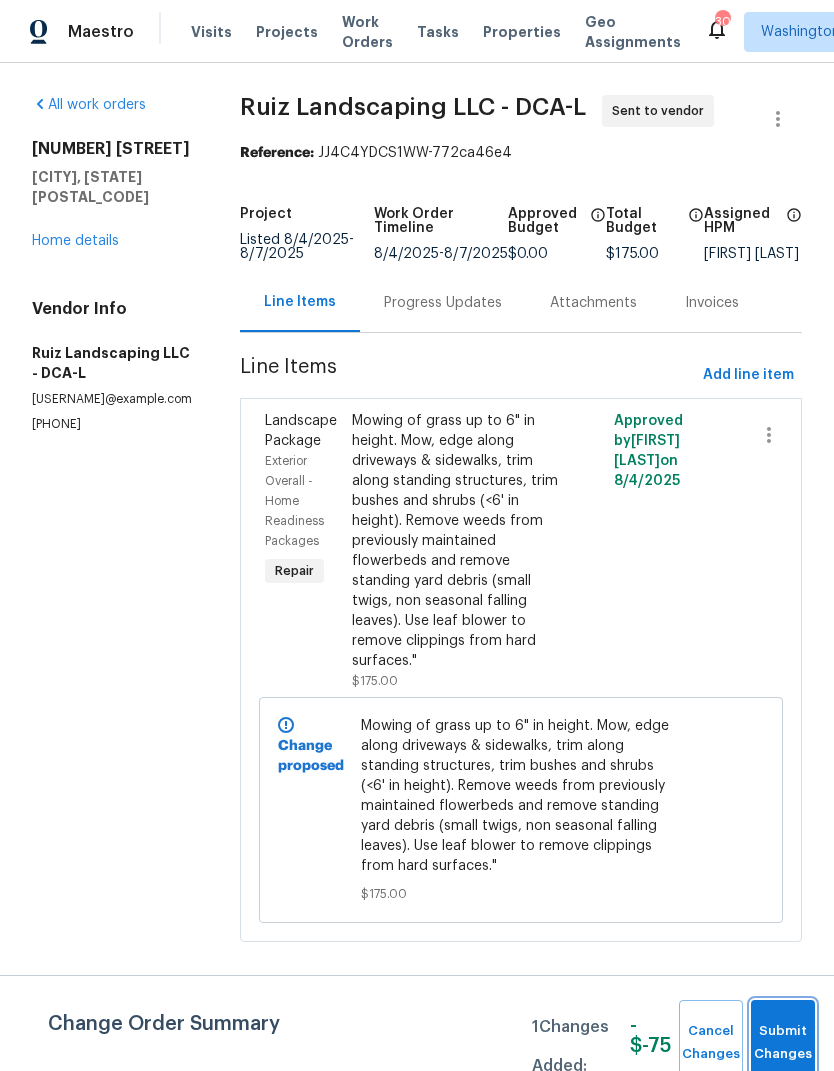 click on "Submit Changes" at bounding box center [783, 1043] 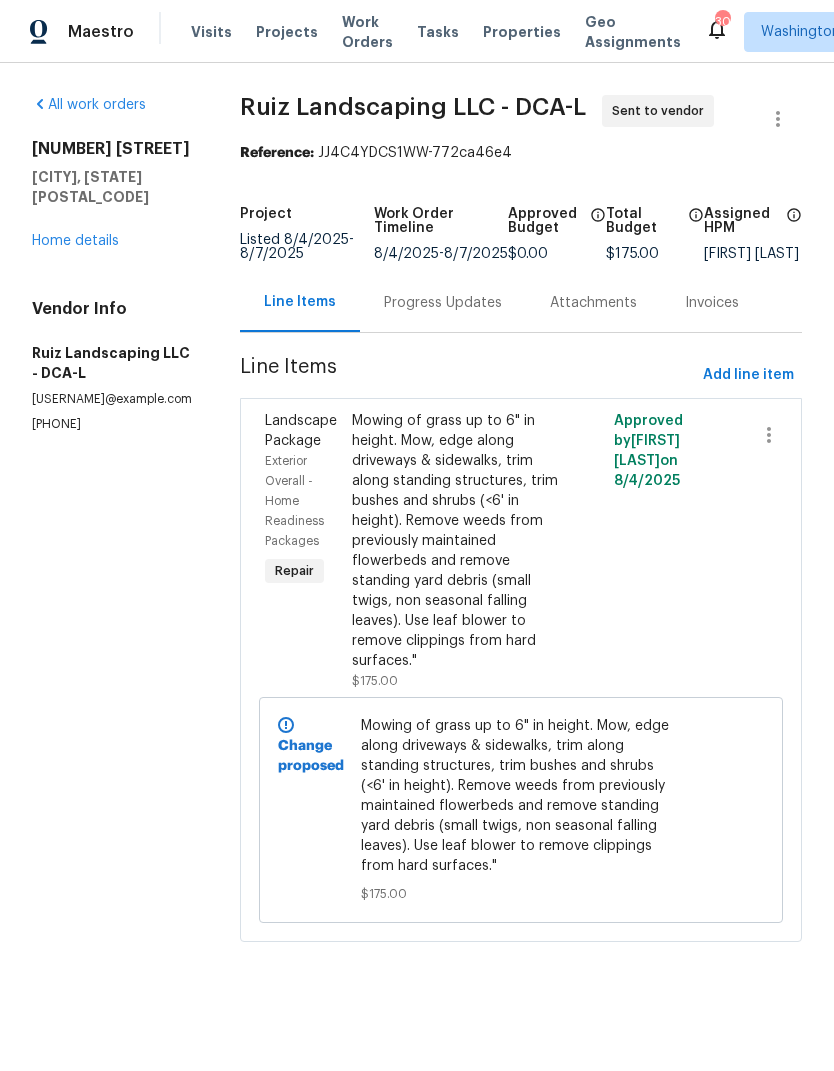 click on "Home details" at bounding box center (75, 241) 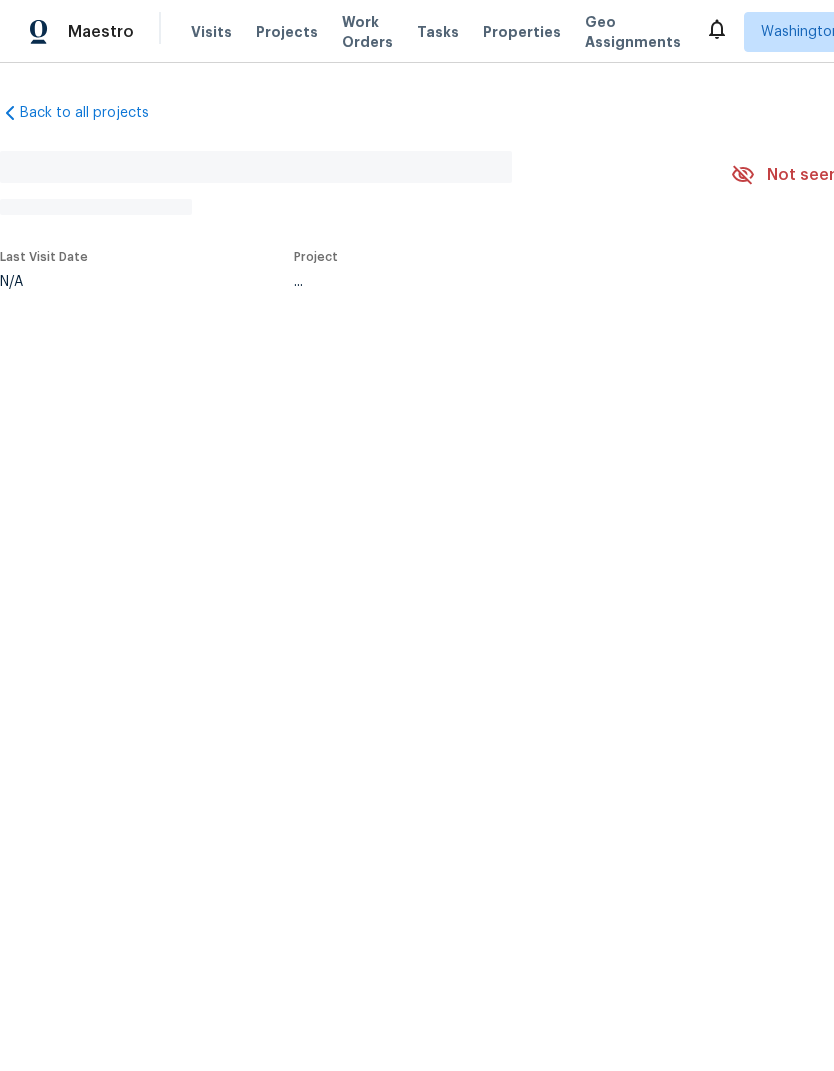 scroll, scrollTop: 0, scrollLeft: 0, axis: both 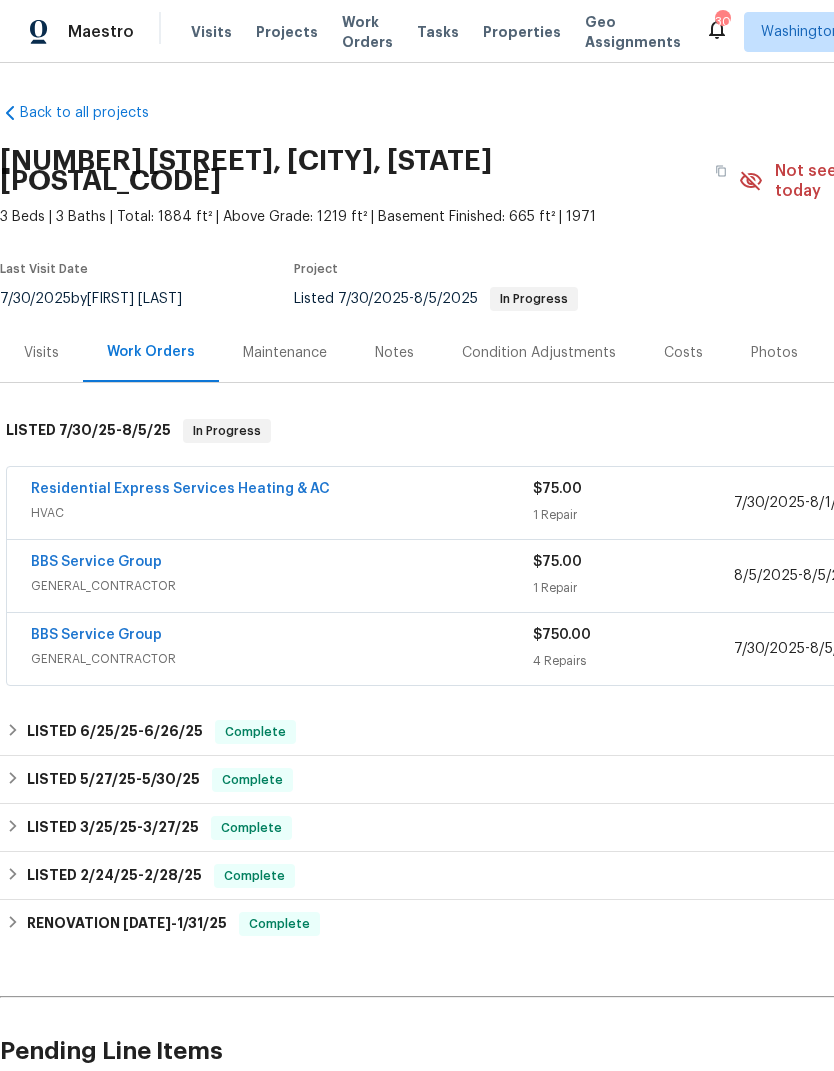 click on "Residential Express Services Heating & AC" at bounding box center (180, 489) 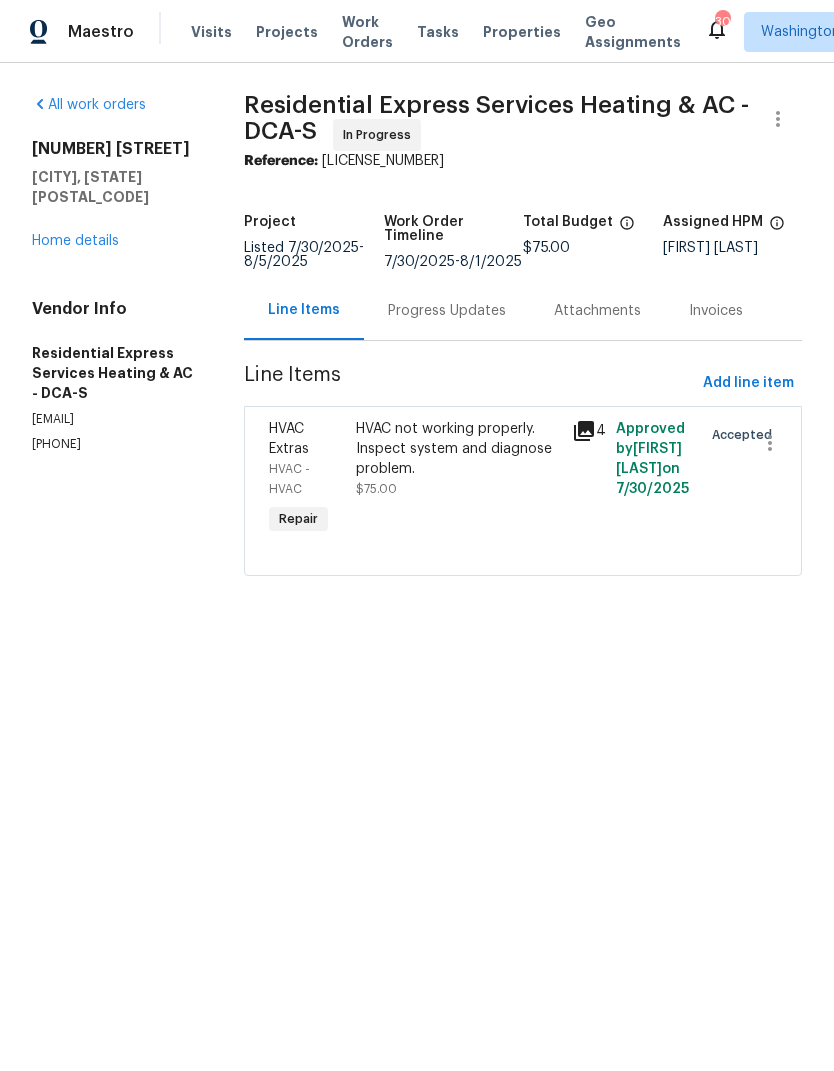 click on "Progress Updates" at bounding box center [447, 311] 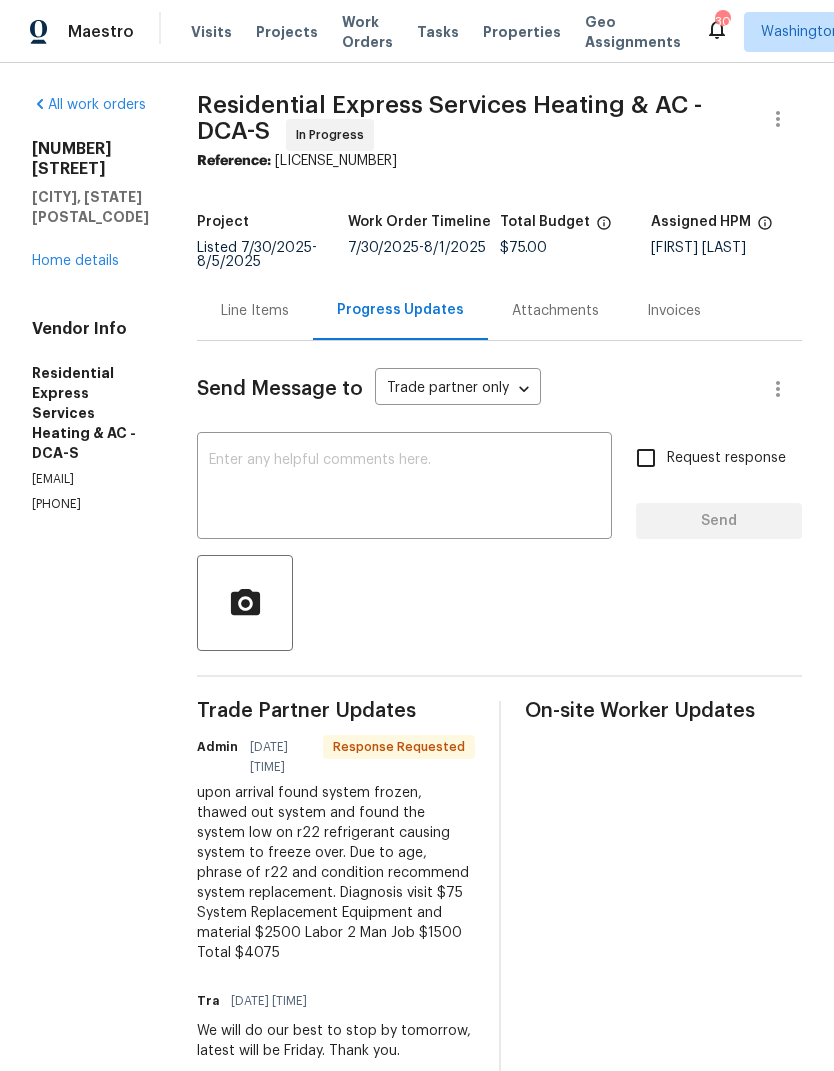 click on "Line Items" at bounding box center [255, 310] 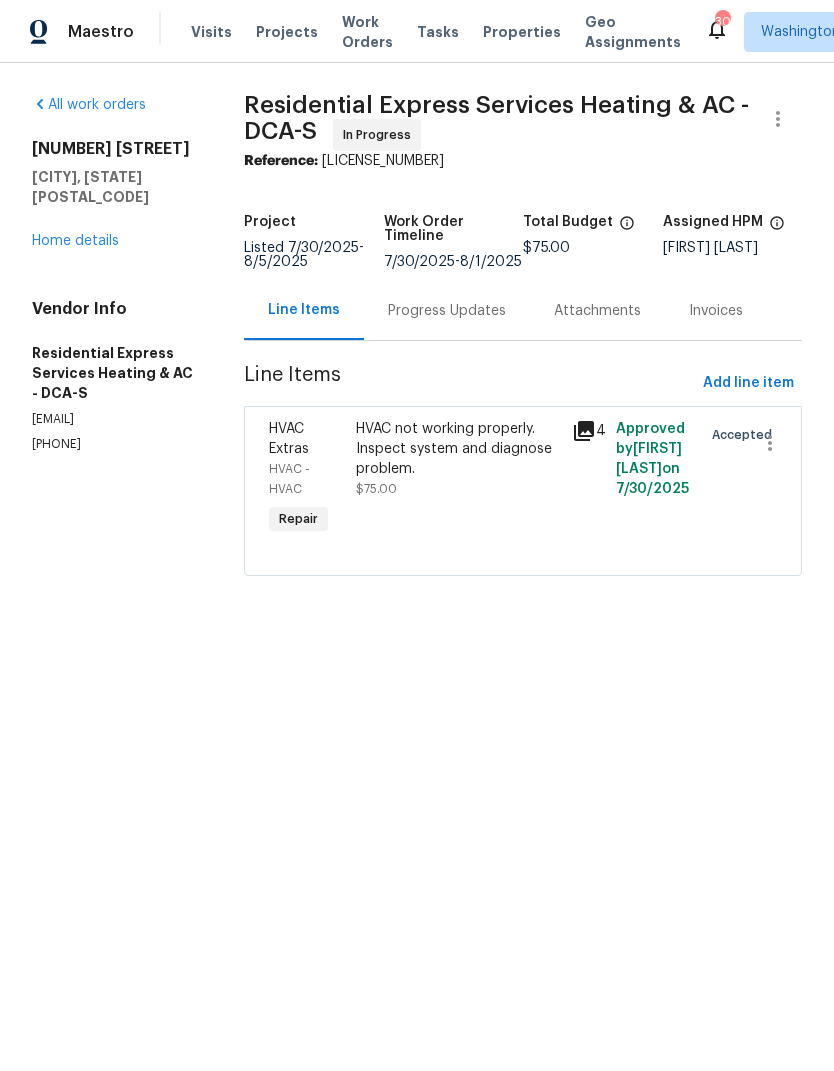 click on "HVAC not working properly. Inspect system and diagnose problem." at bounding box center (458, 449) 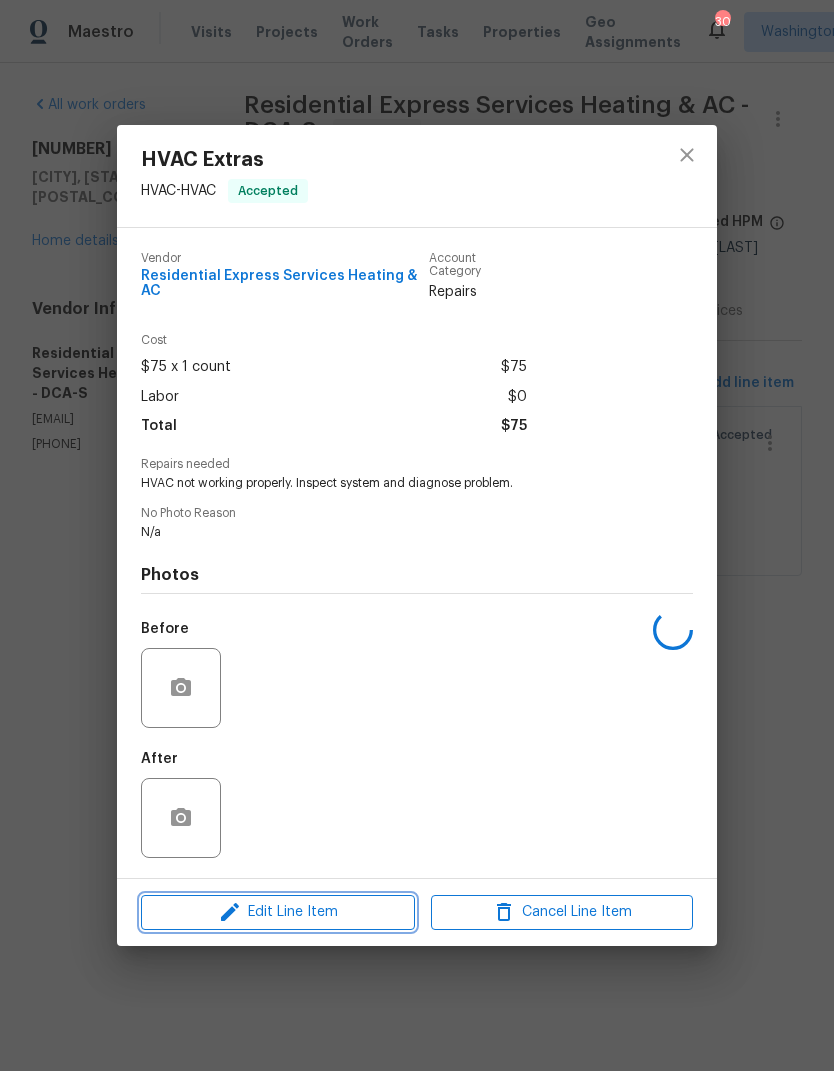 click on "Edit Line Item" at bounding box center (278, 912) 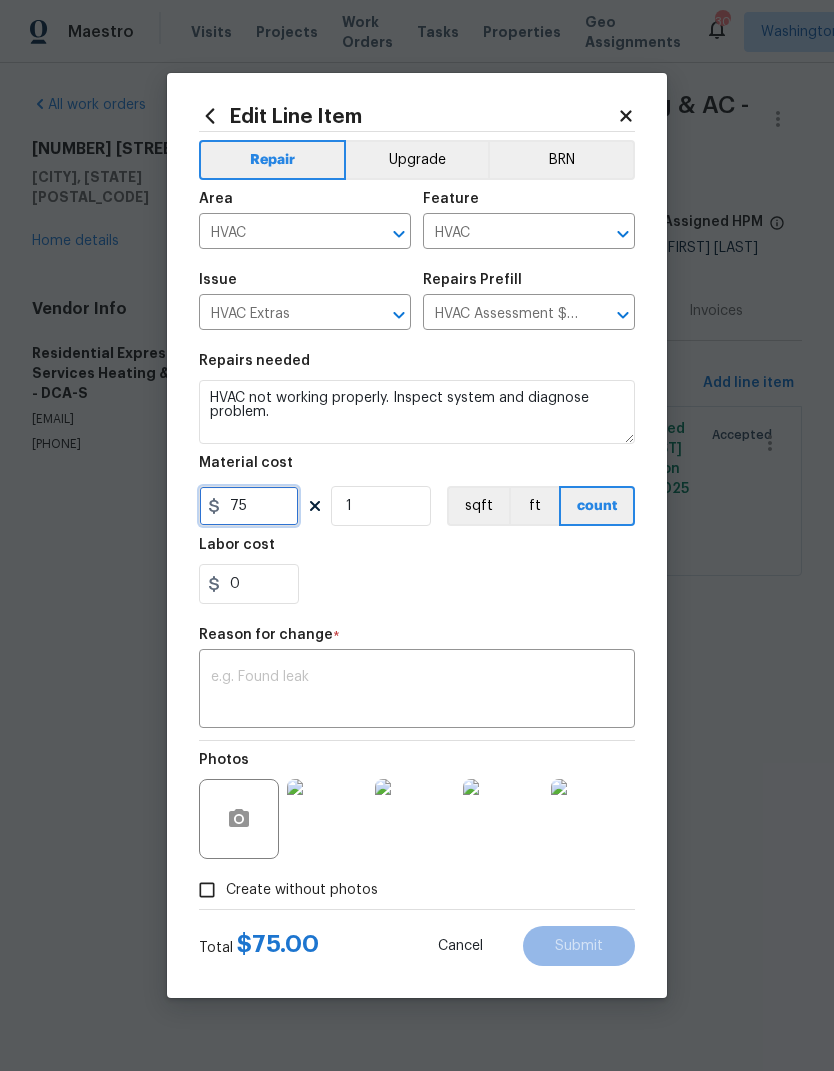 click on "75" at bounding box center (249, 506) 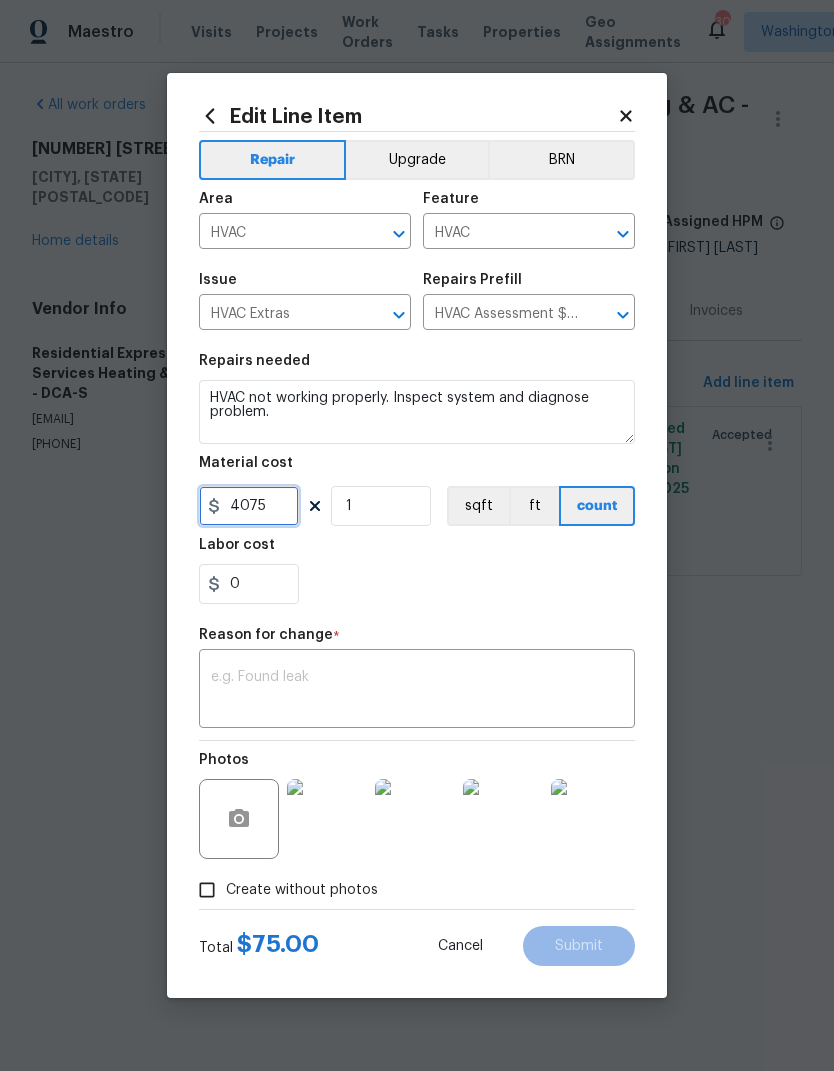 type on "4075" 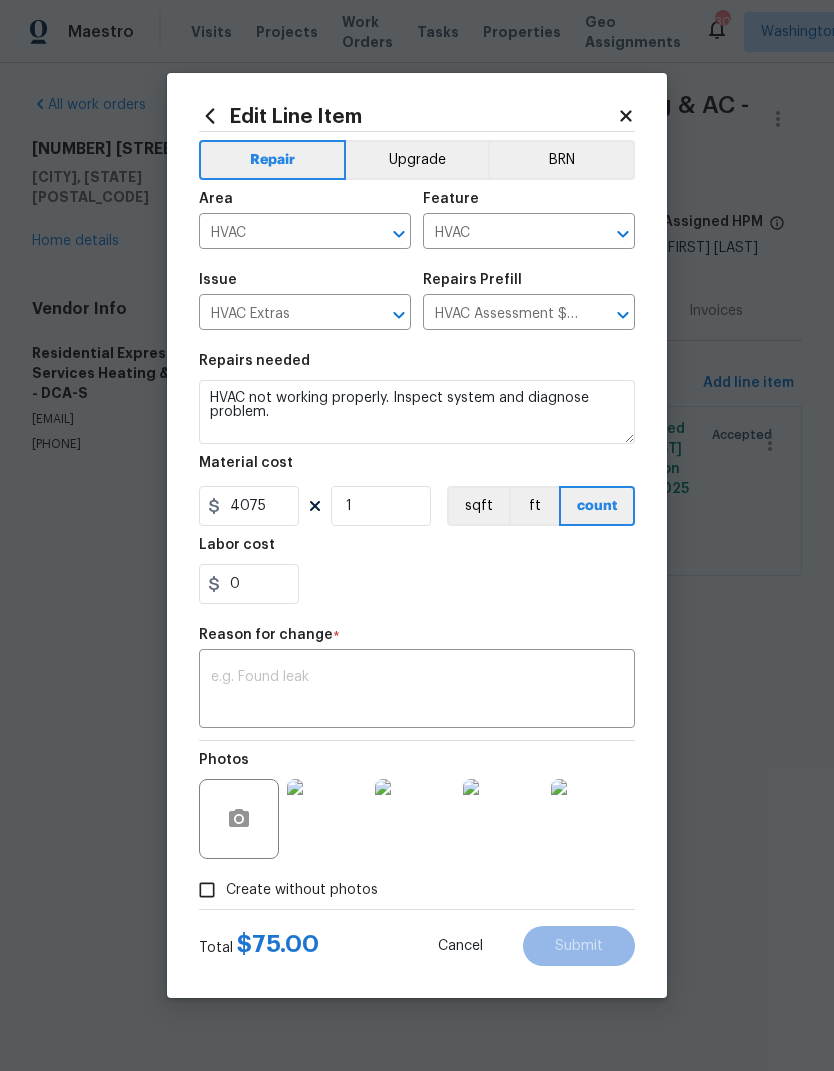click on "x ​" at bounding box center [417, 691] 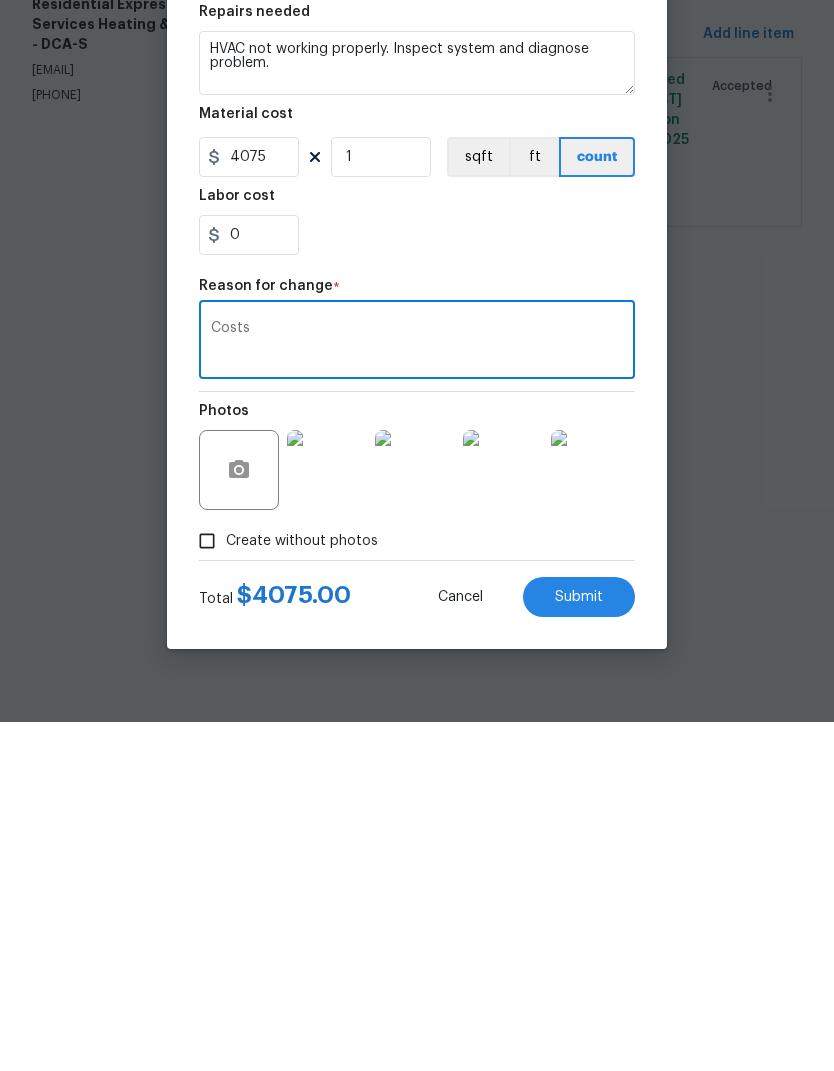 type on "Costs" 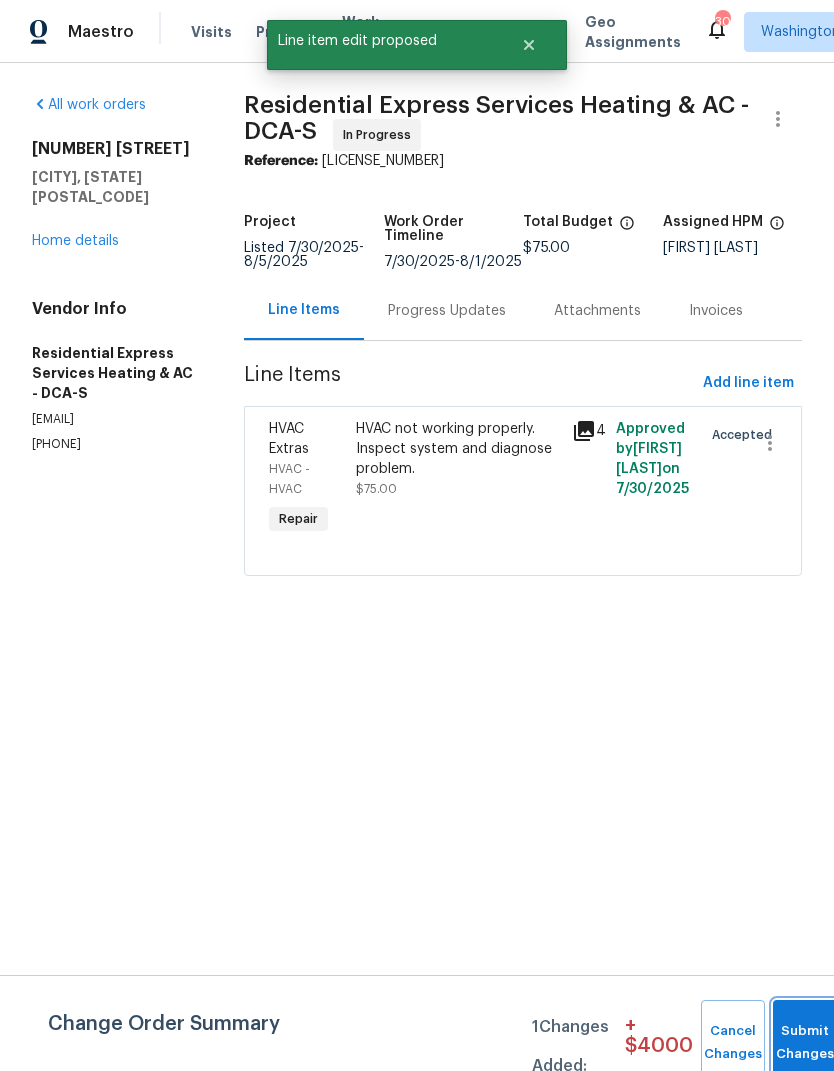 click on "Submit Changes" at bounding box center [805, 1043] 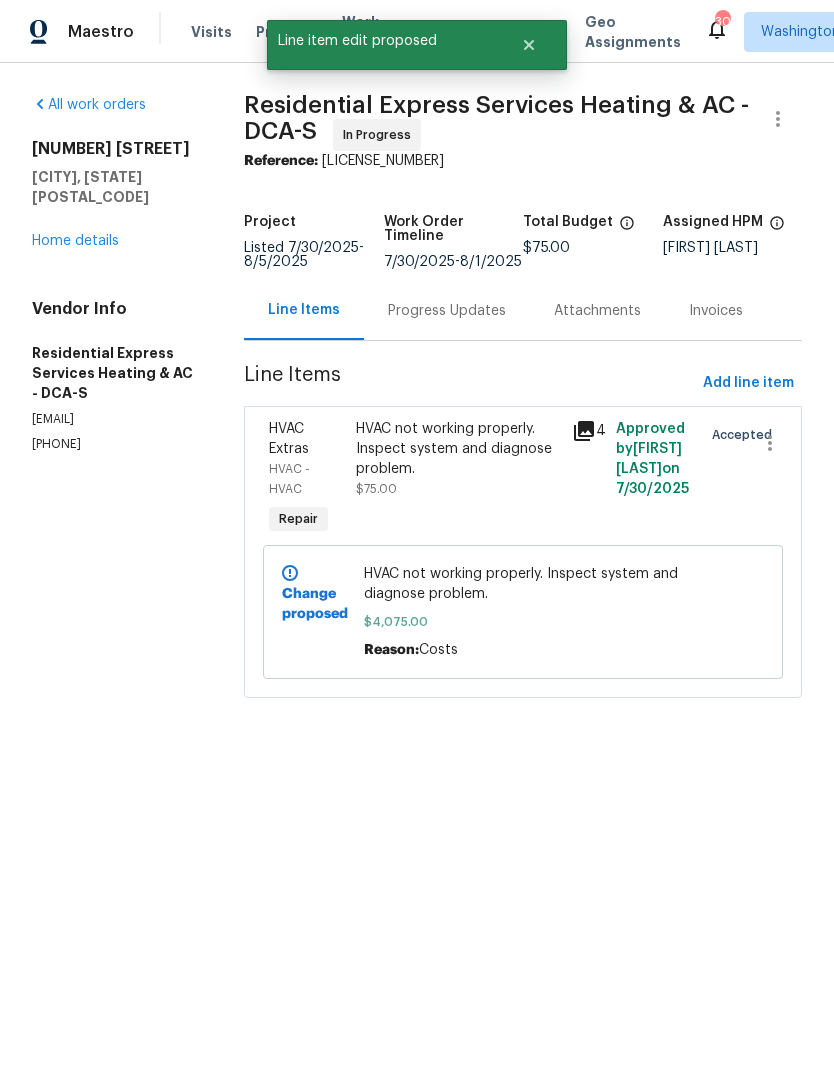 click on "Progress Updates" at bounding box center [447, 311] 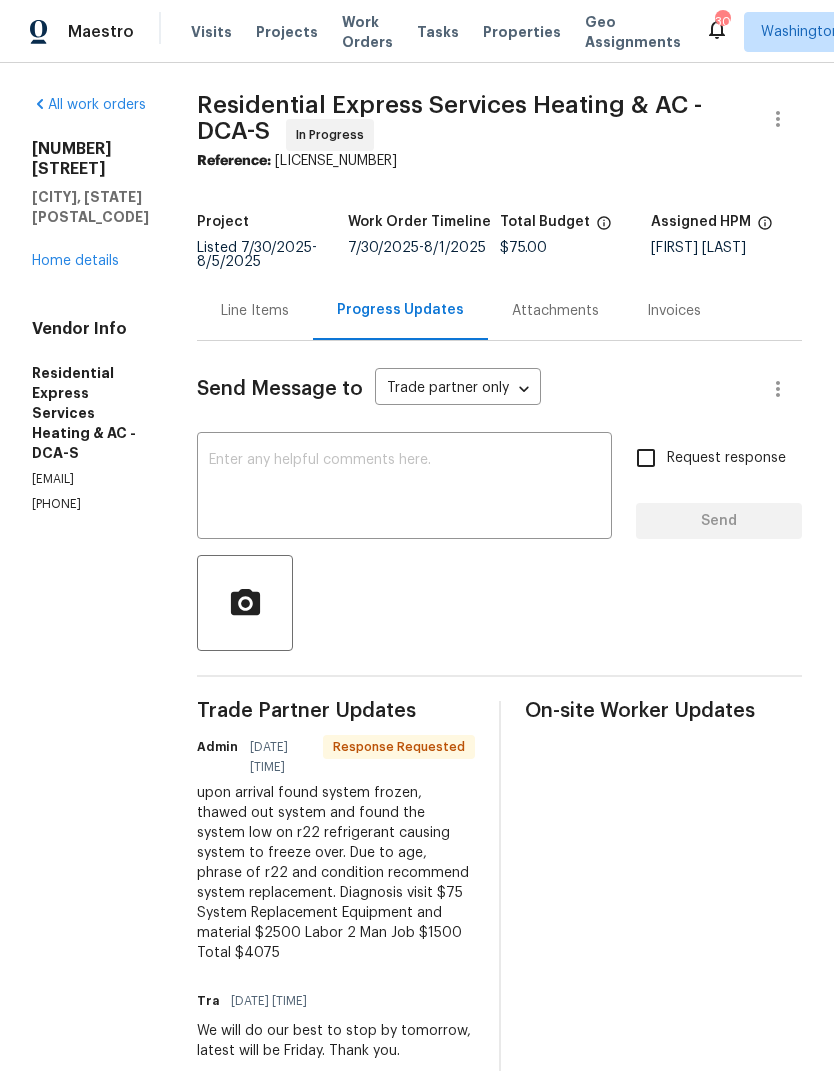 click at bounding box center (404, 488) 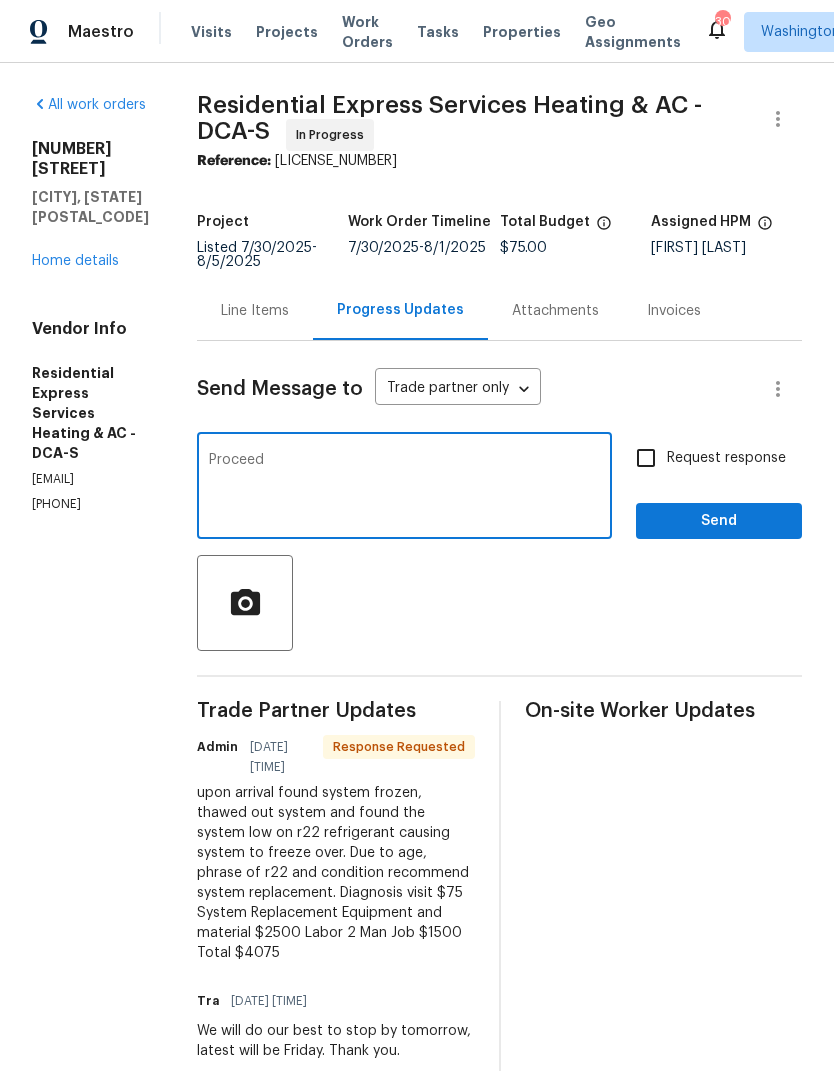 type on "Proceed" 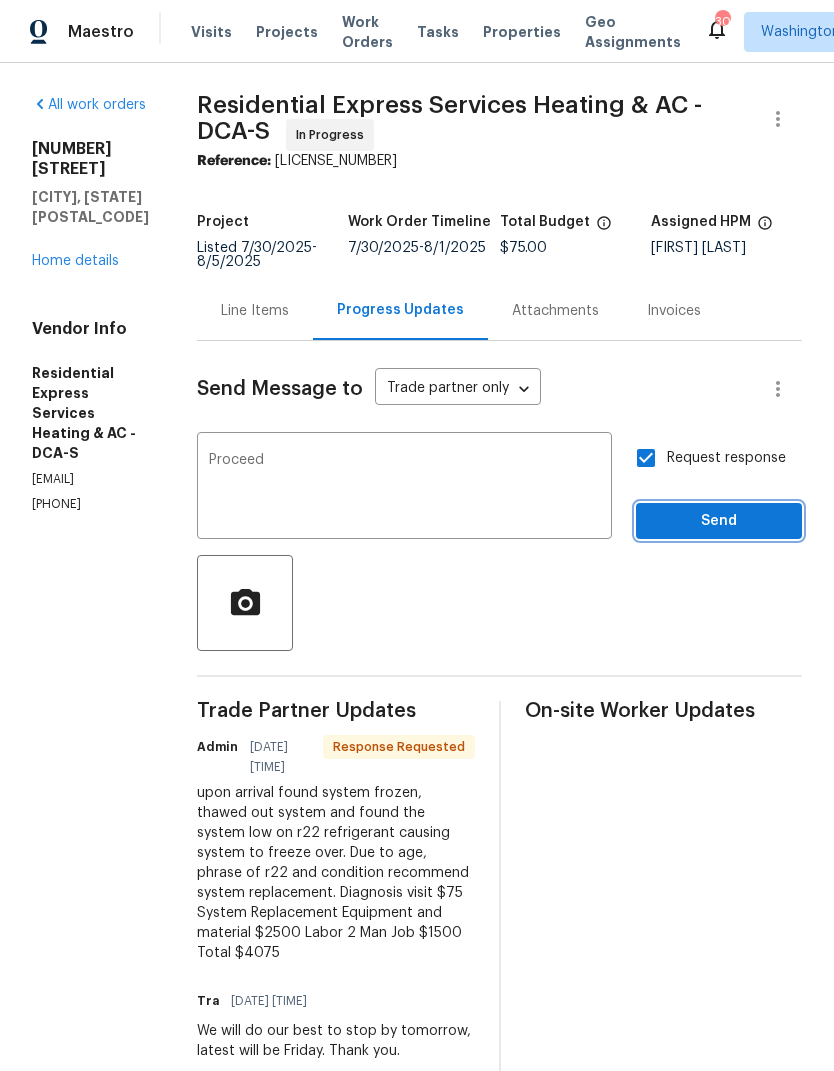 click on "Send" at bounding box center [719, 521] 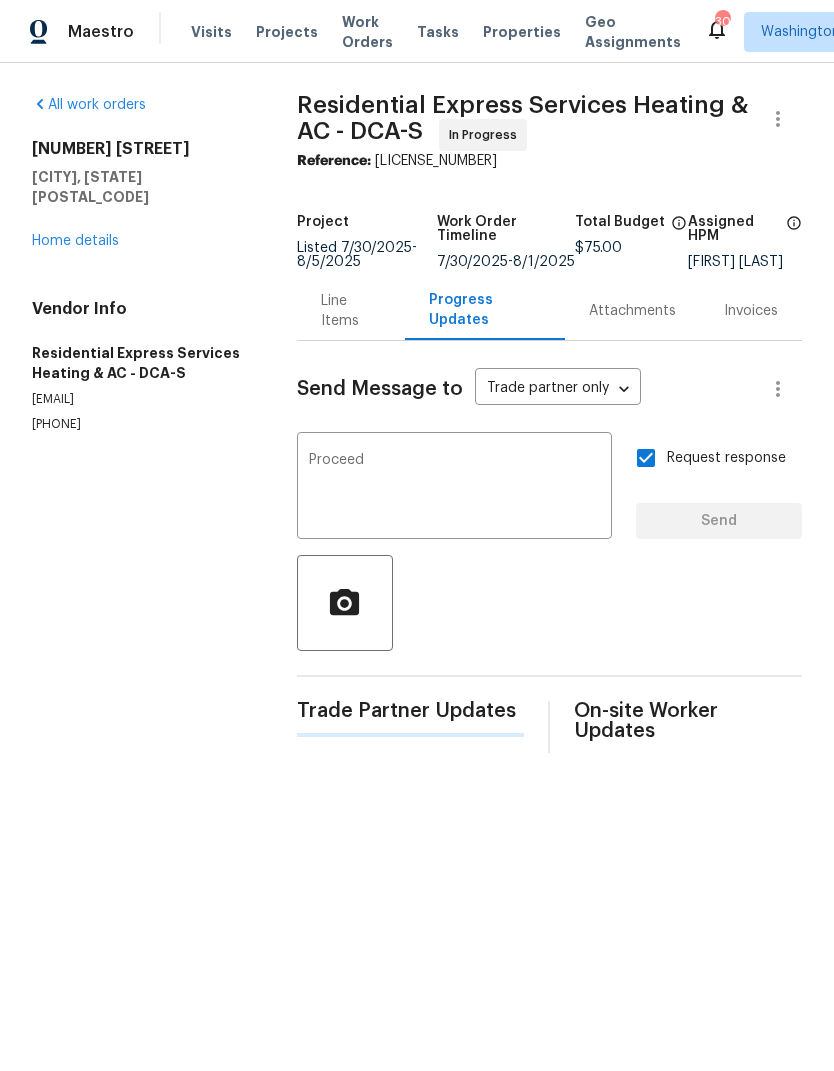 type 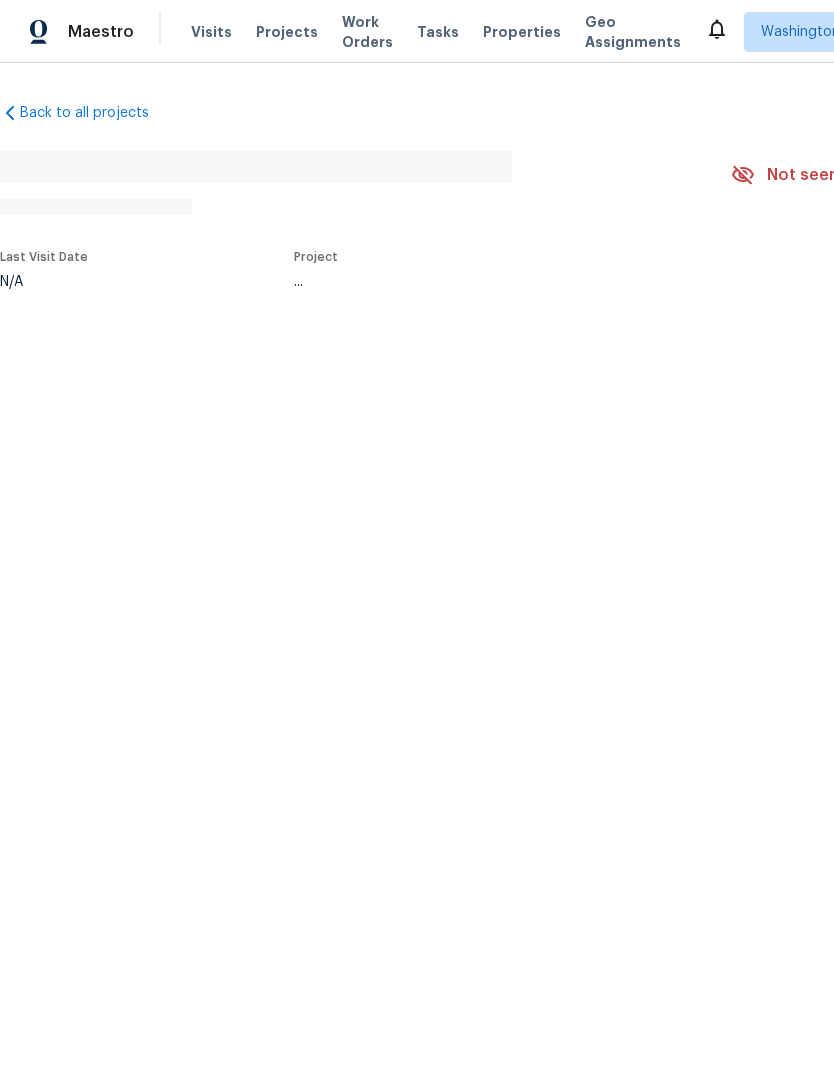 scroll, scrollTop: 0, scrollLeft: 0, axis: both 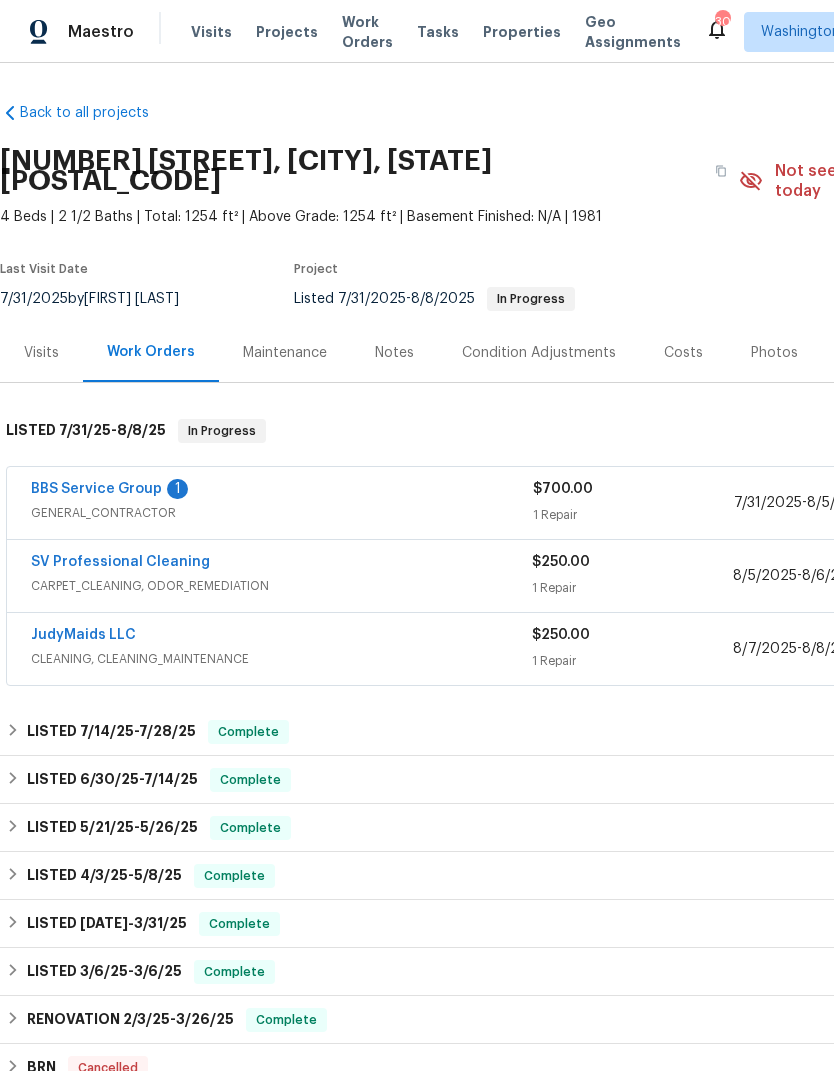 click on "BBS Service Group" at bounding box center [96, 489] 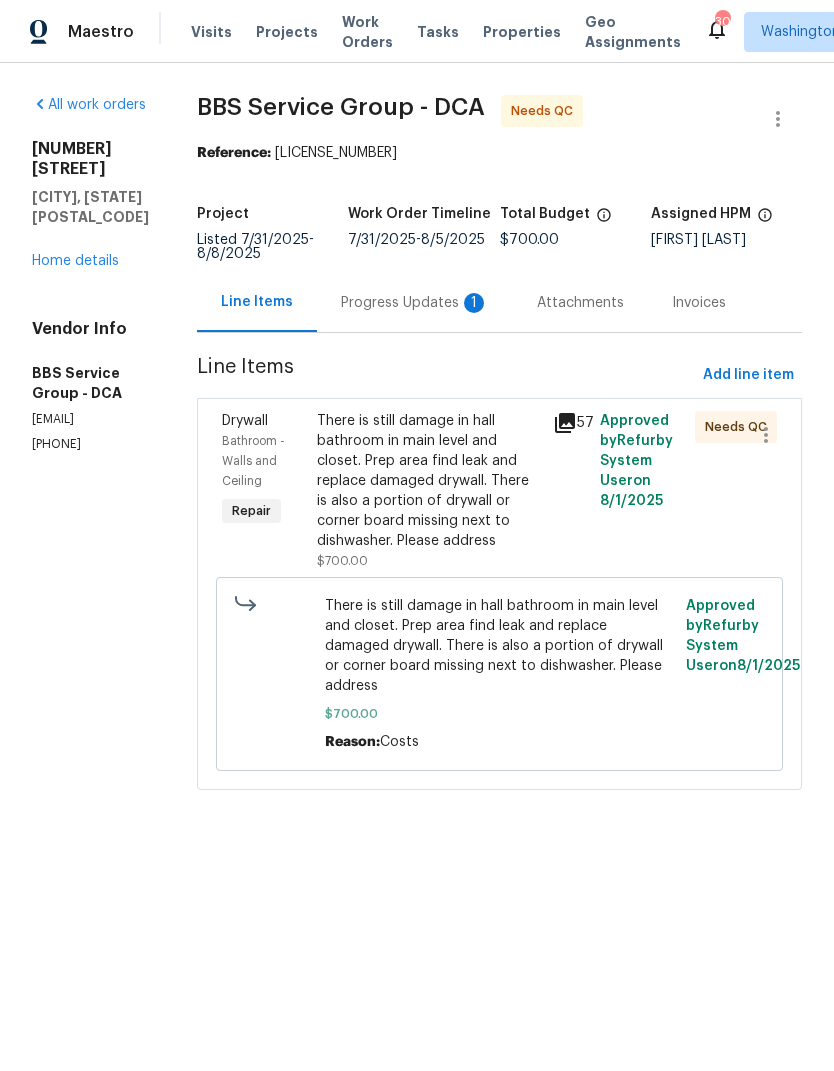 click on "Progress Updates 1" at bounding box center [415, 303] 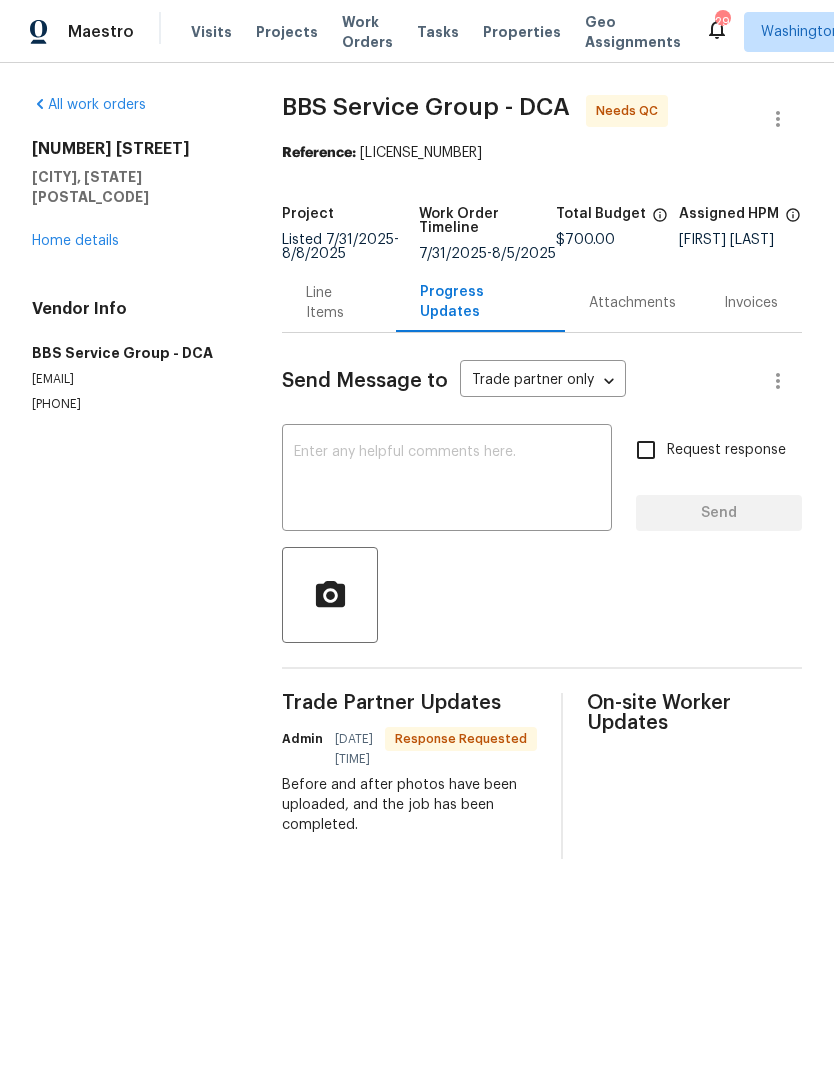 click on "Line Items" at bounding box center (338, 302) 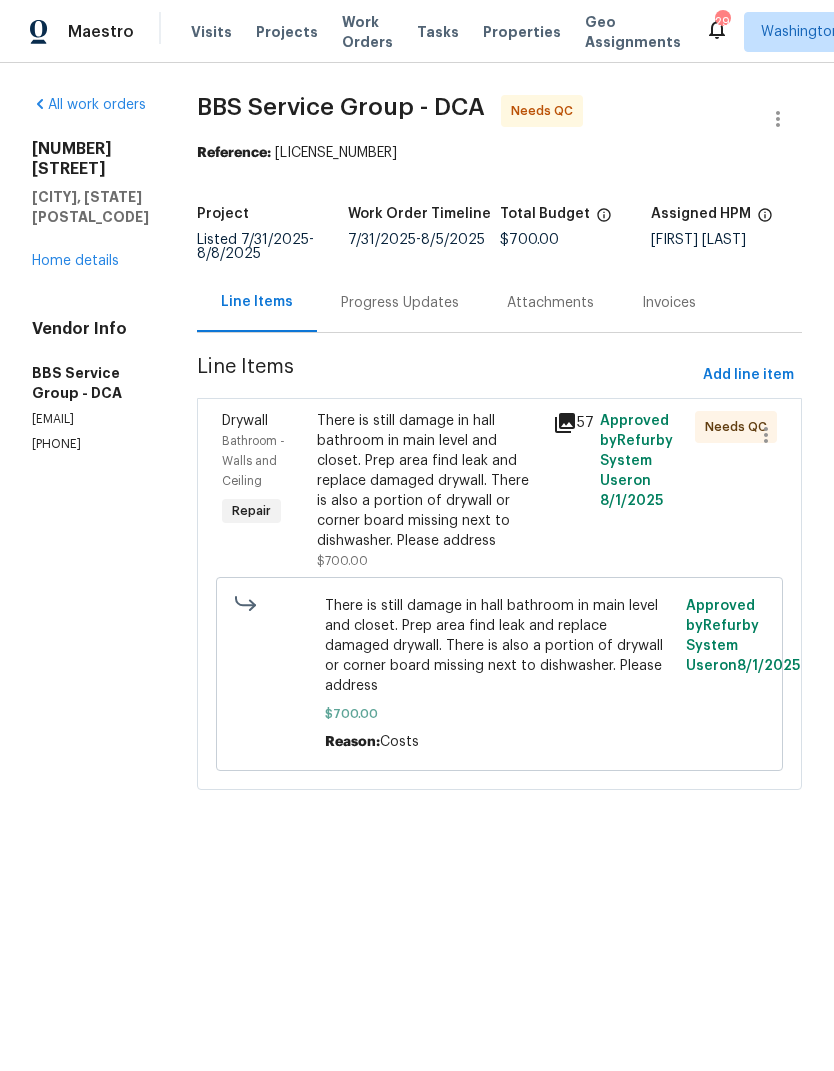 click 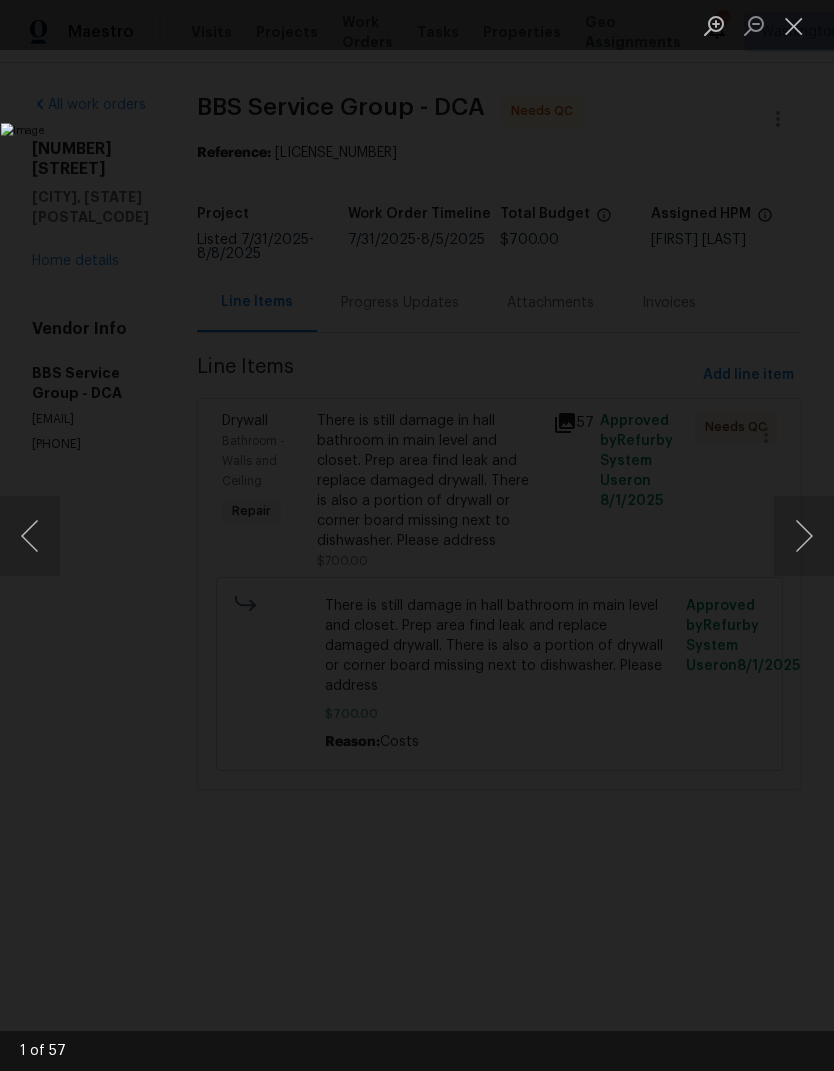 click at bounding box center (804, 536) 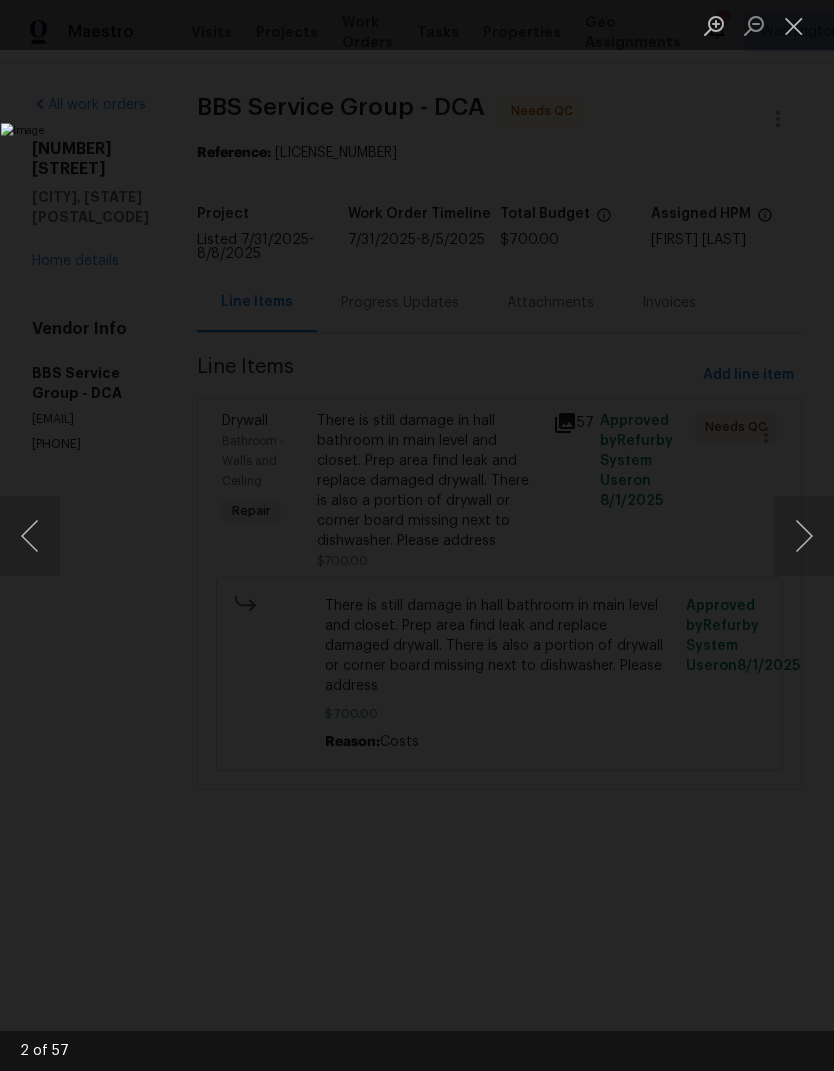 click at bounding box center [804, 536] 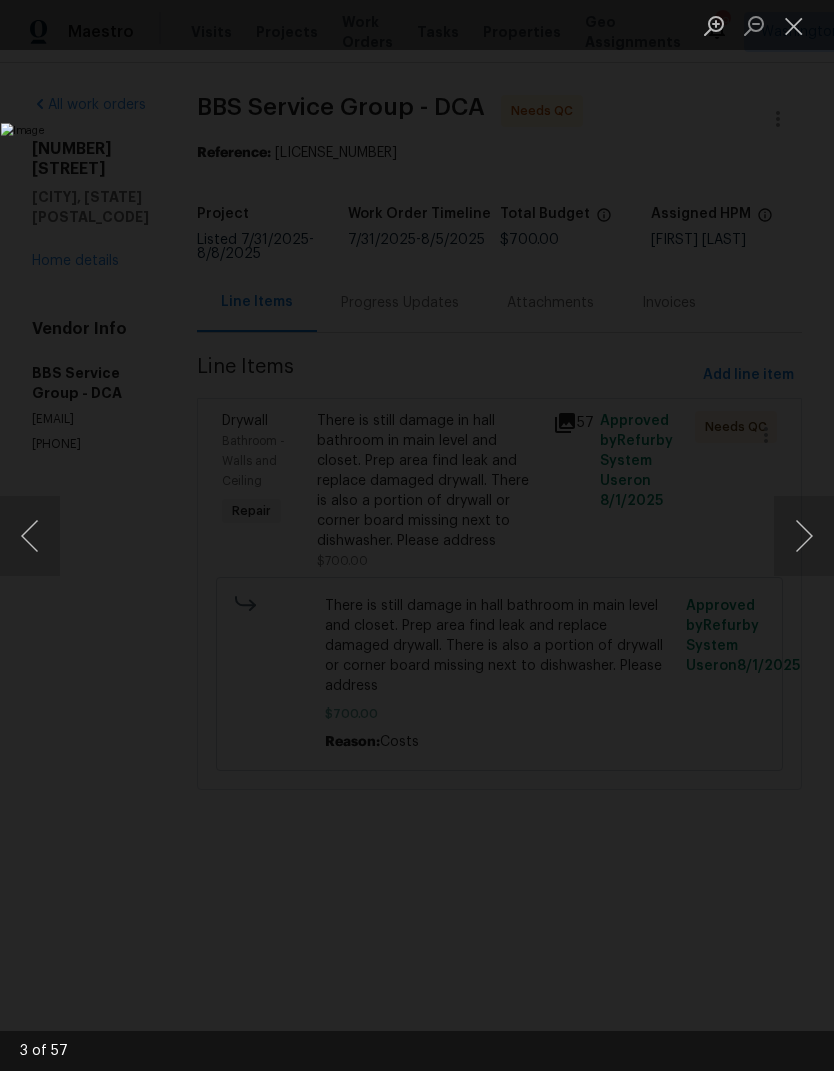 click at bounding box center (804, 536) 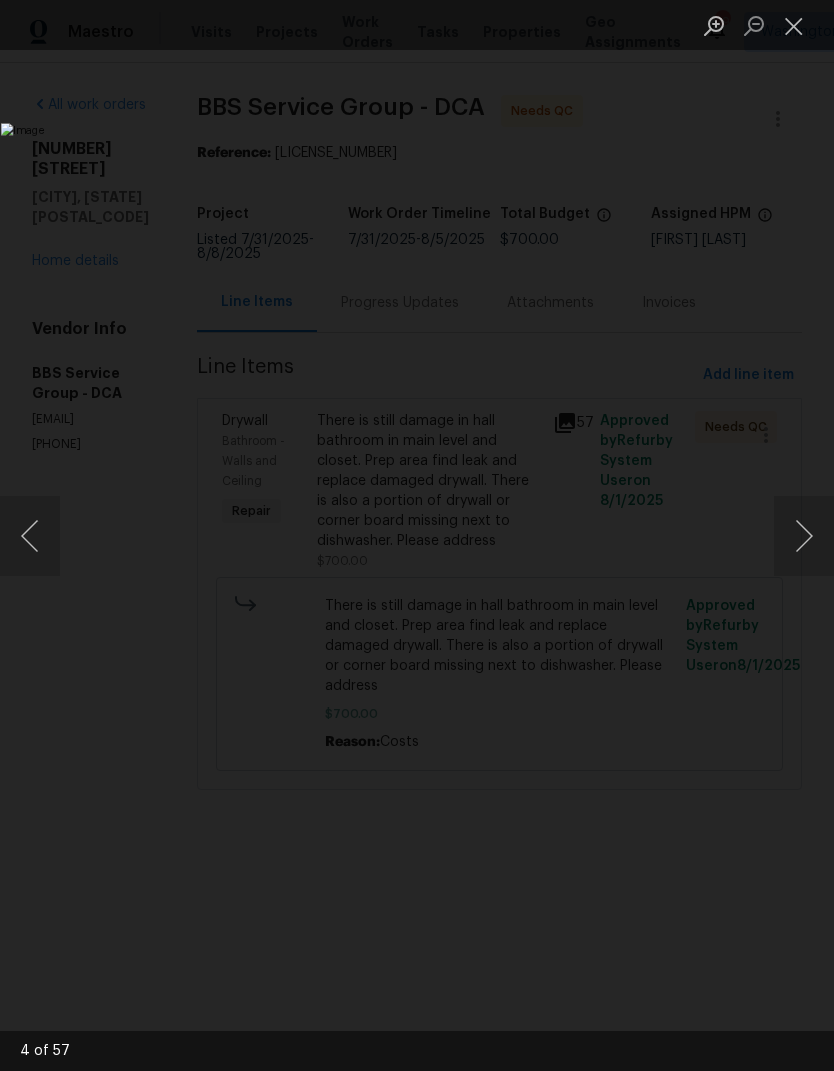 click at bounding box center (30, 536) 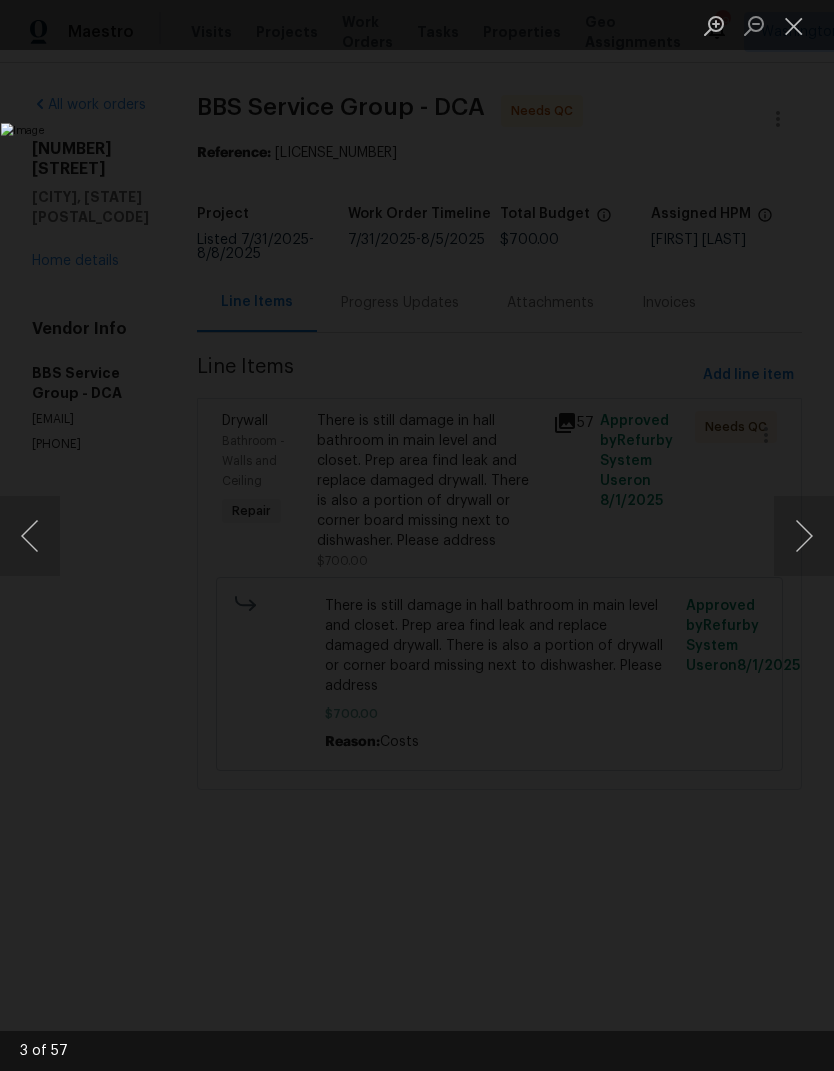 click at bounding box center [804, 536] 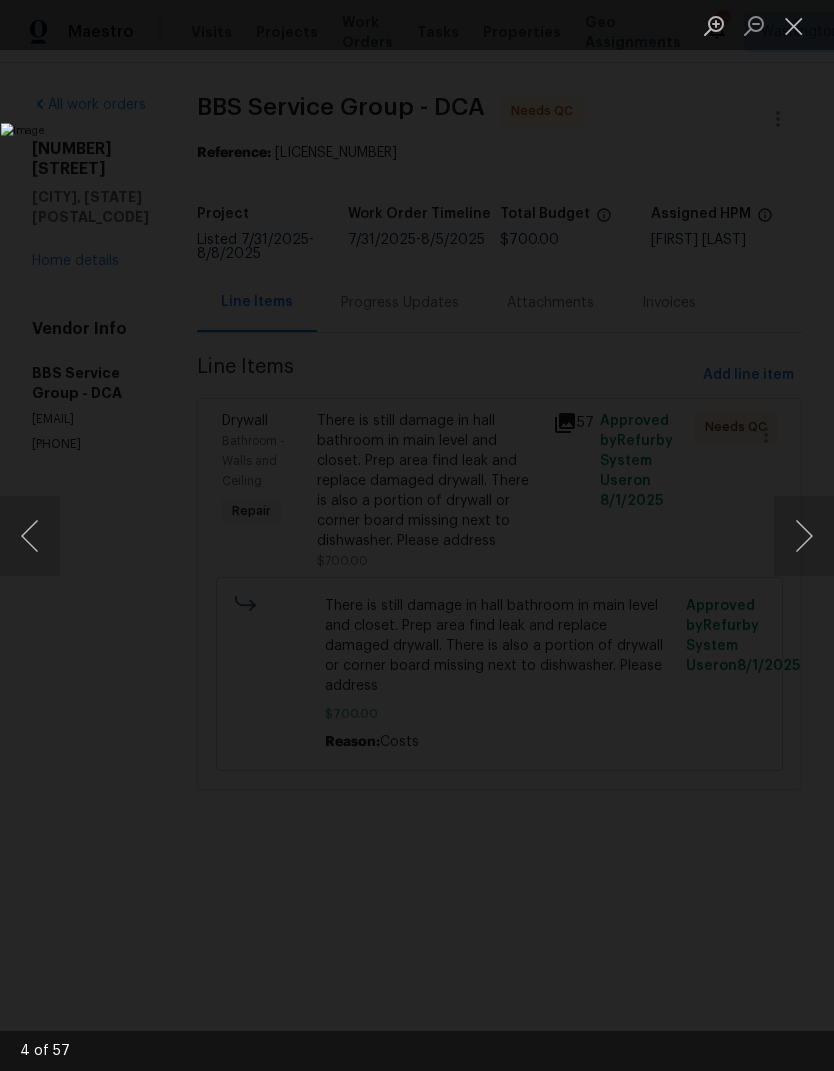 click at bounding box center (804, 536) 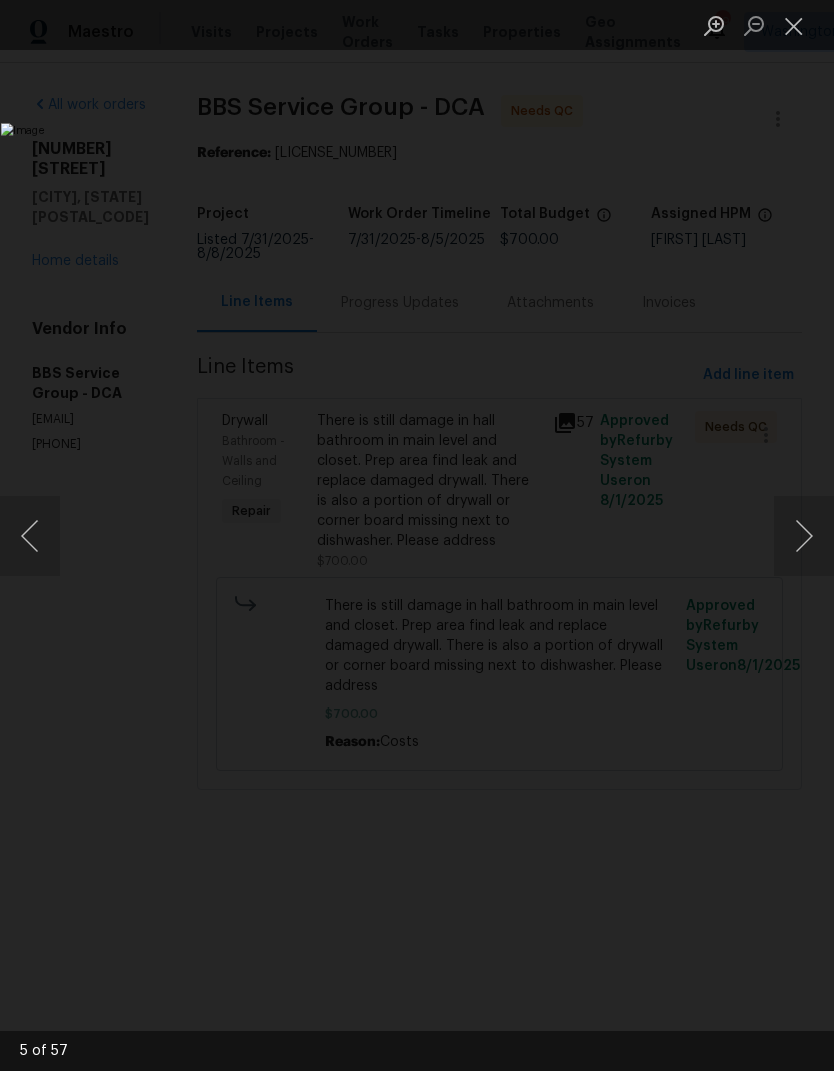 click at bounding box center [804, 536] 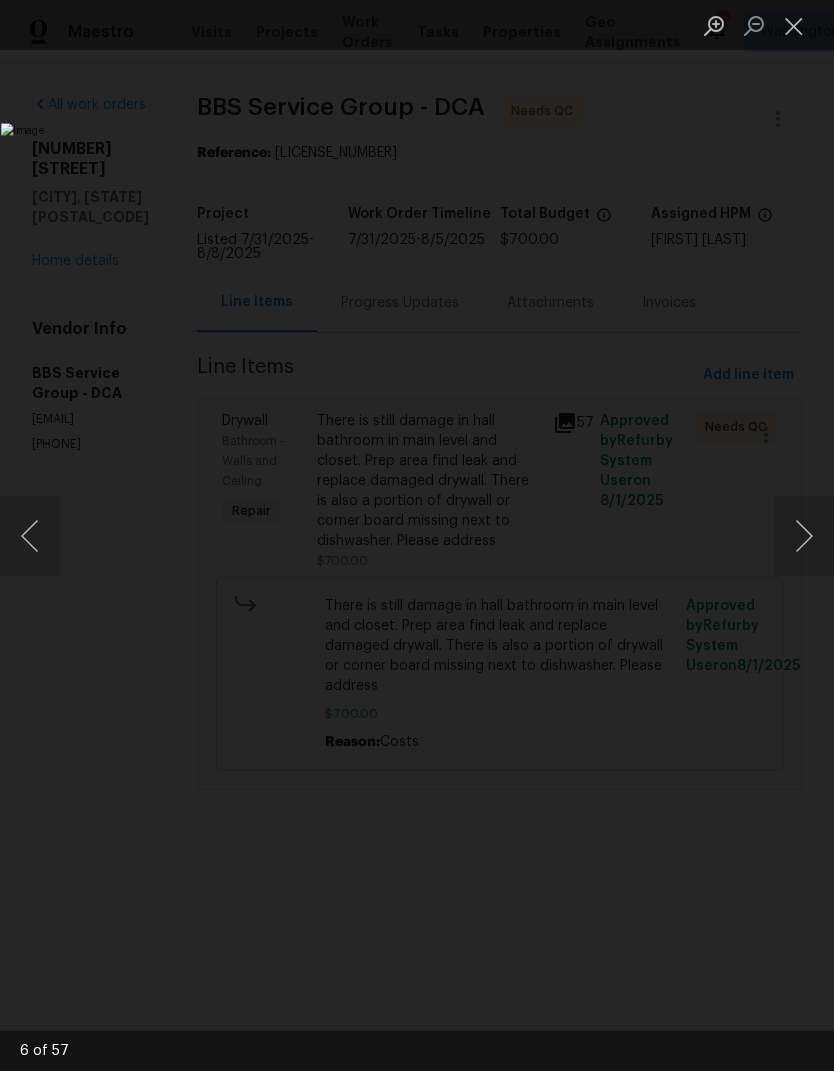 click at bounding box center [804, 536] 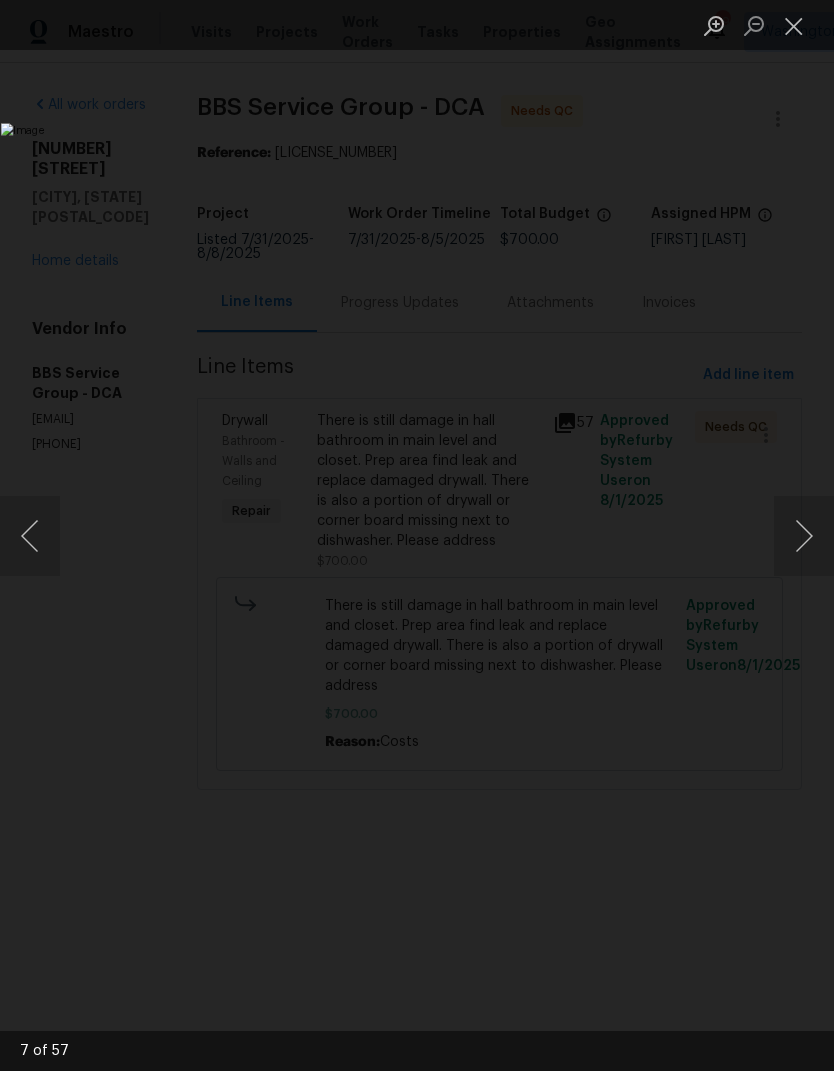click at bounding box center (804, 536) 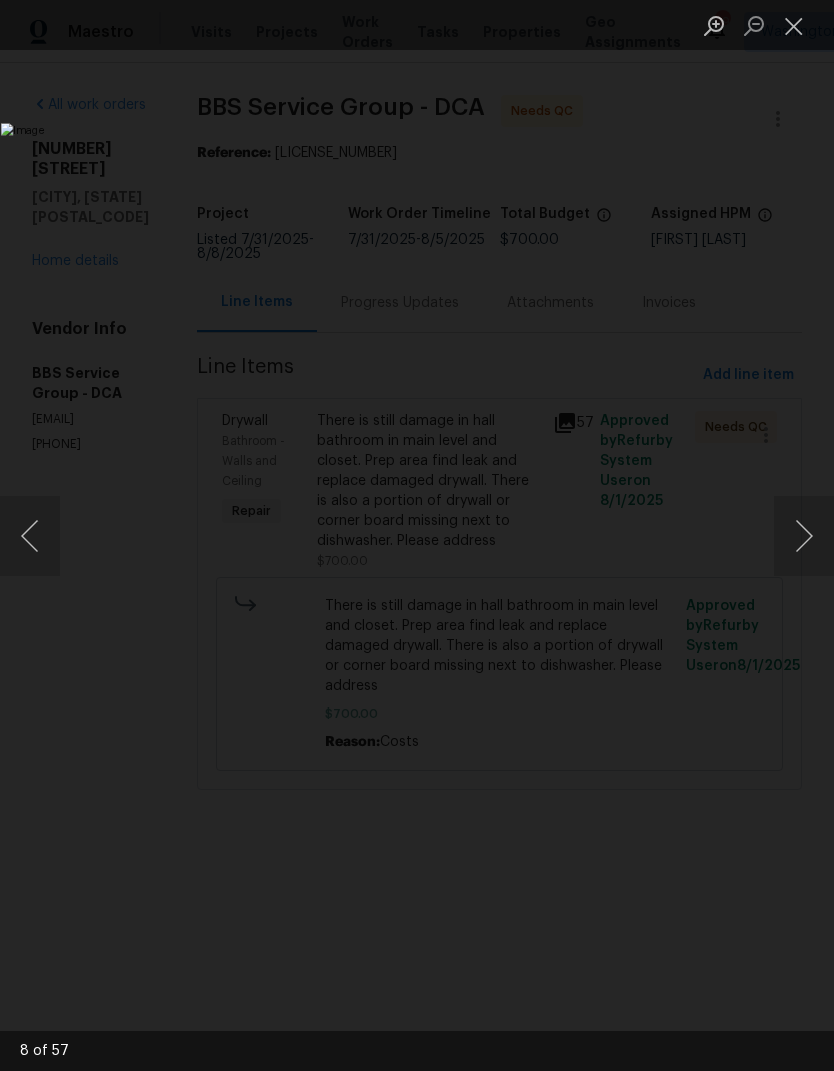 click at bounding box center (804, 536) 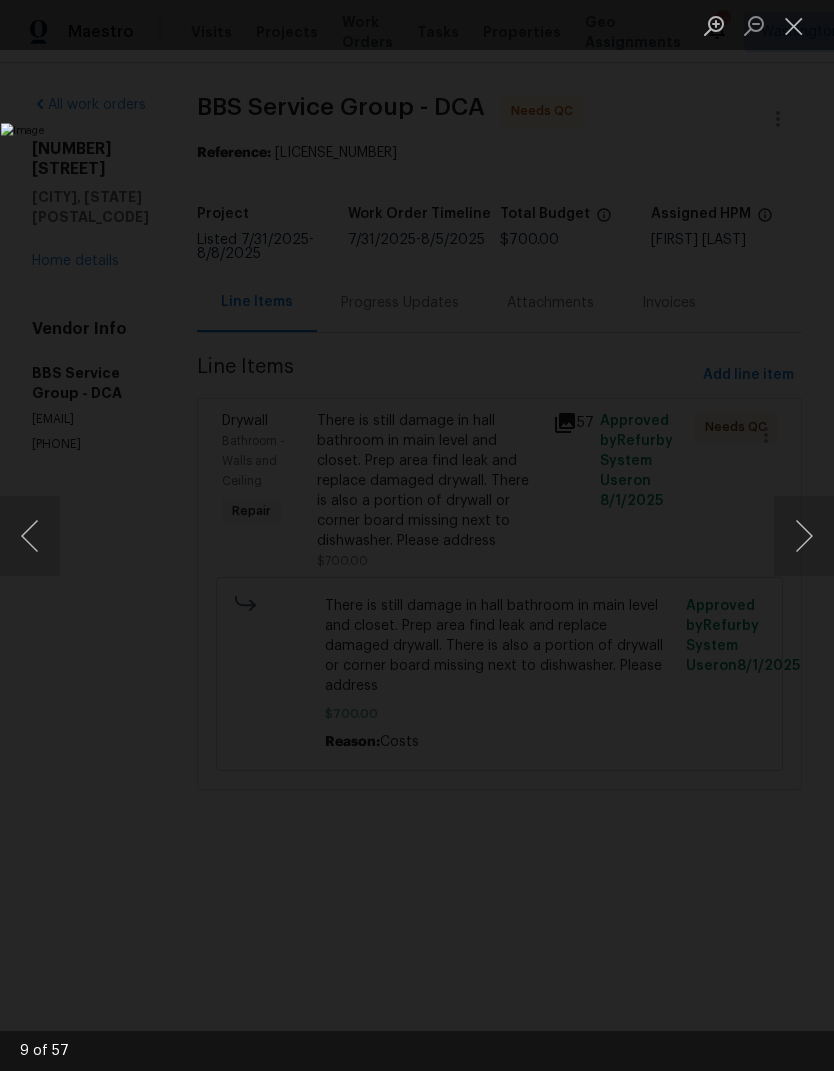click at bounding box center (804, 536) 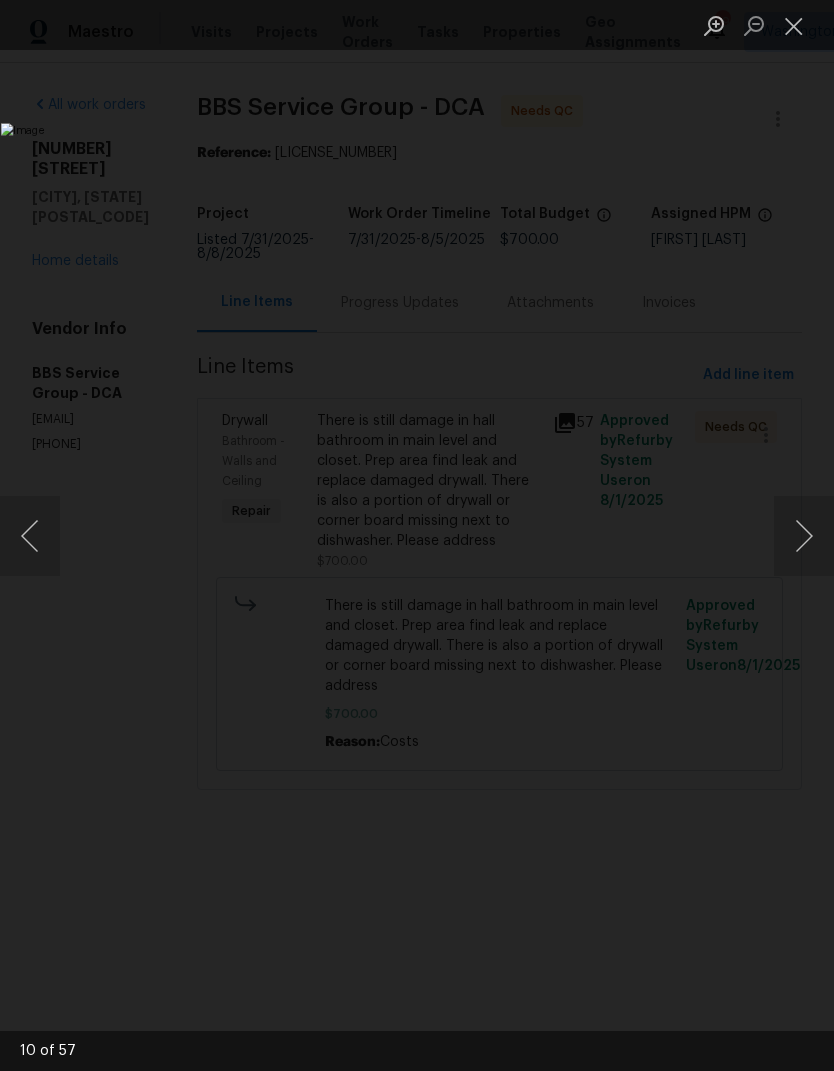 click at bounding box center (804, 536) 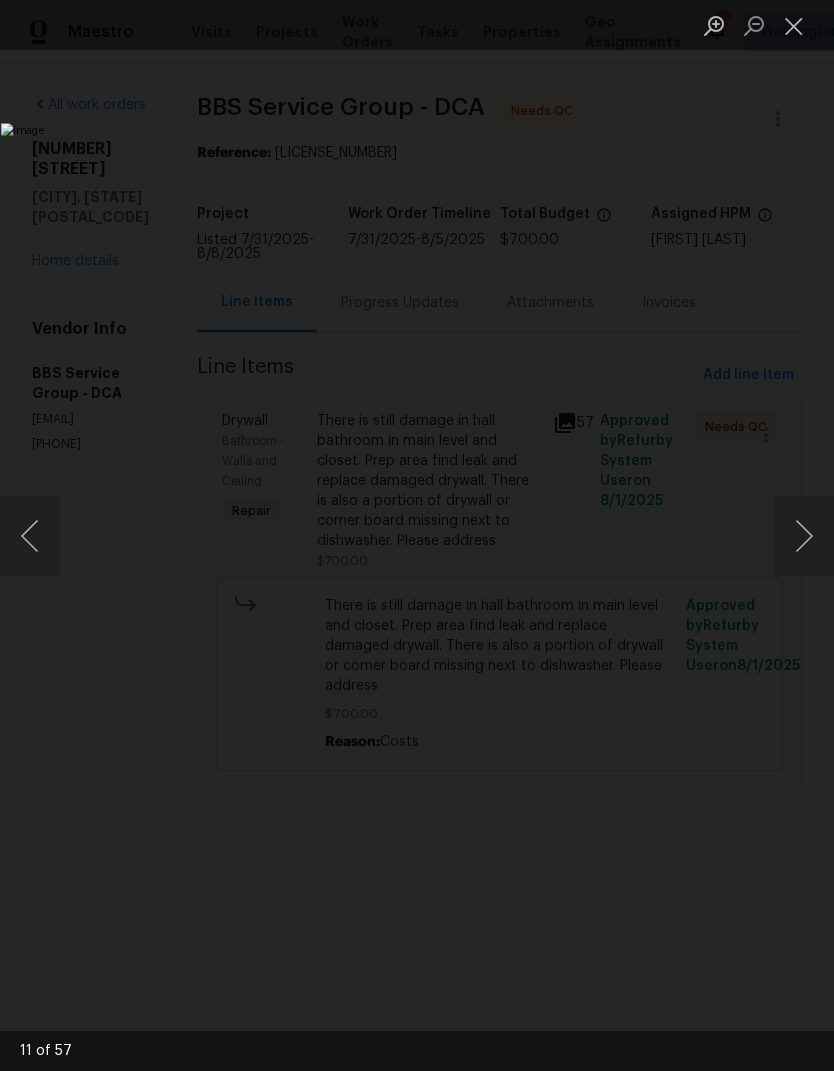 click at bounding box center [804, 536] 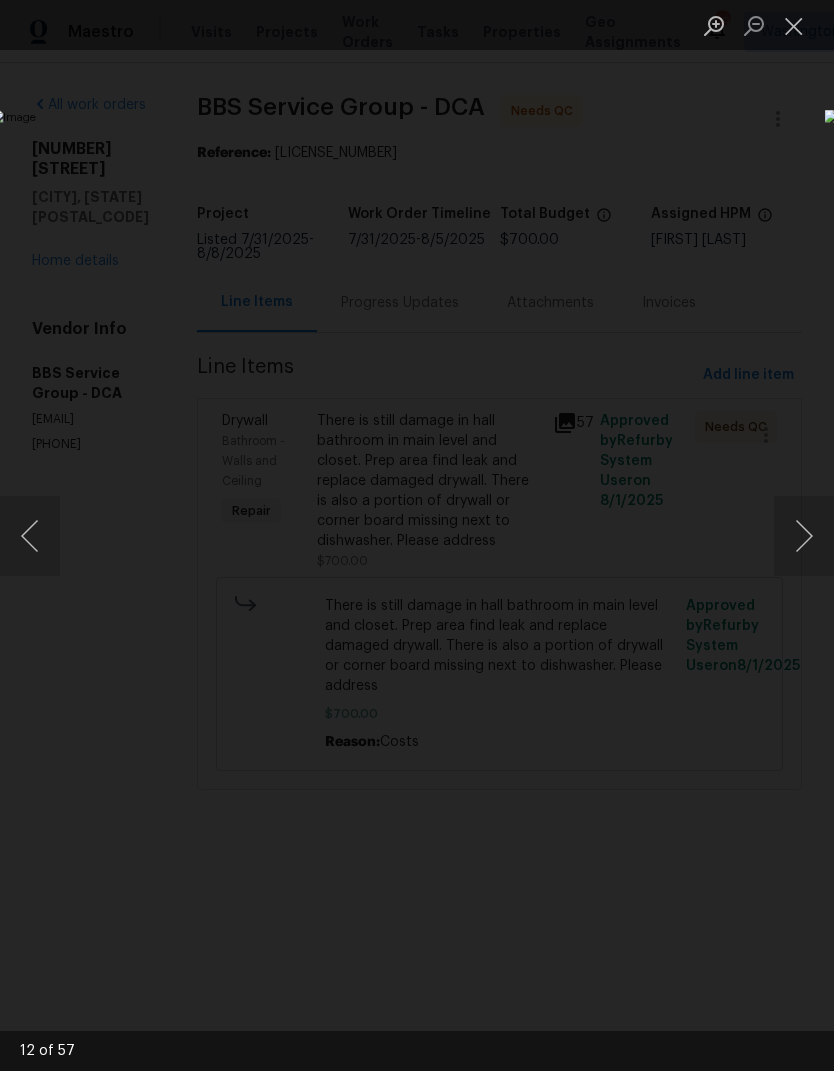 click at bounding box center (804, 536) 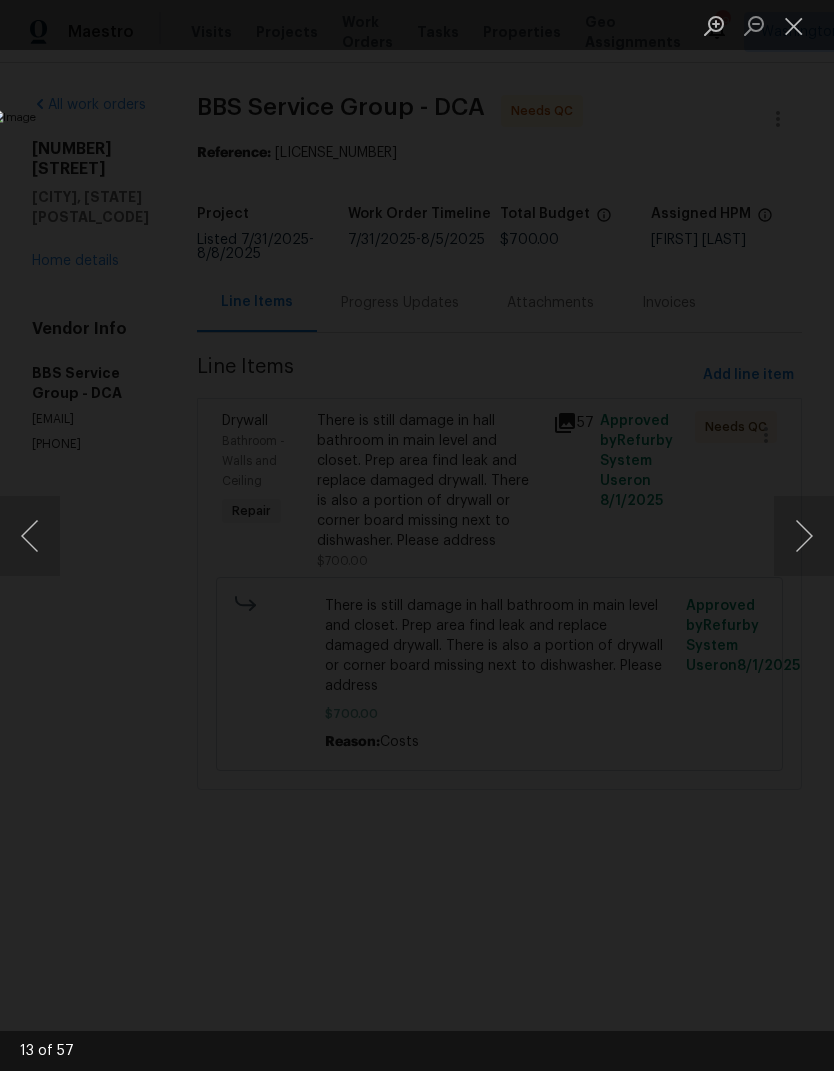 click at bounding box center [804, 536] 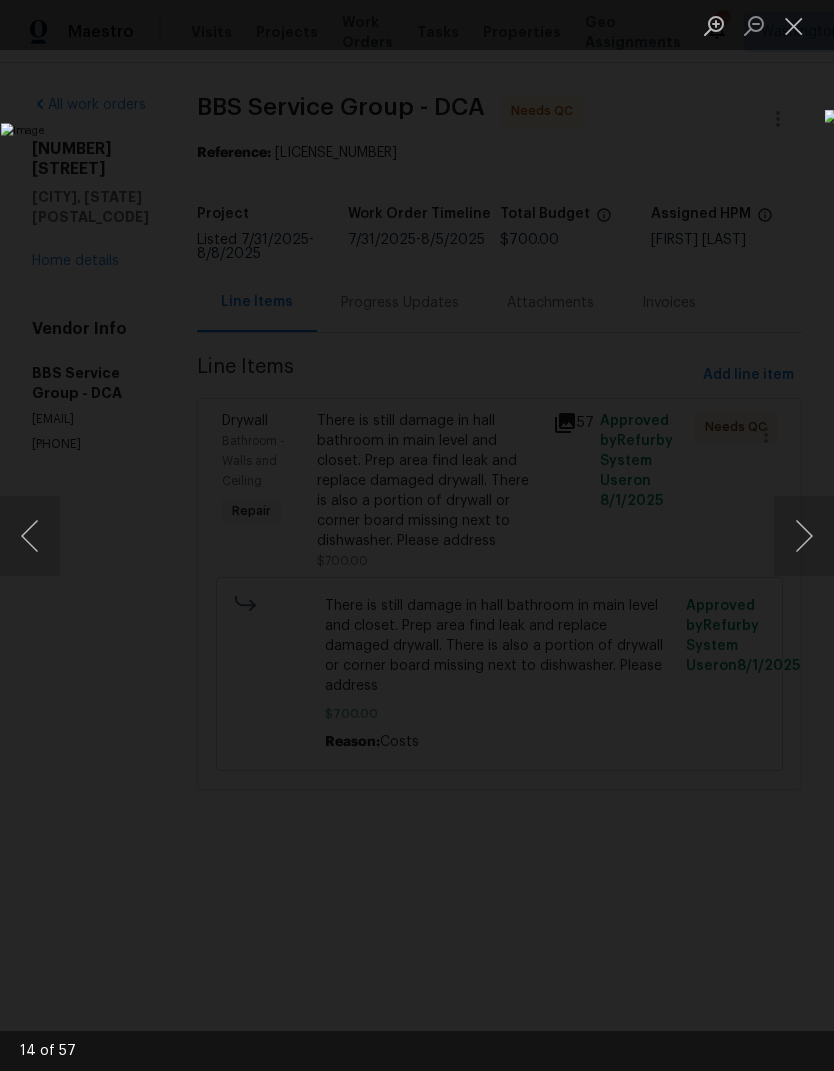 click at bounding box center (30, 536) 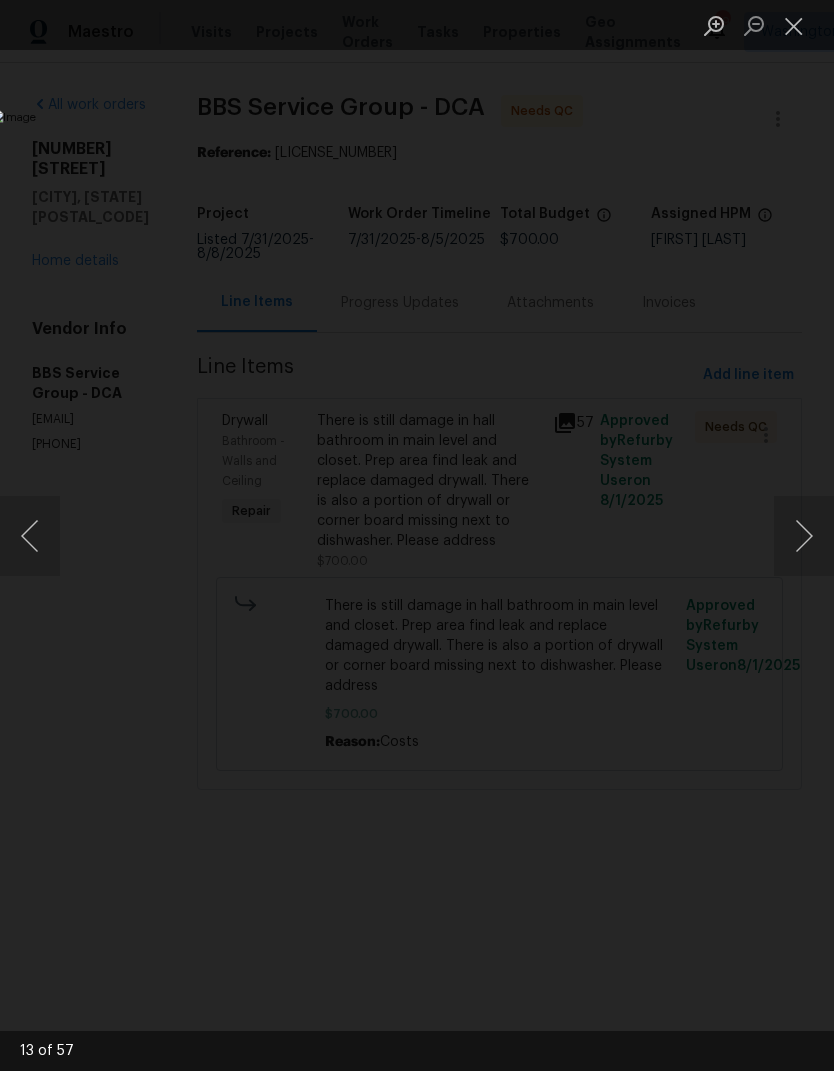click at bounding box center [804, 536] 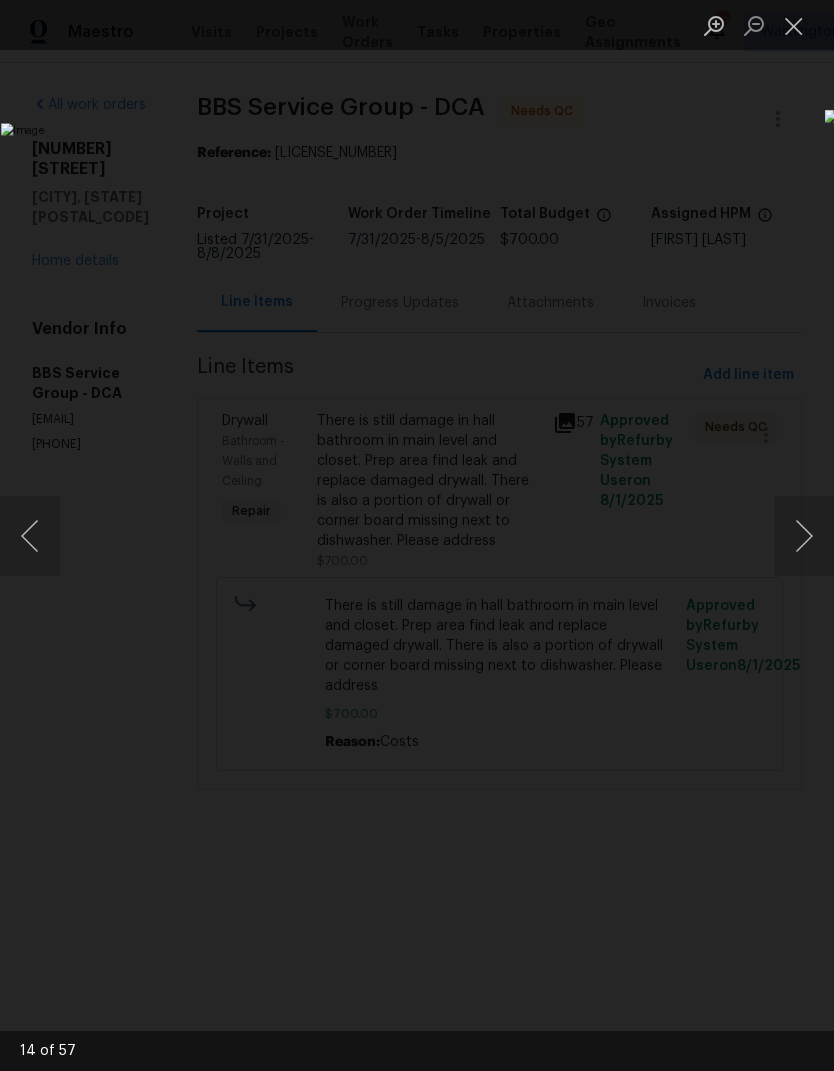 click at bounding box center [804, 536] 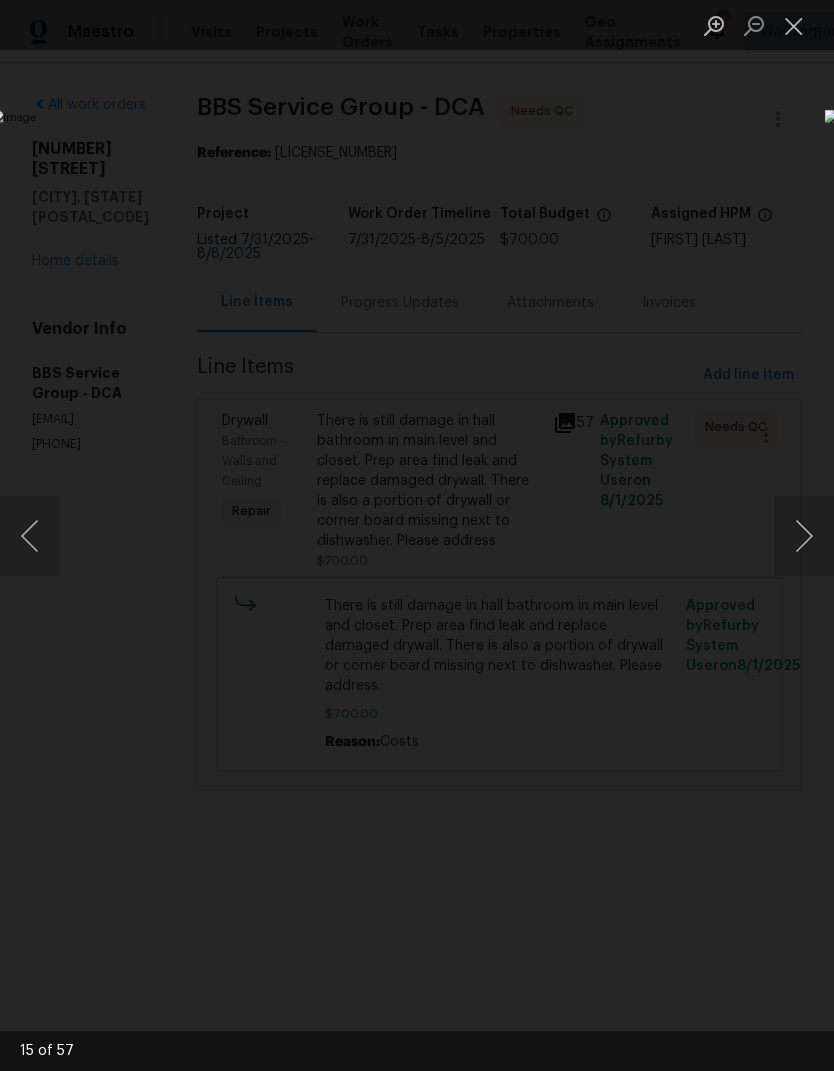 click at bounding box center [804, 536] 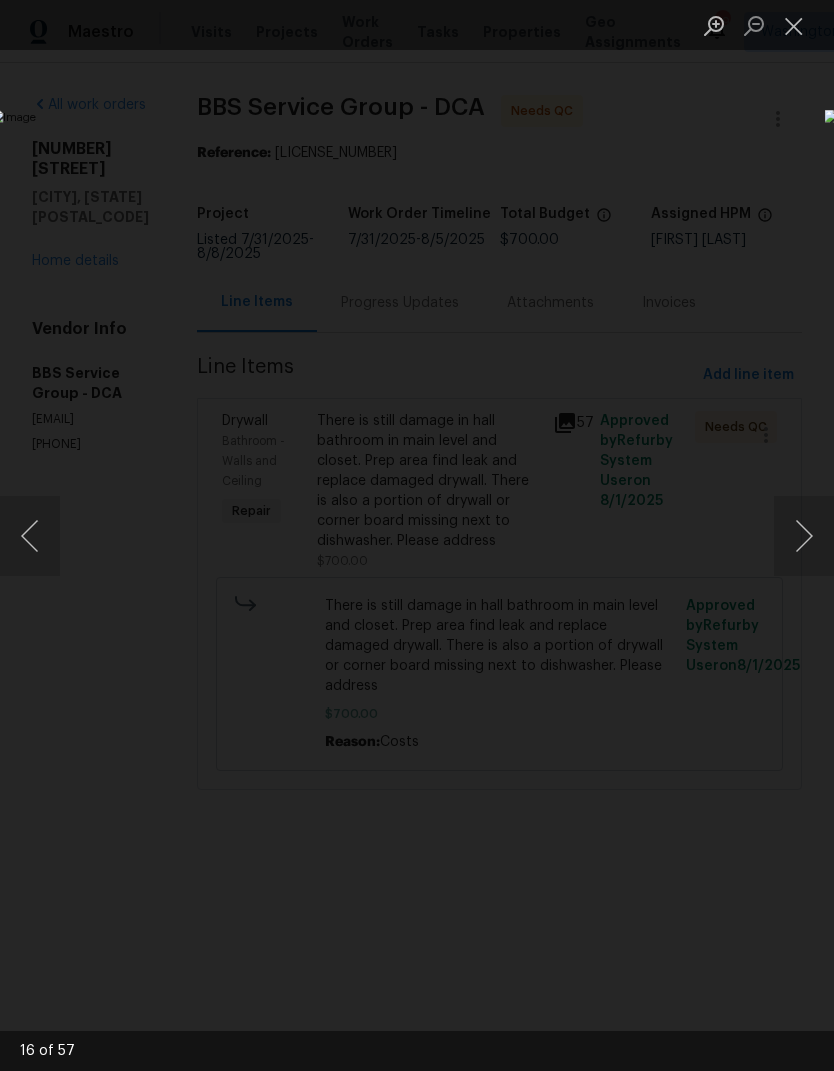 click at bounding box center [804, 536] 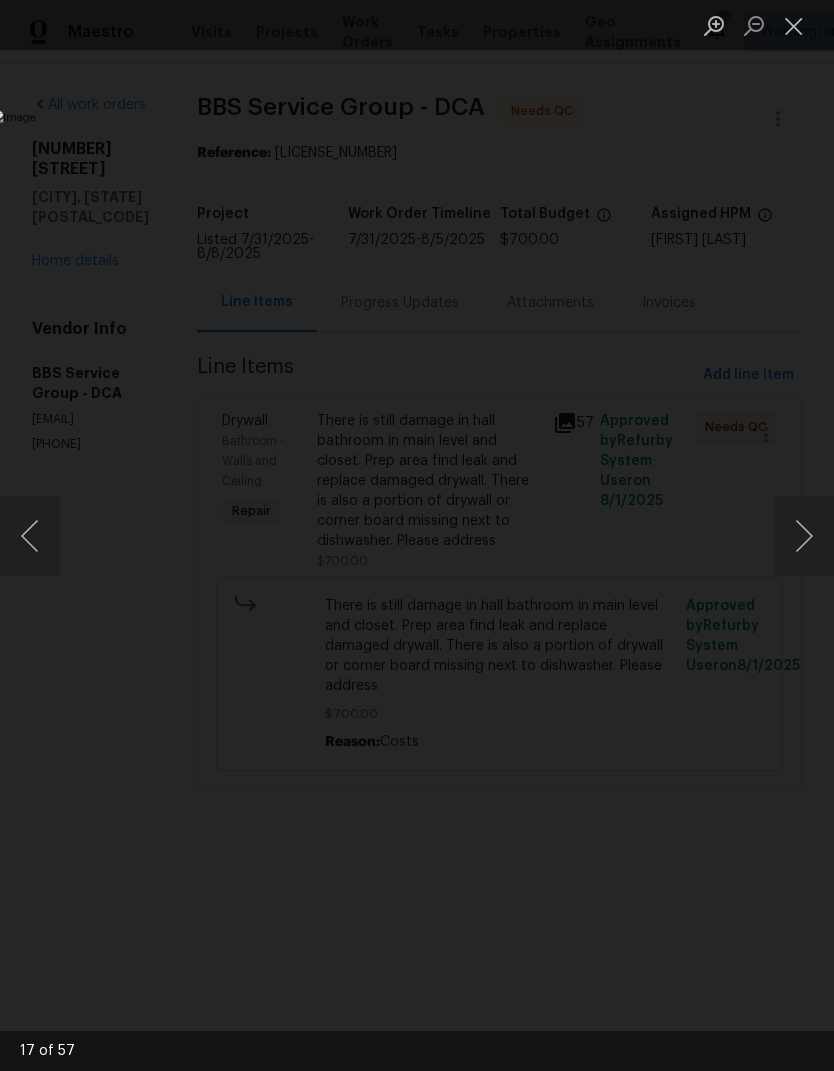 click at bounding box center [804, 536] 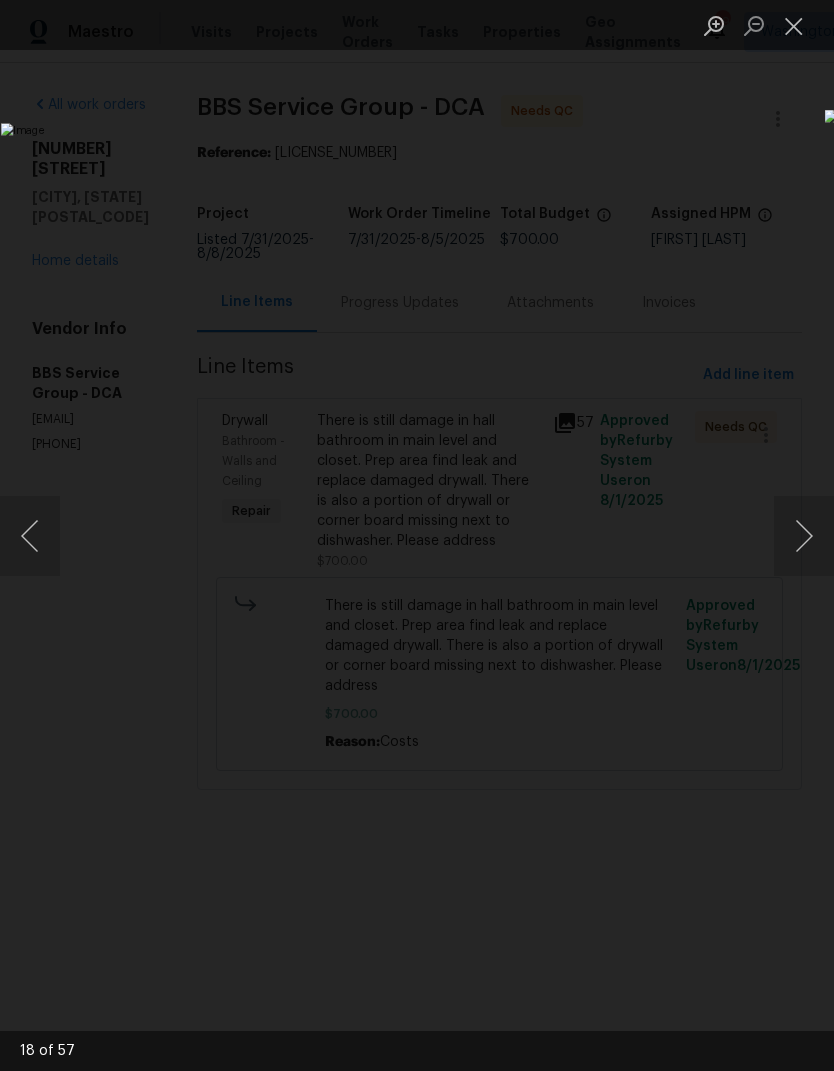 click at bounding box center [804, 536] 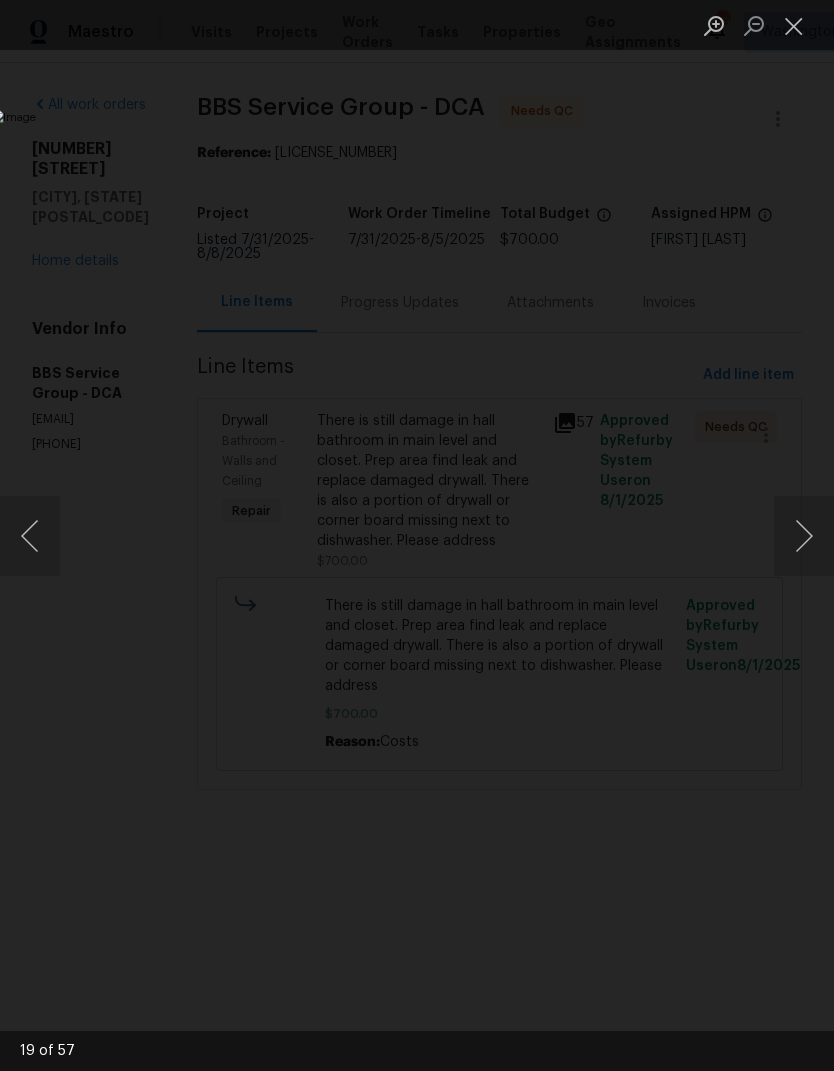 click at bounding box center (804, 536) 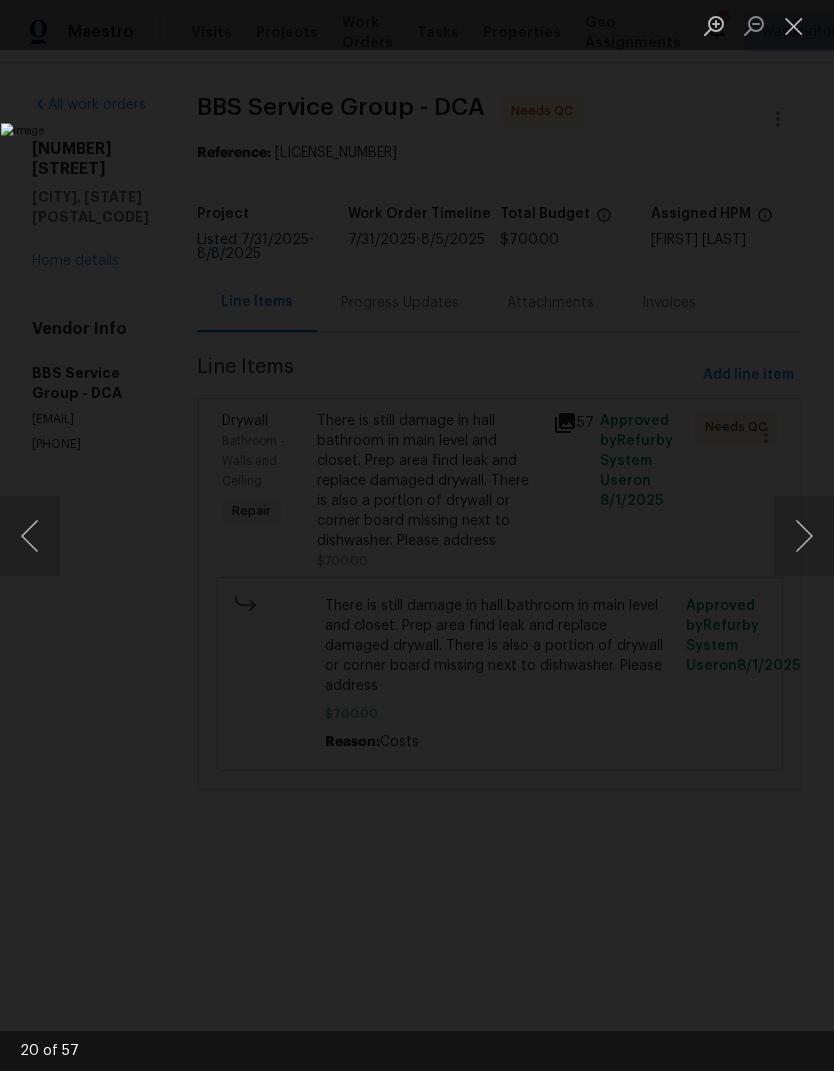 click at bounding box center (804, 536) 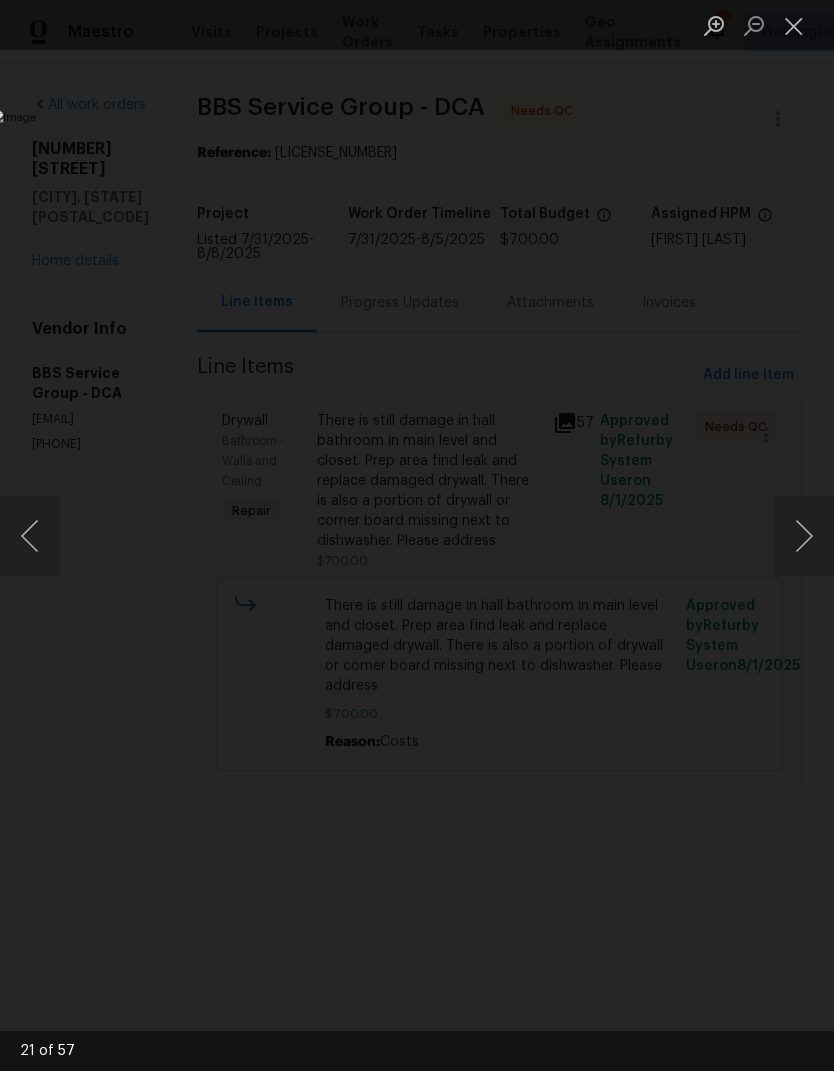 click at bounding box center [804, 536] 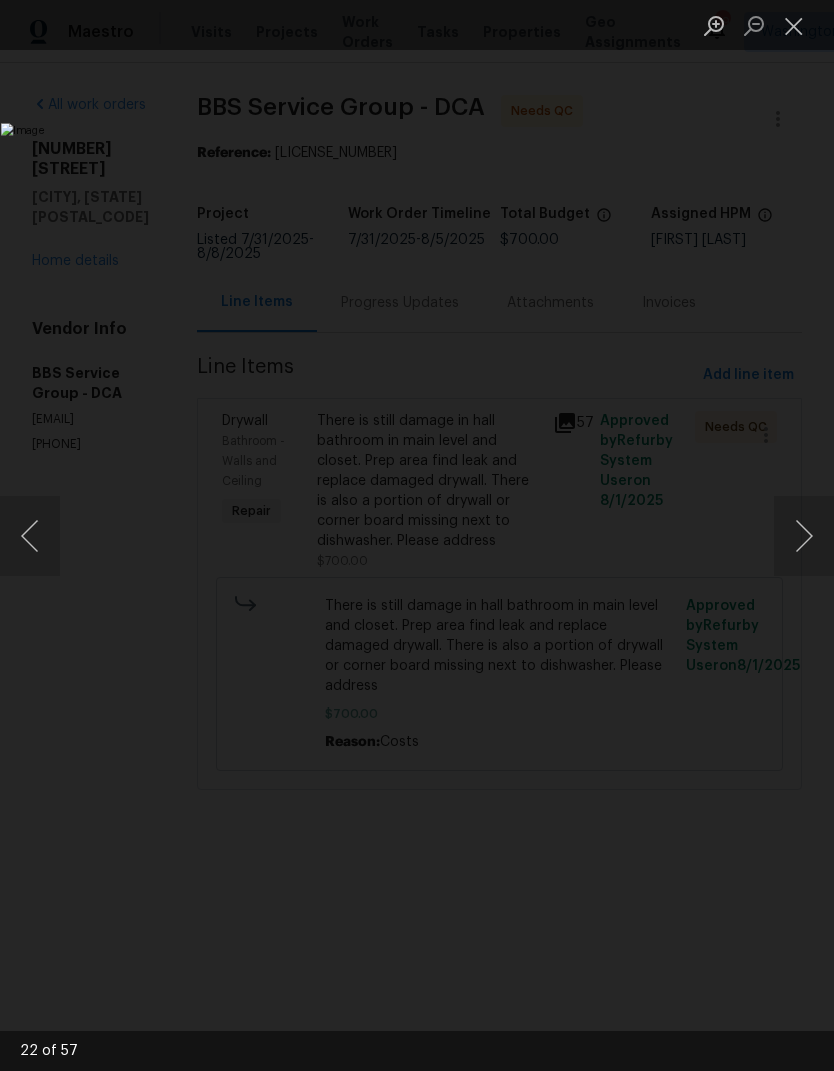 click at bounding box center (804, 536) 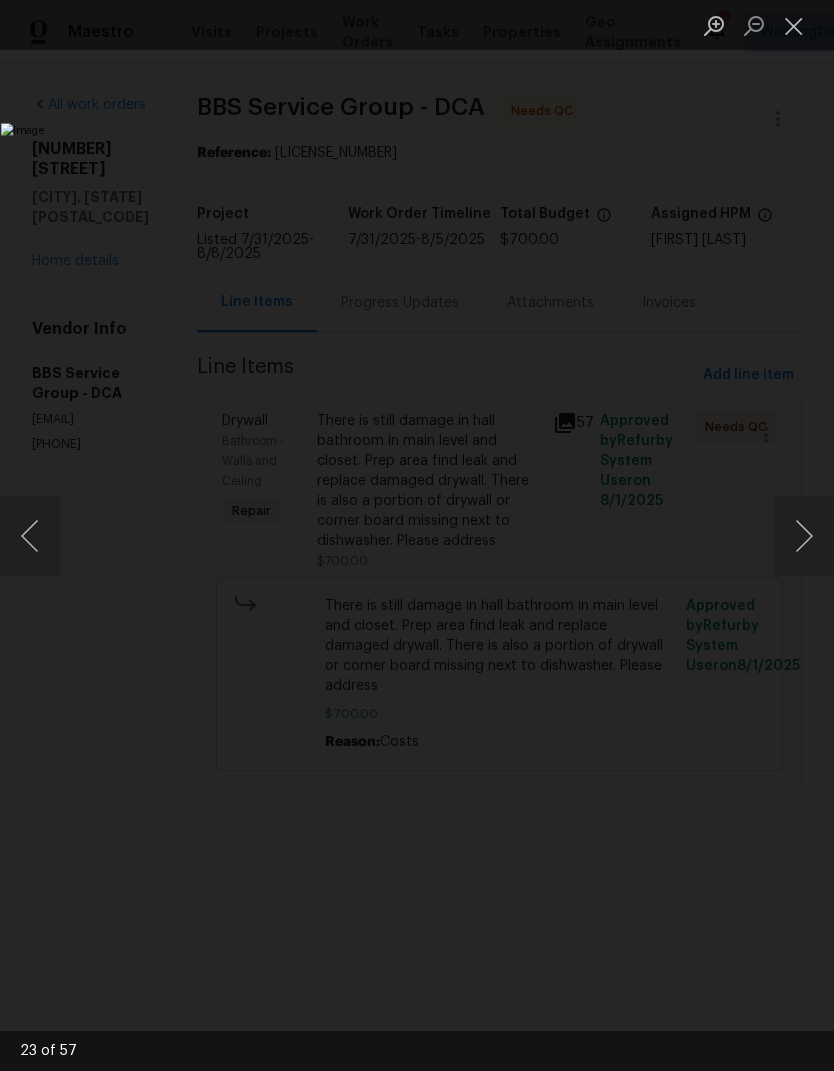 click at bounding box center (804, 536) 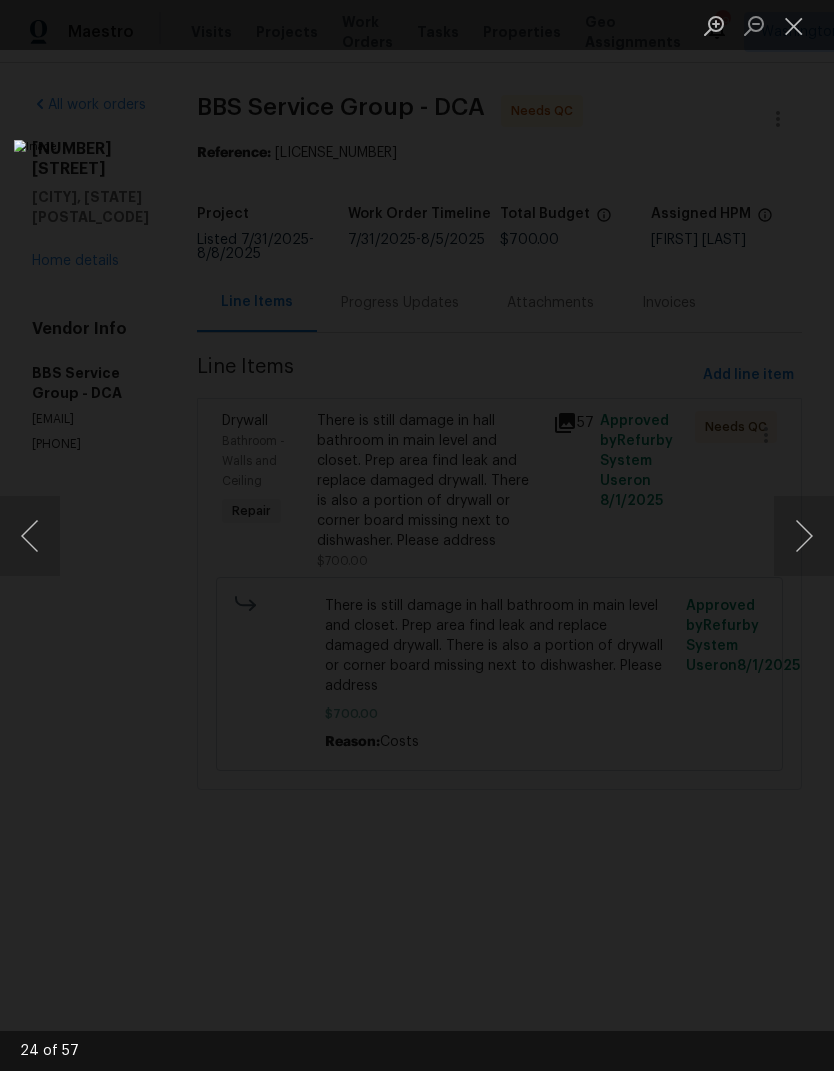 click at bounding box center (804, 536) 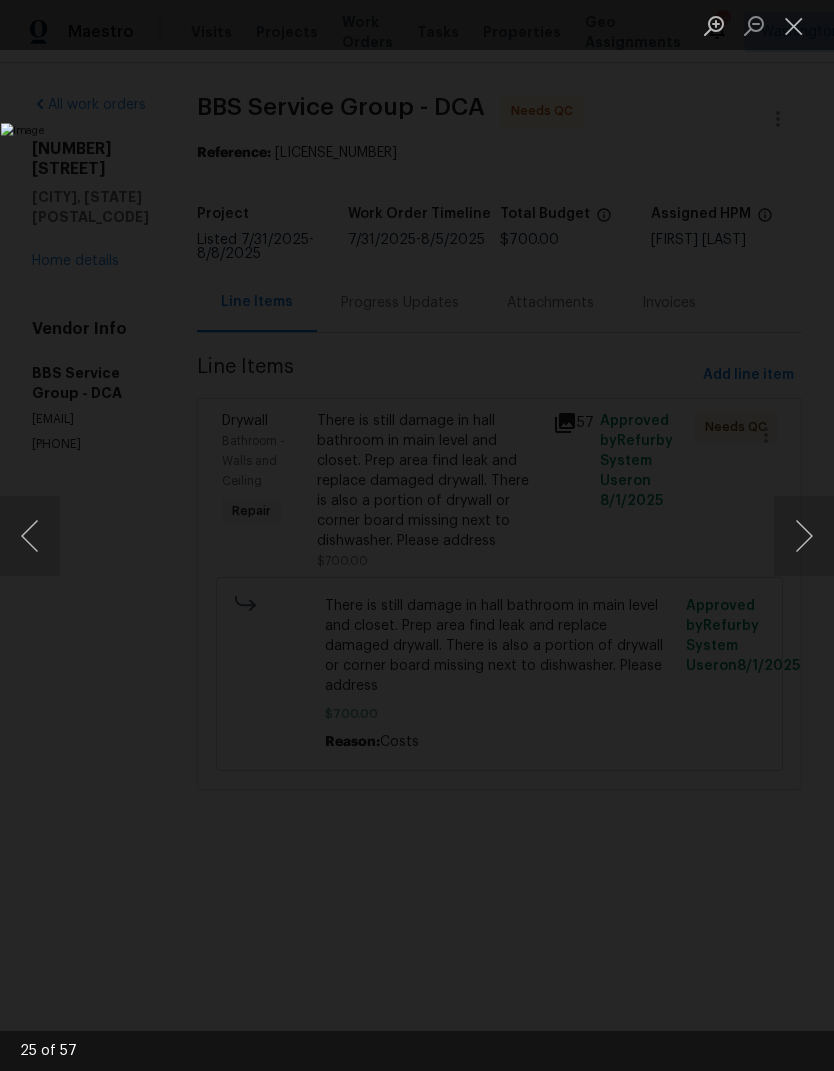 click at bounding box center (804, 536) 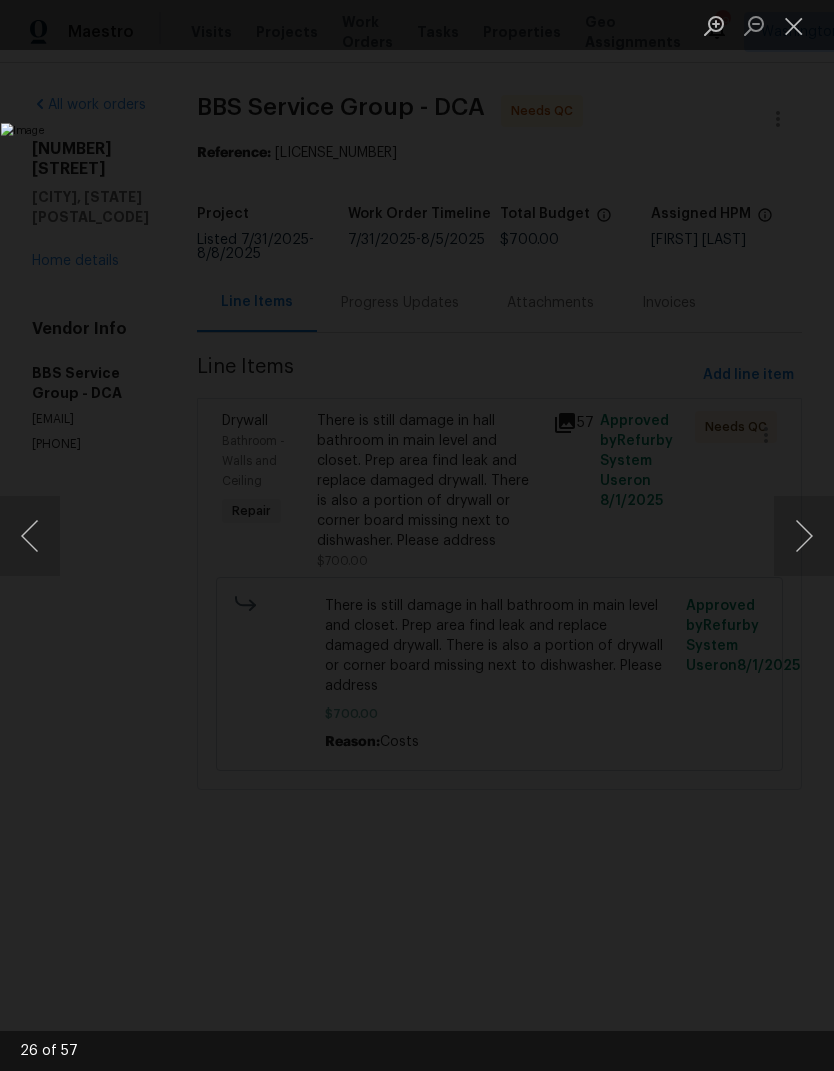 click at bounding box center (804, 536) 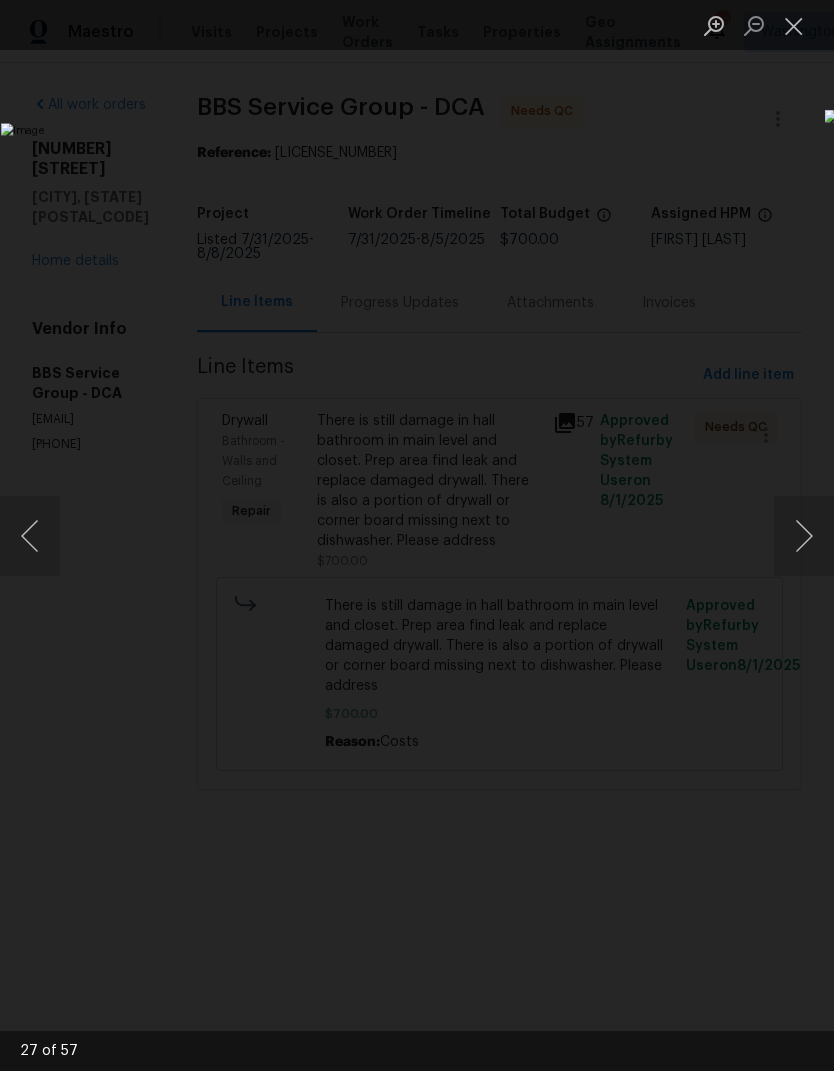 click at bounding box center (804, 536) 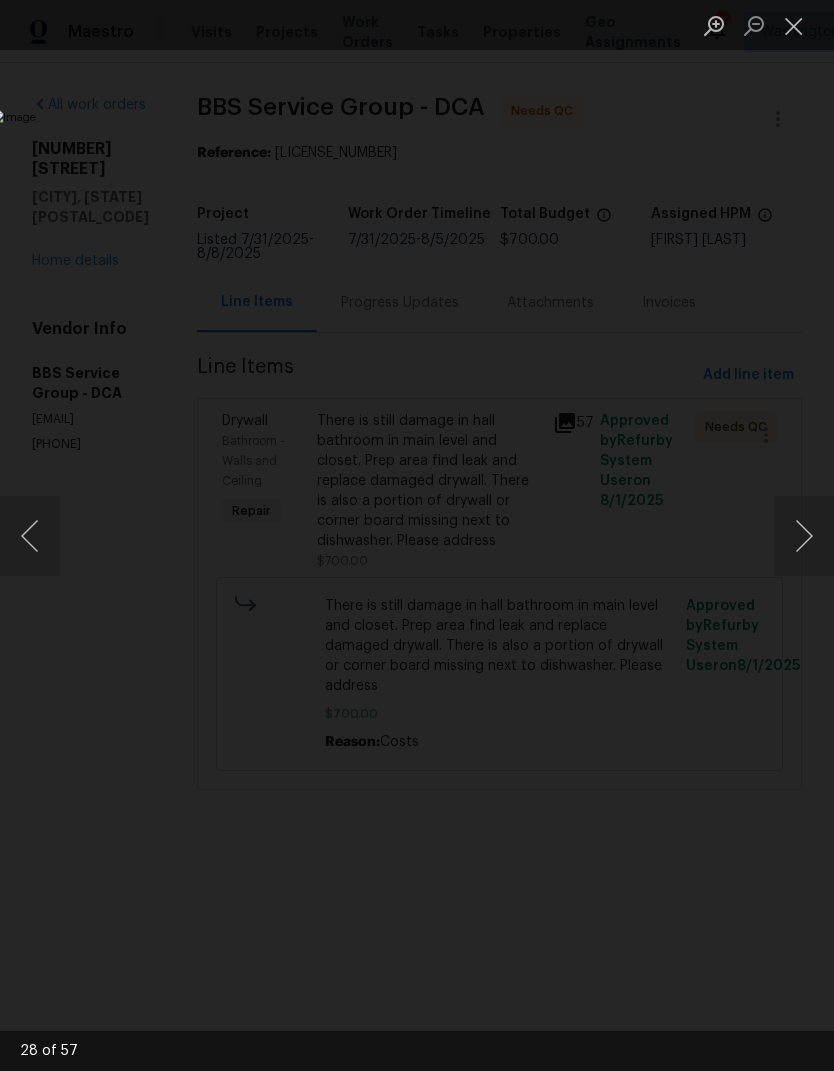 click at bounding box center [794, 25] 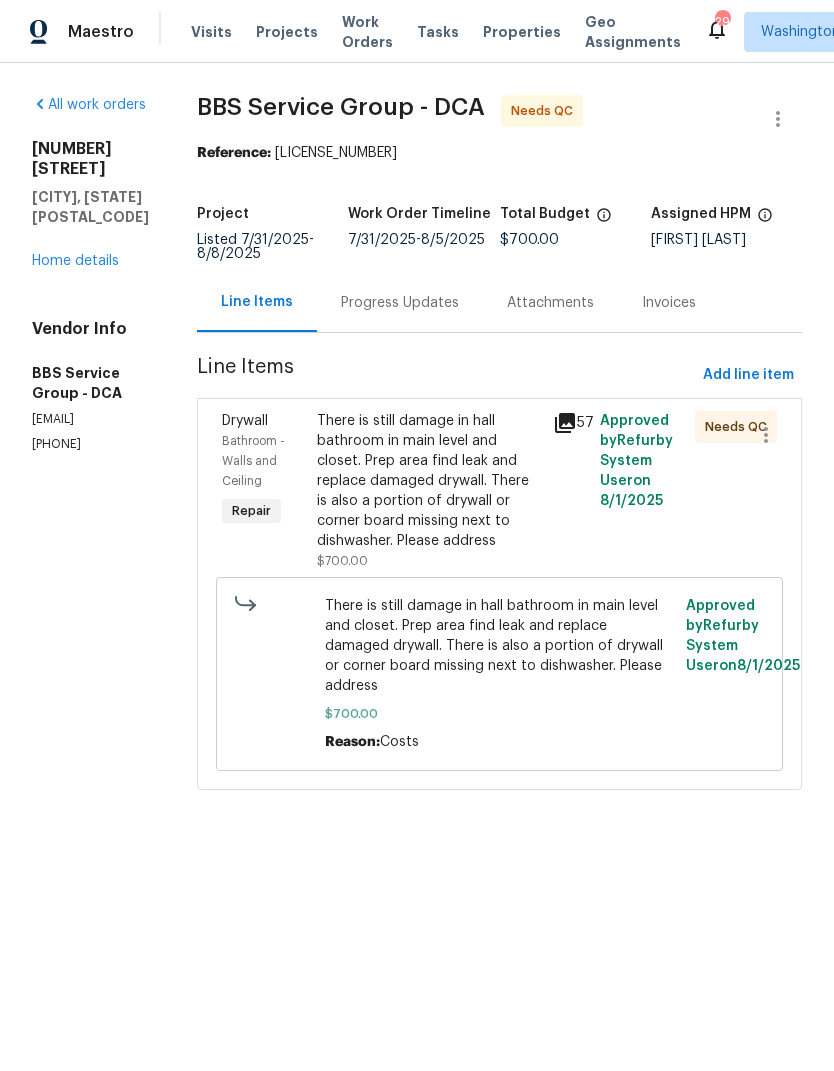 click on "There is still damage in hall bathroom in main level and closet. Prep area find leak and replace damaged drywall. There is also a portion of drywall or corner board missing next to dishwasher. Please address" at bounding box center (429, 481) 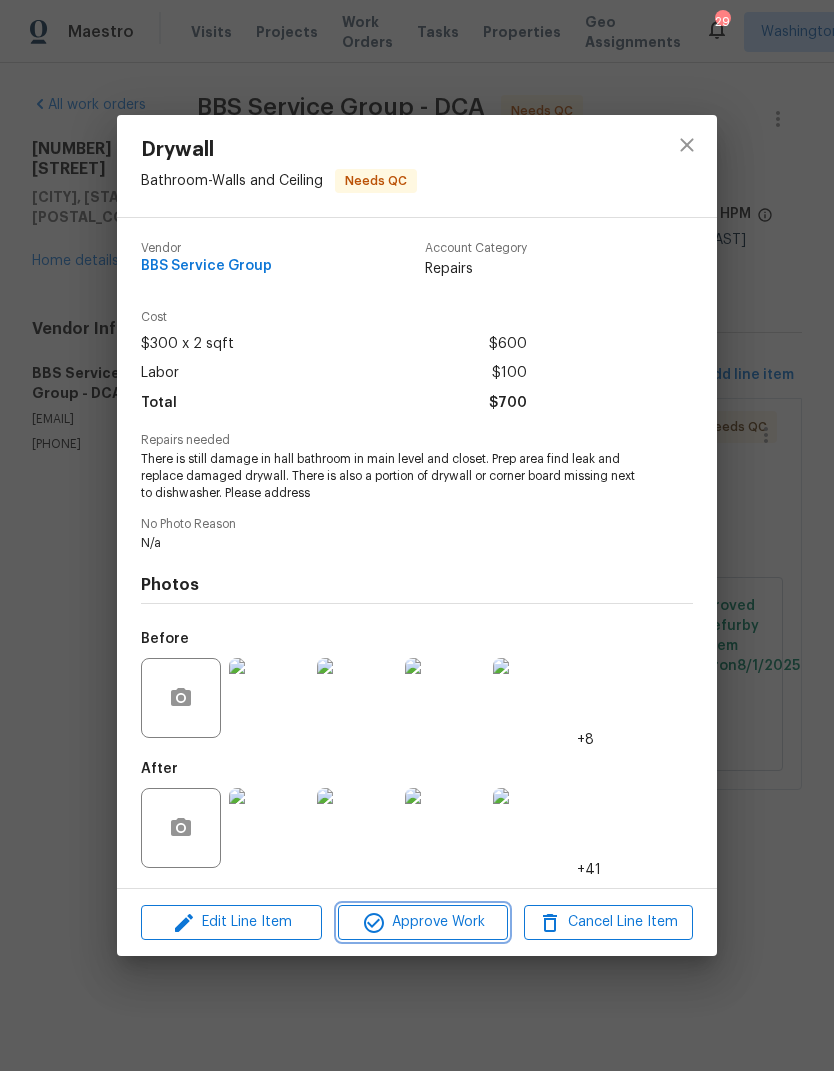 click on "Approve Work" at bounding box center (422, 922) 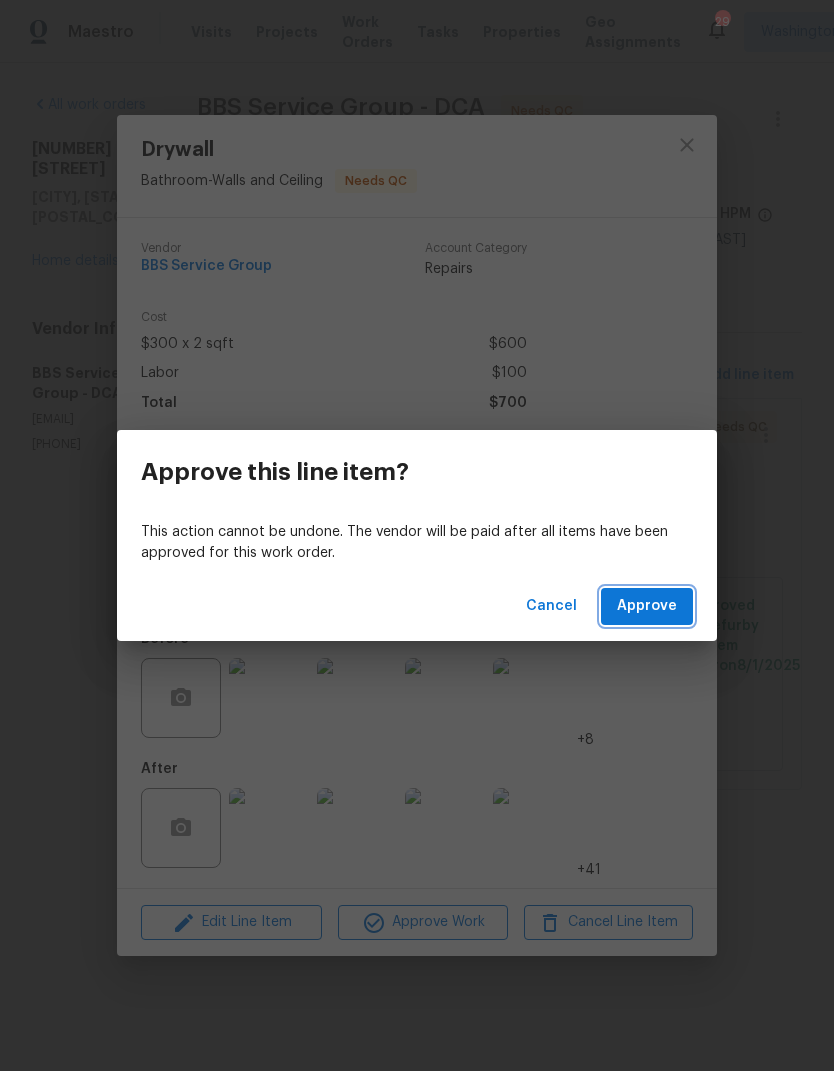 click on "Approve" at bounding box center (647, 606) 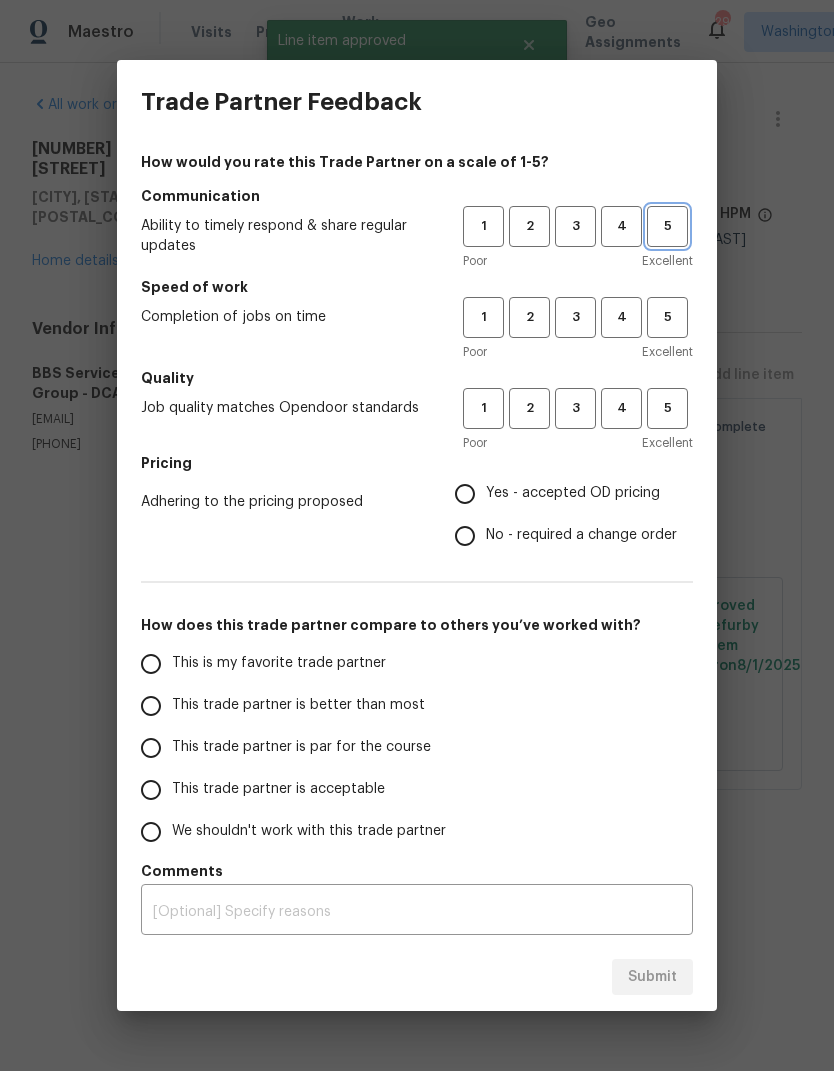 click on "5" at bounding box center (667, 226) 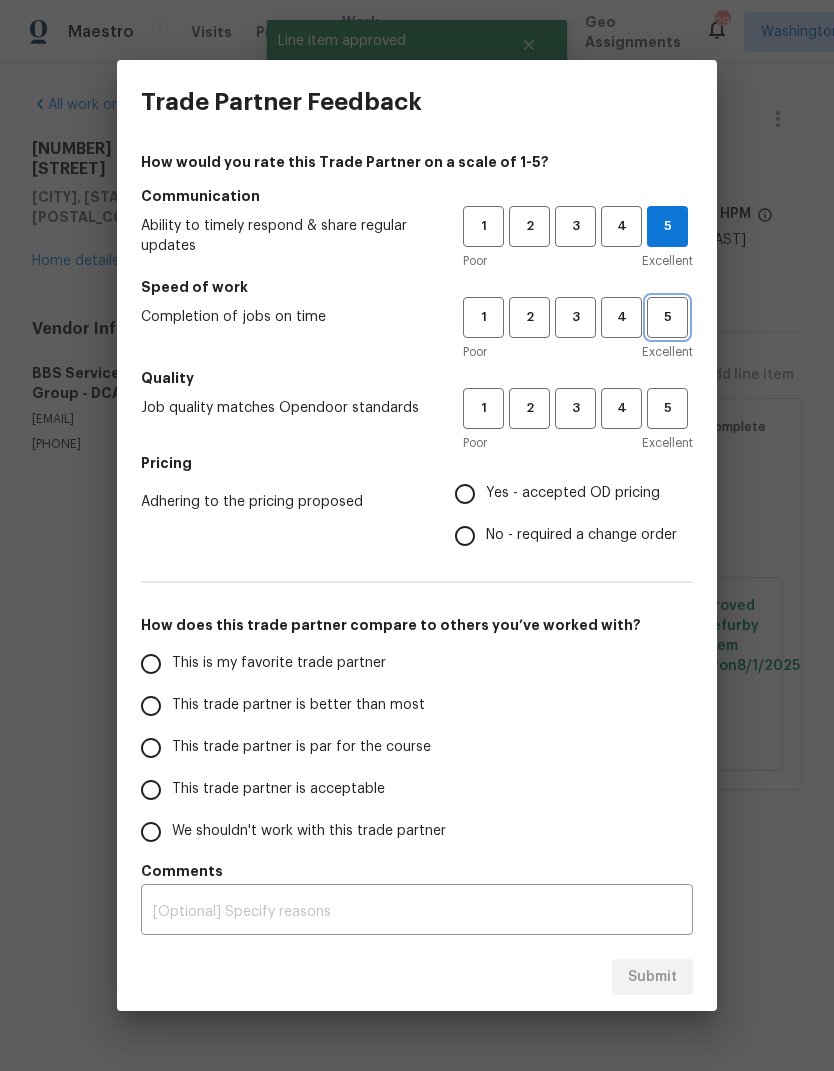 click on "5" at bounding box center (667, 317) 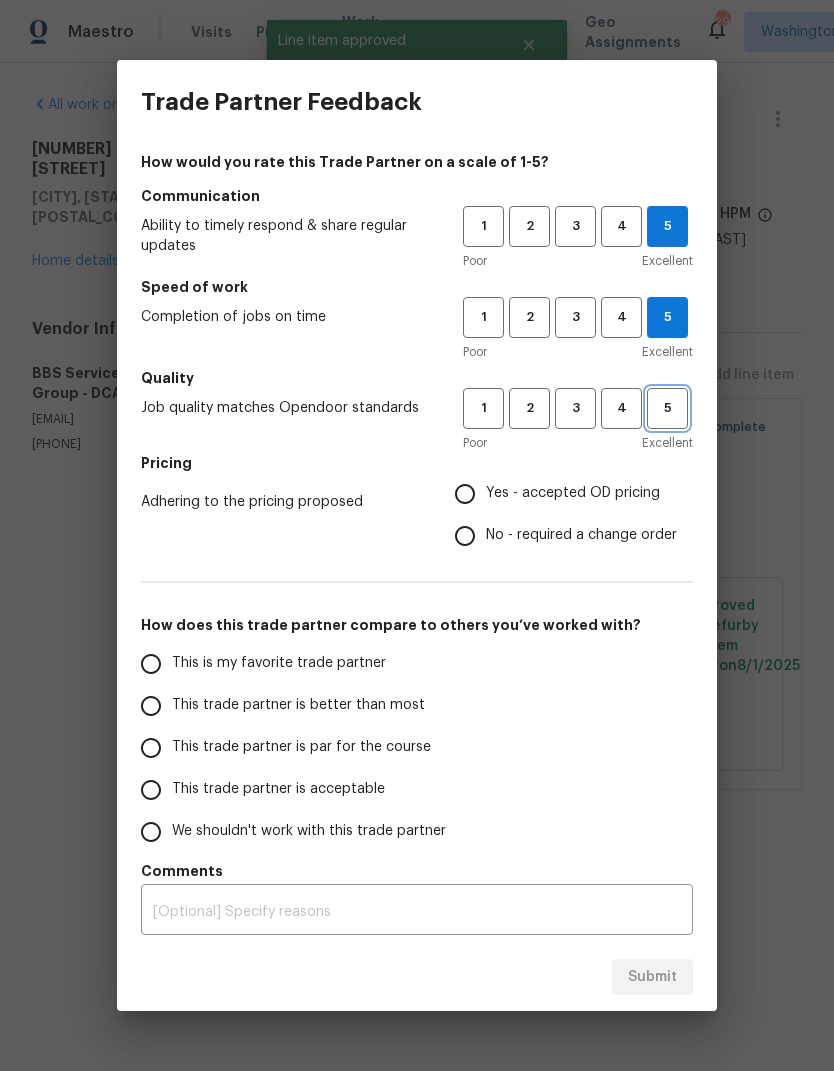 click on "5" at bounding box center (667, 408) 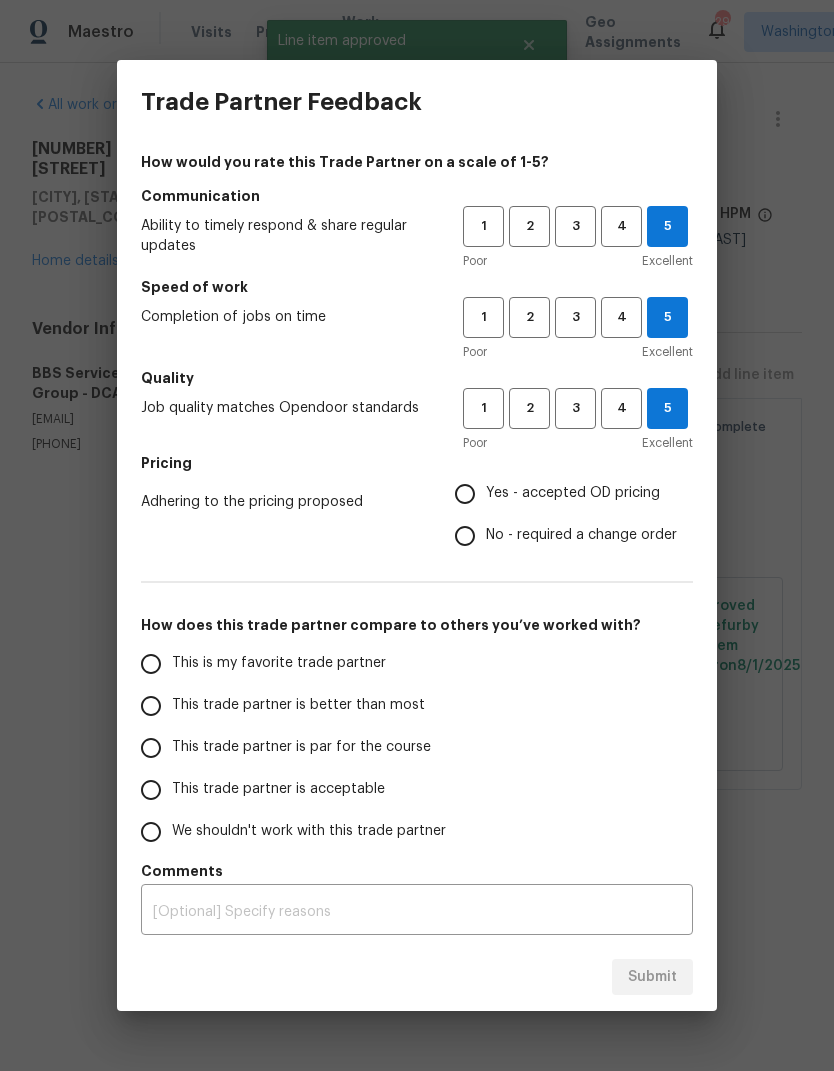 click on "Yes - accepted OD pricing" at bounding box center (465, 494) 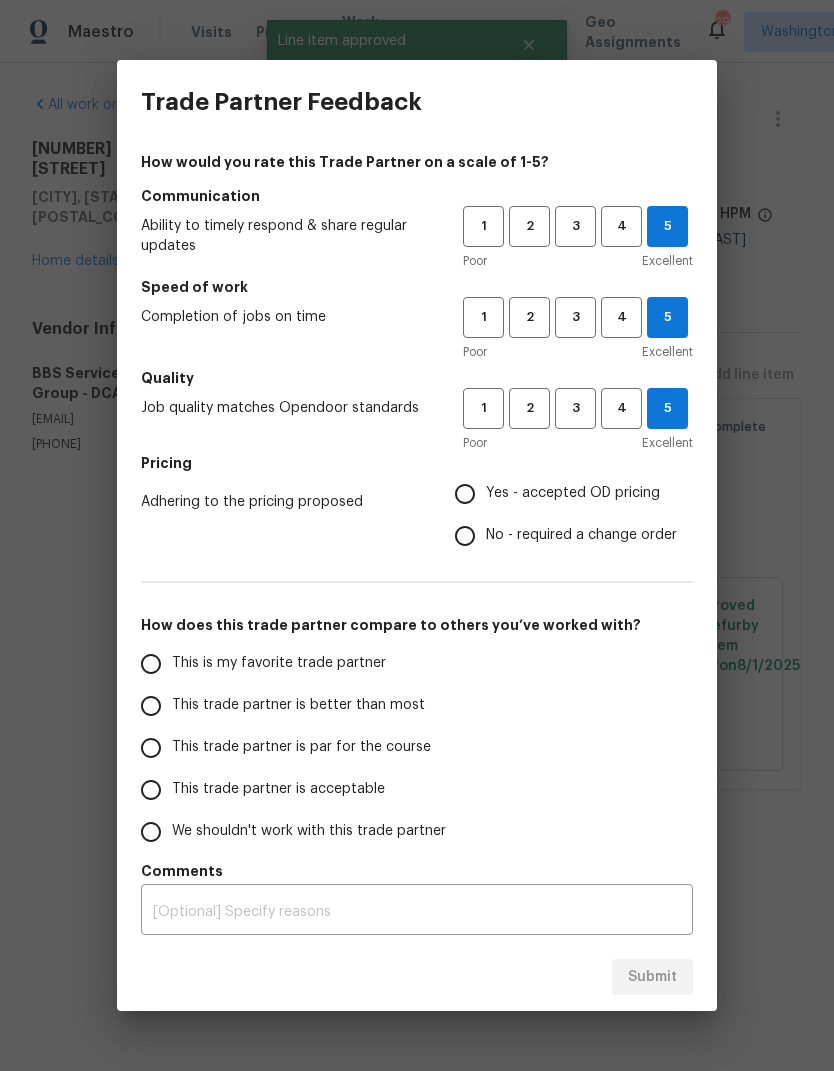radio on "true" 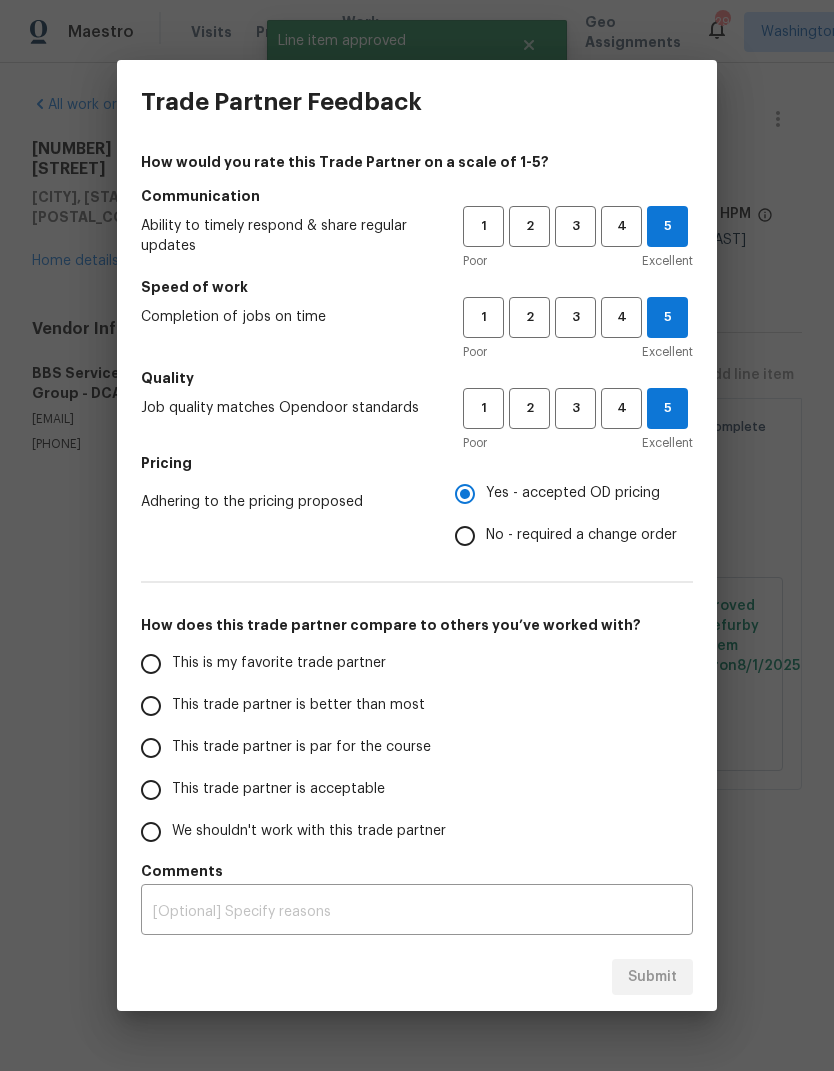 click on "This trade partner is better than most" at bounding box center (151, 706) 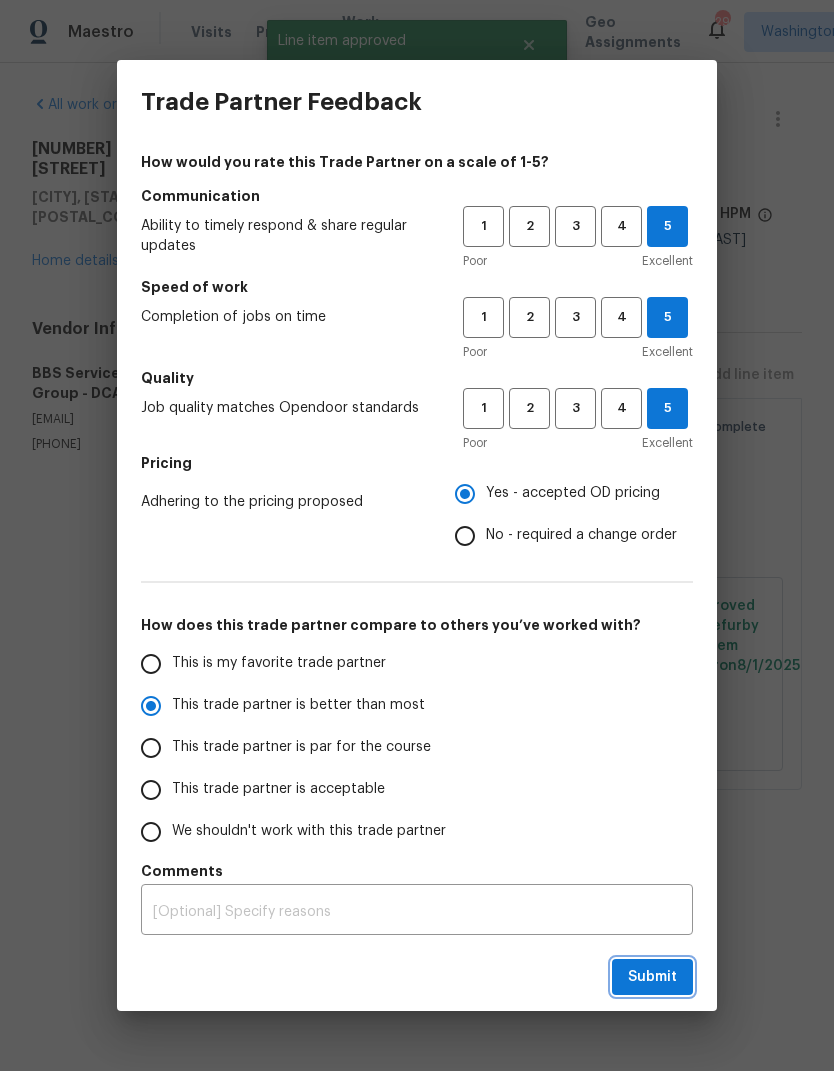 click on "Submit" at bounding box center (652, 977) 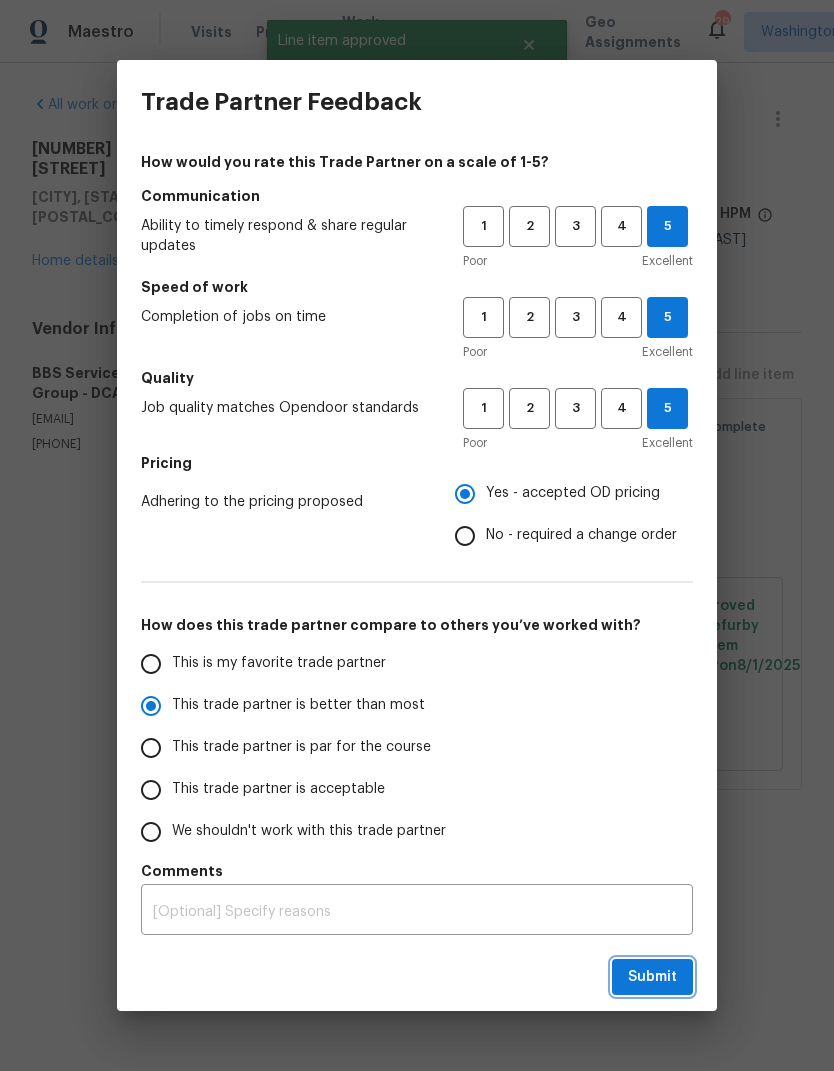 radio on "true" 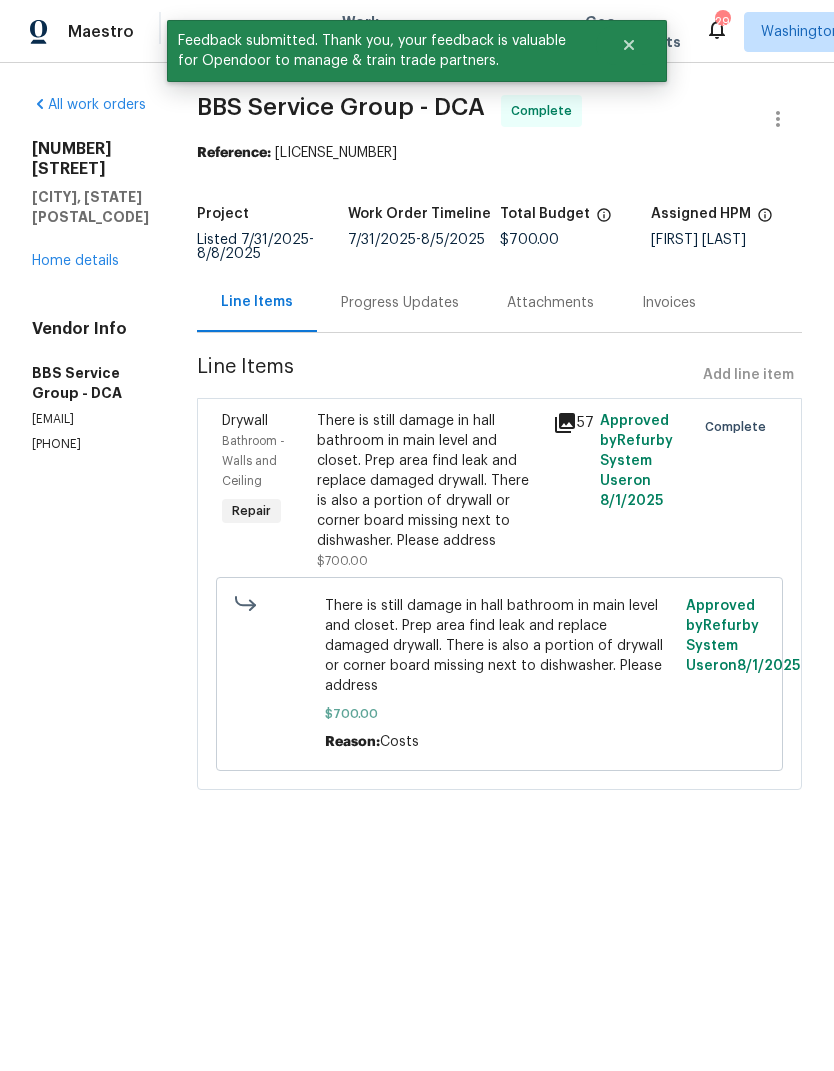 click on "Home details" at bounding box center (75, 261) 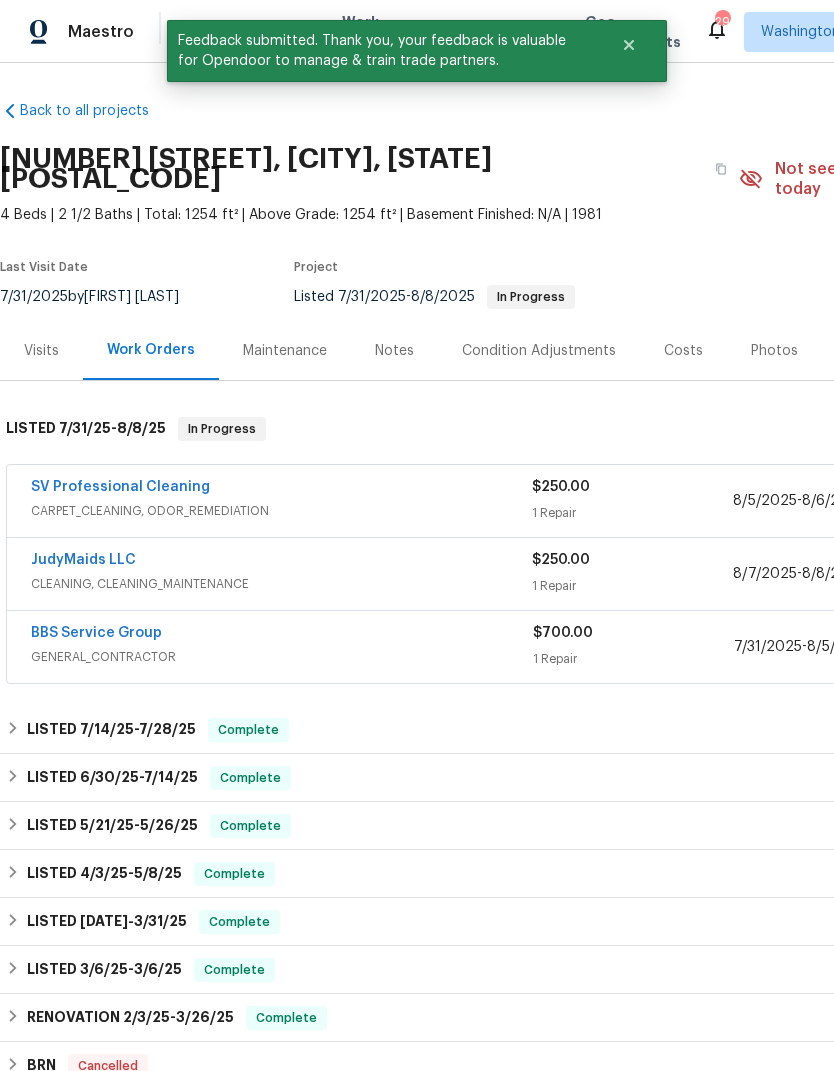 scroll, scrollTop: 2, scrollLeft: 0, axis: vertical 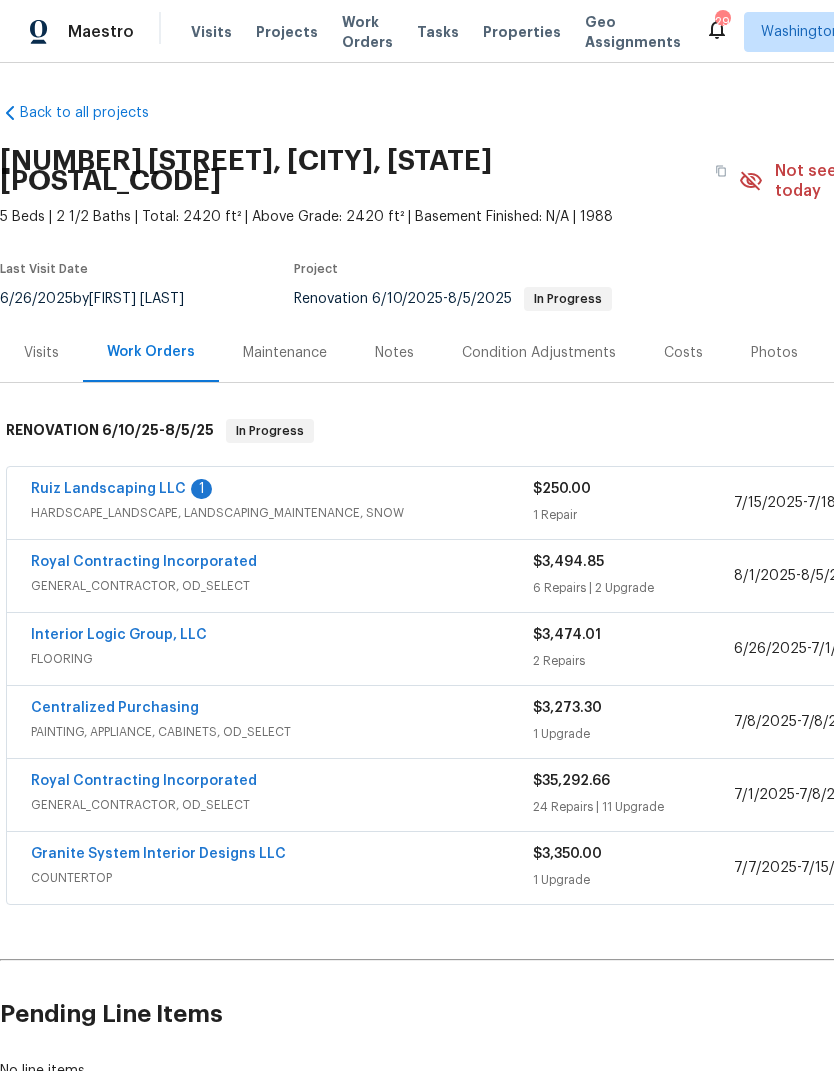 click on "Ruiz Landscaping LLC" at bounding box center [108, 489] 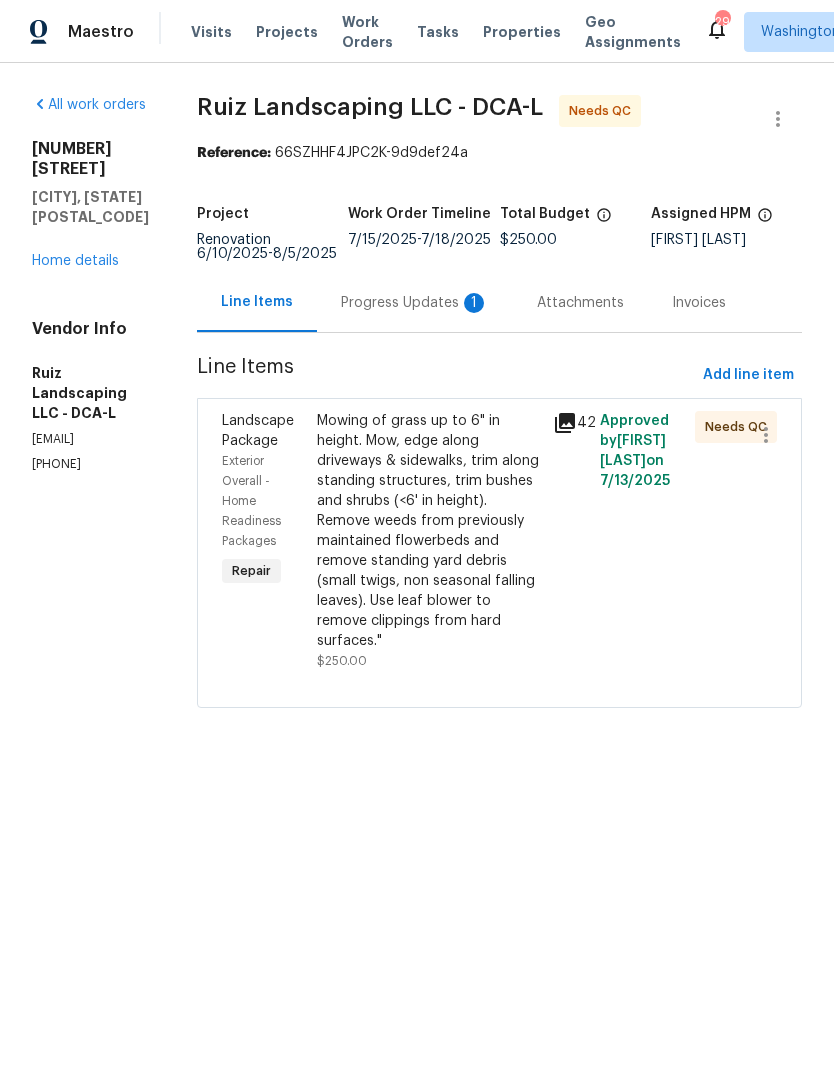click on "Progress Updates 1" at bounding box center [415, 303] 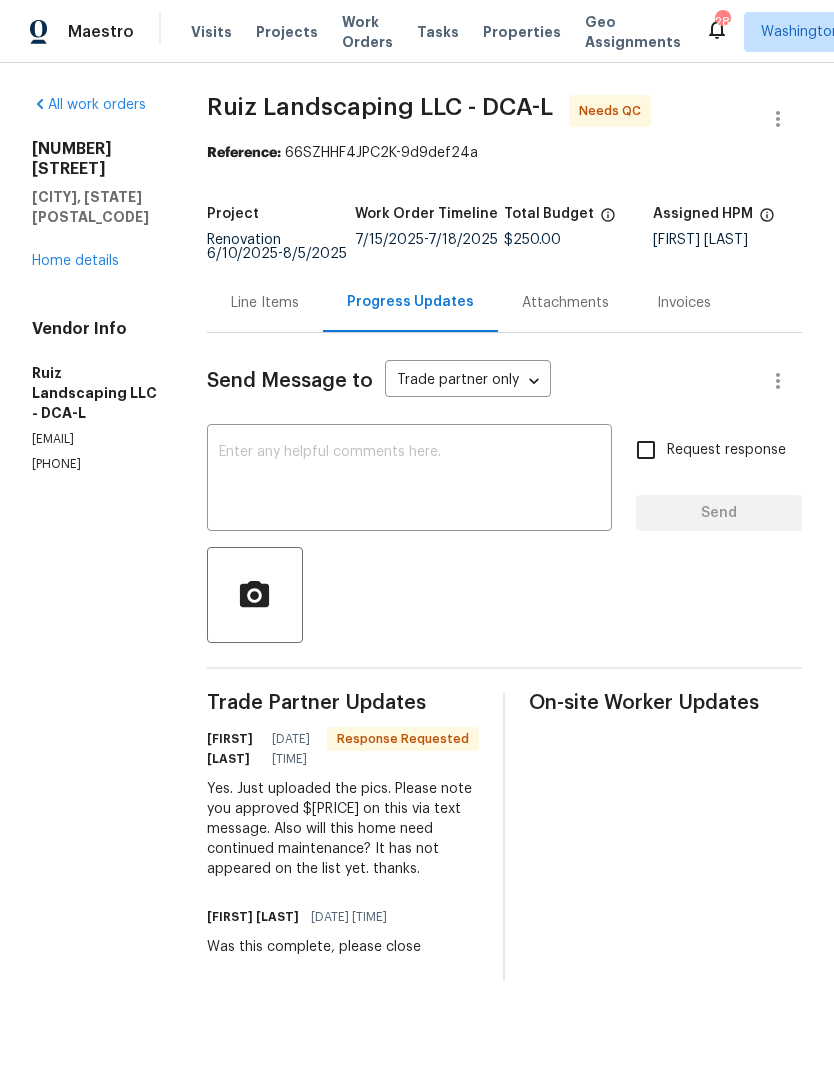 click on "Line Items" at bounding box center (265, 303) 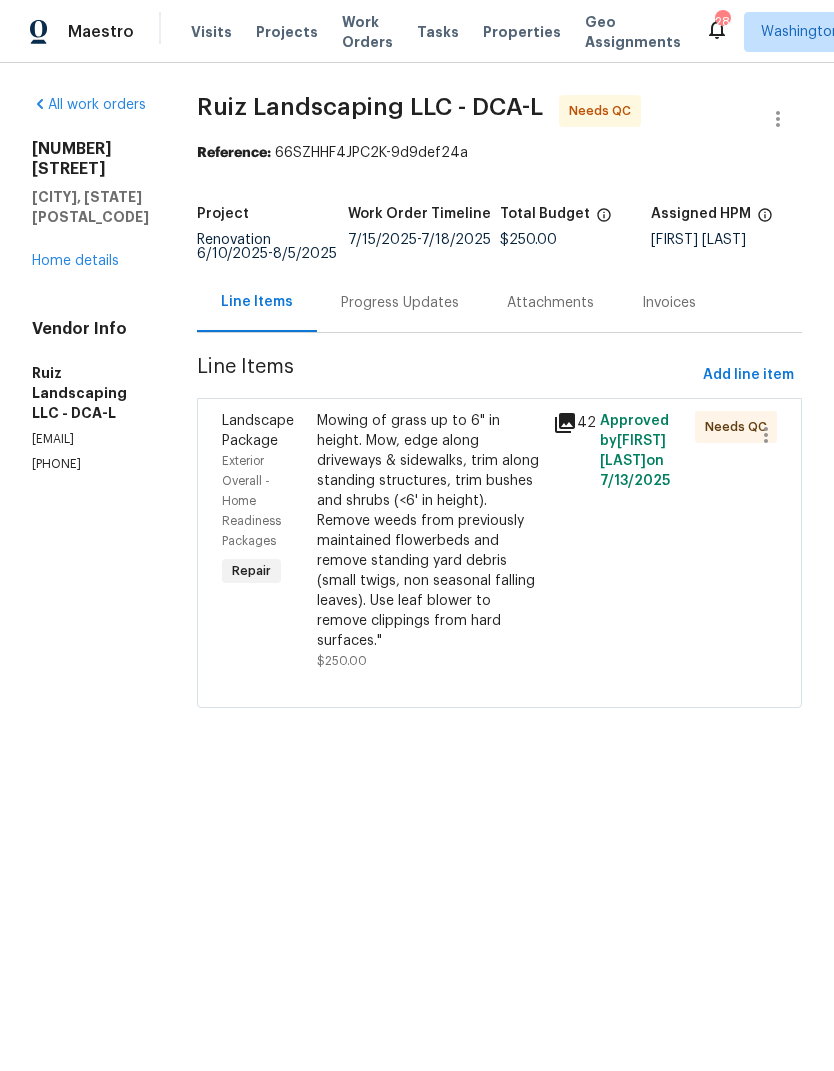 click on "Mowing of grass up to 6" in height. Mow, edge along driveways & sidewalks, trim along standing structures, trim bushes and shrubs (<6' in height). Remove weeds from previously maintained flowerbeds and remove standing yard debris (small twigs, non seasonal falling leaves).  Use leaf blower to remove clippings from hard surfaces."" at bounding box center (429, 531) 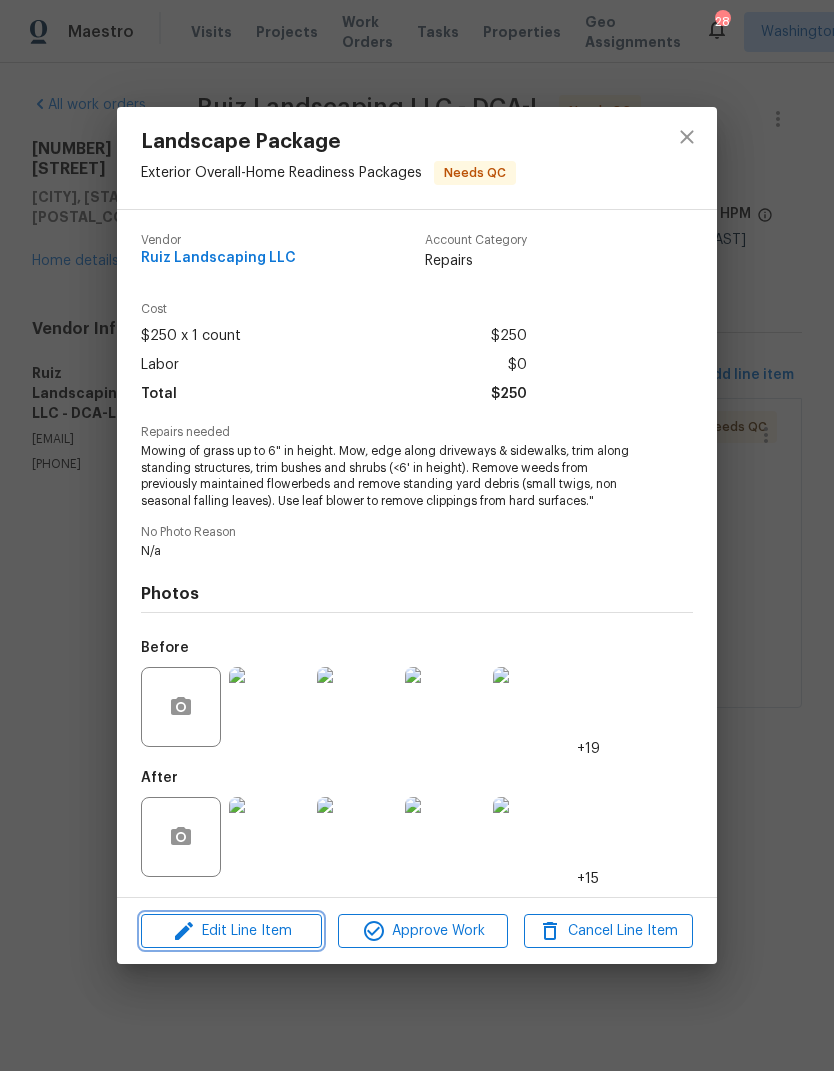 click on "Edit Line Item" at bounding box center (231, 931) 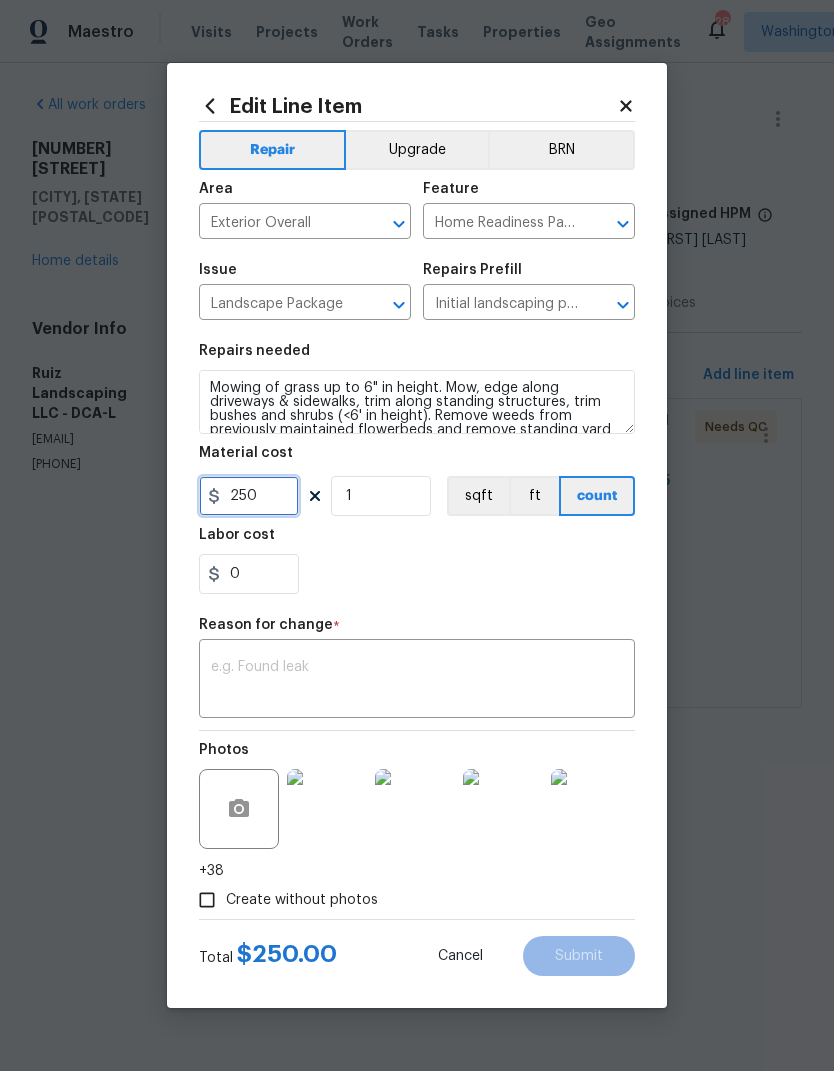 click on "250" at bounding box center [249, 496] 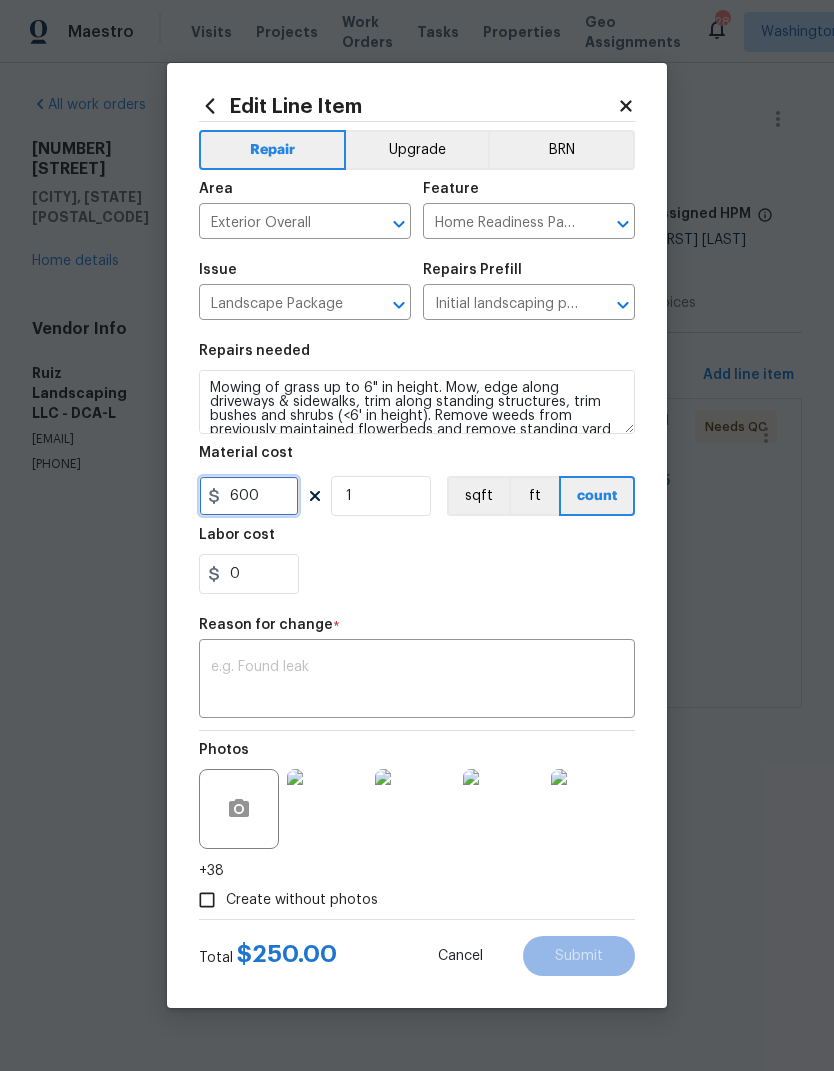 type on "600" 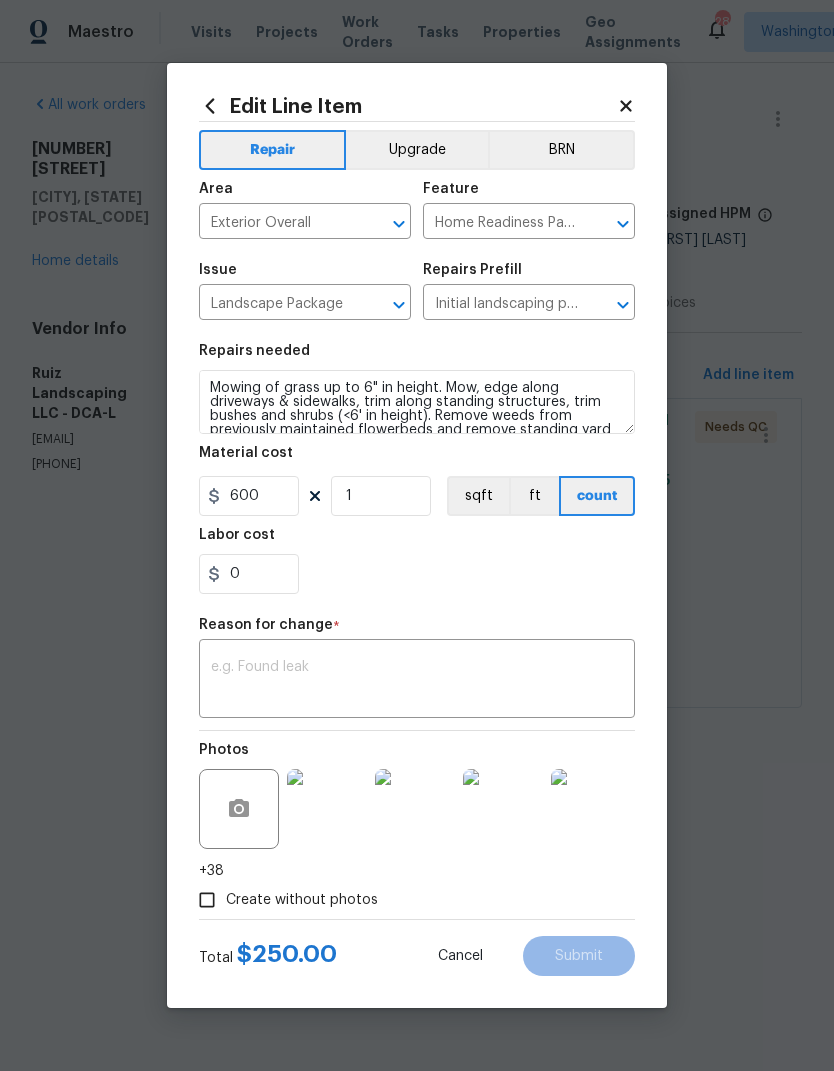 click on "x ​" at bounding box center (417, 681) 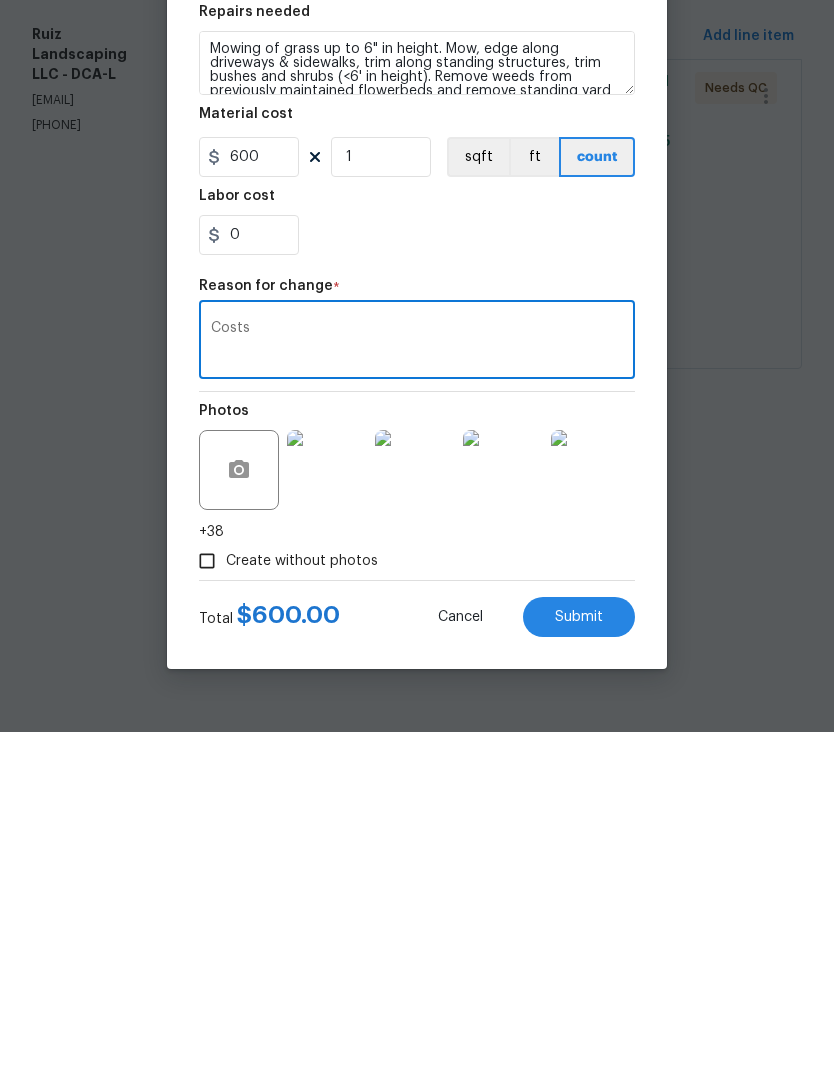 type on "Costs" 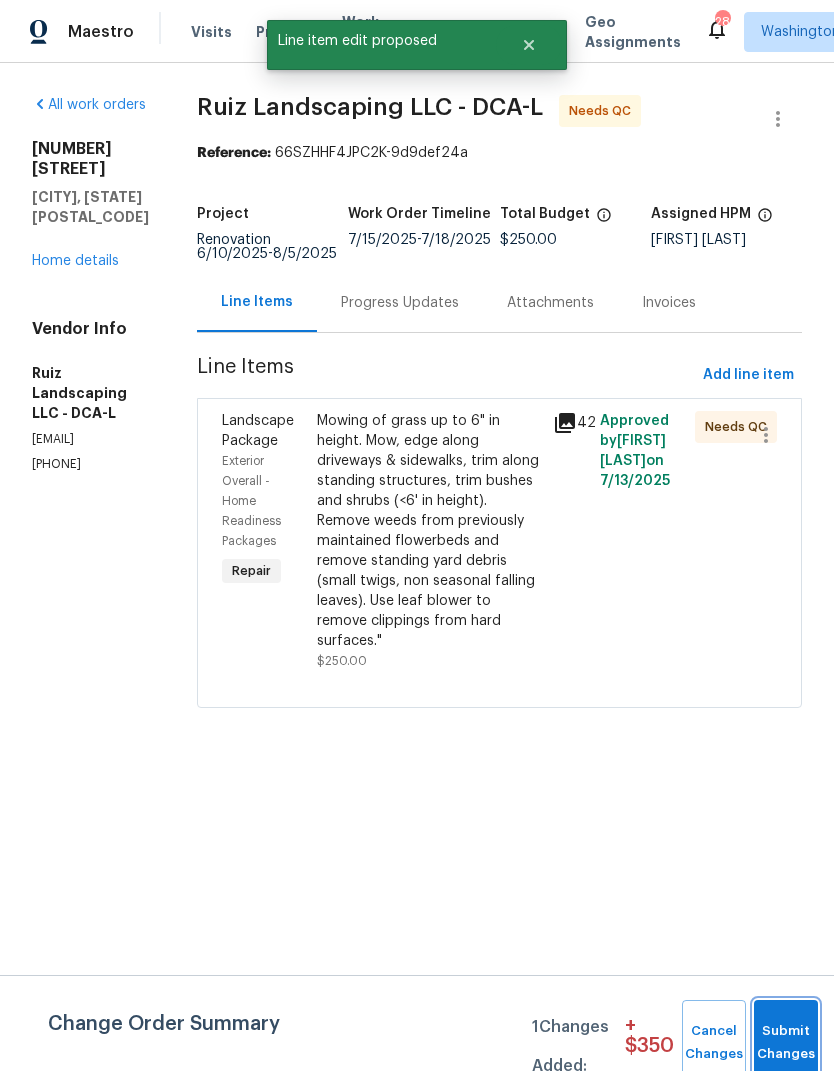 click on "Submit Changes" at bounding box center (786, 1043) 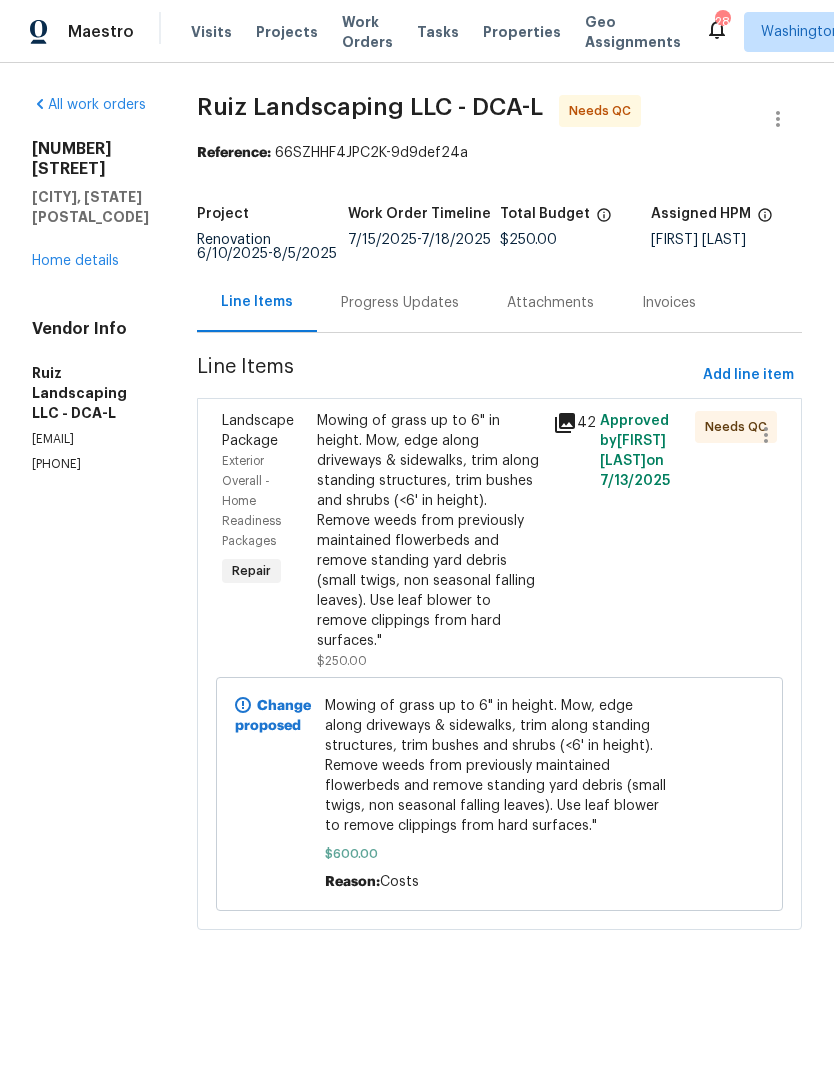 click on "Mowing of grass up to 6" in height. Mow, edge along driveways & sidewalks, trim along standing structures, trim bushes and shrubs (<6' in height). Remove weeds from previously maintained flowerbeds and remove standing yard debris (small twigs, non seasonal falling leaves).  Use leaf blower to remove clippings from hard surfaces."" at bounding box center [429, 531] 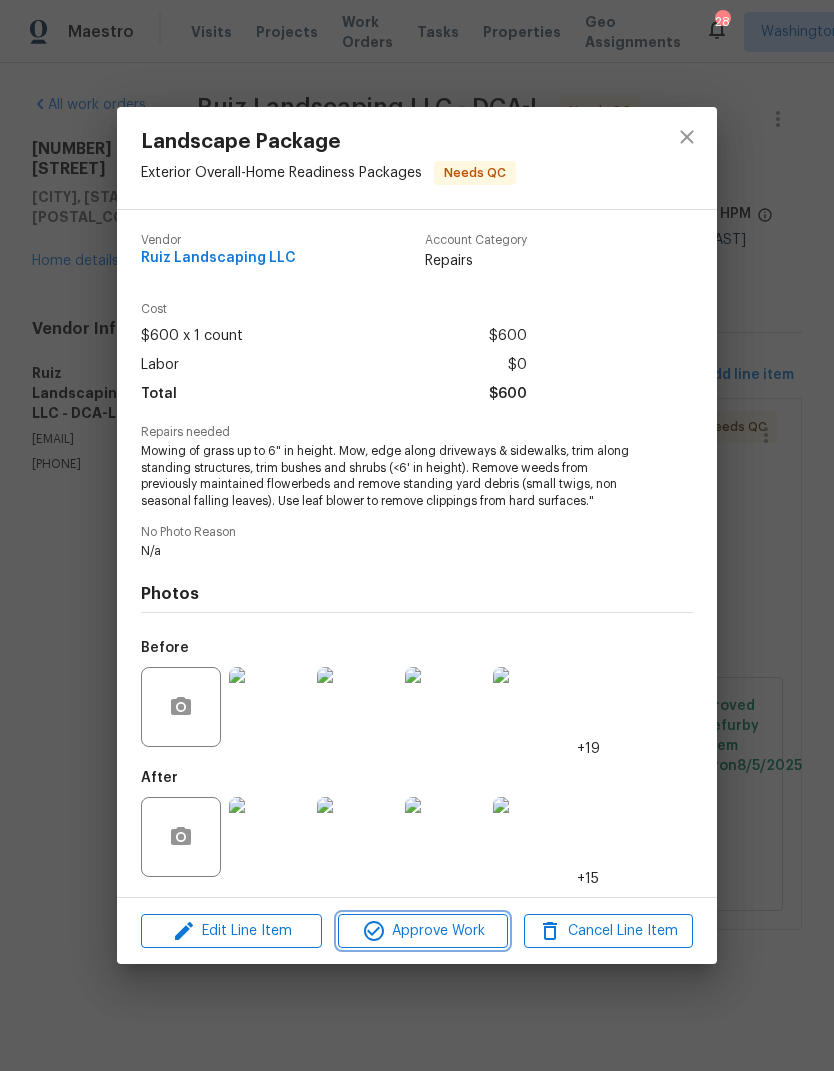 click on "Approve Work" at bounding box center [422, 931] 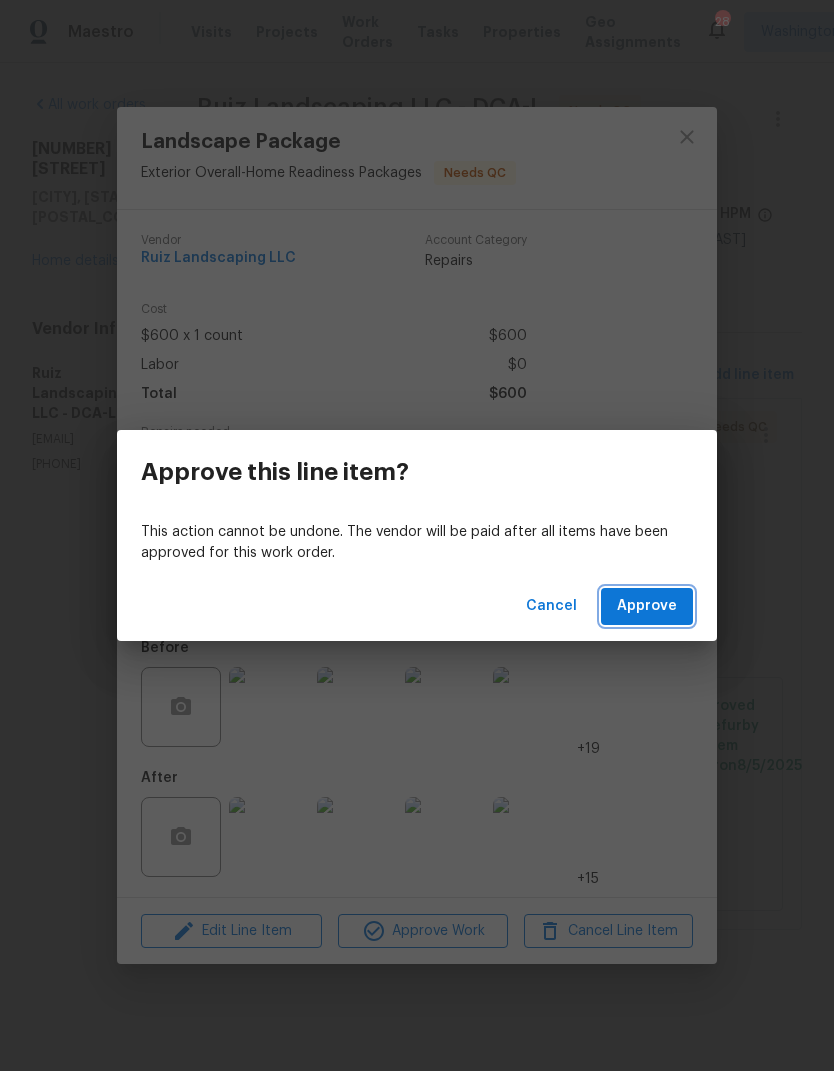 click on "Approve" at bounding box center [647, 606] 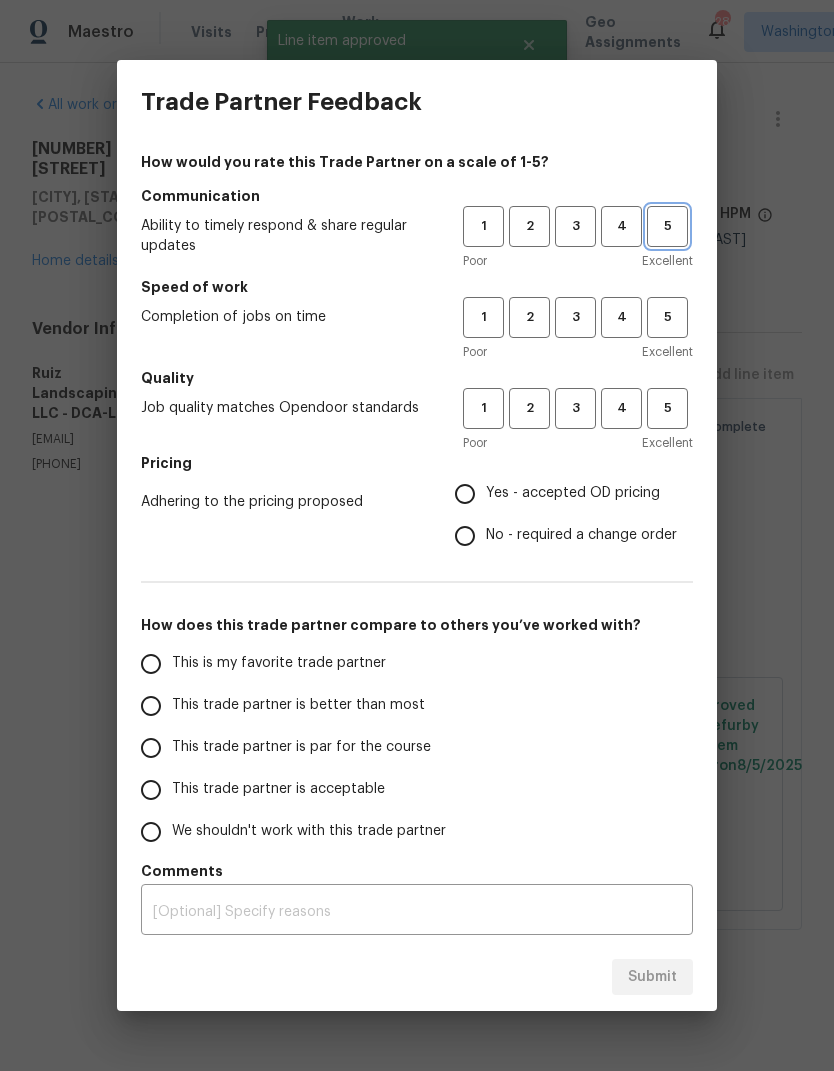 click on "5" at bounding box center [667, 226] 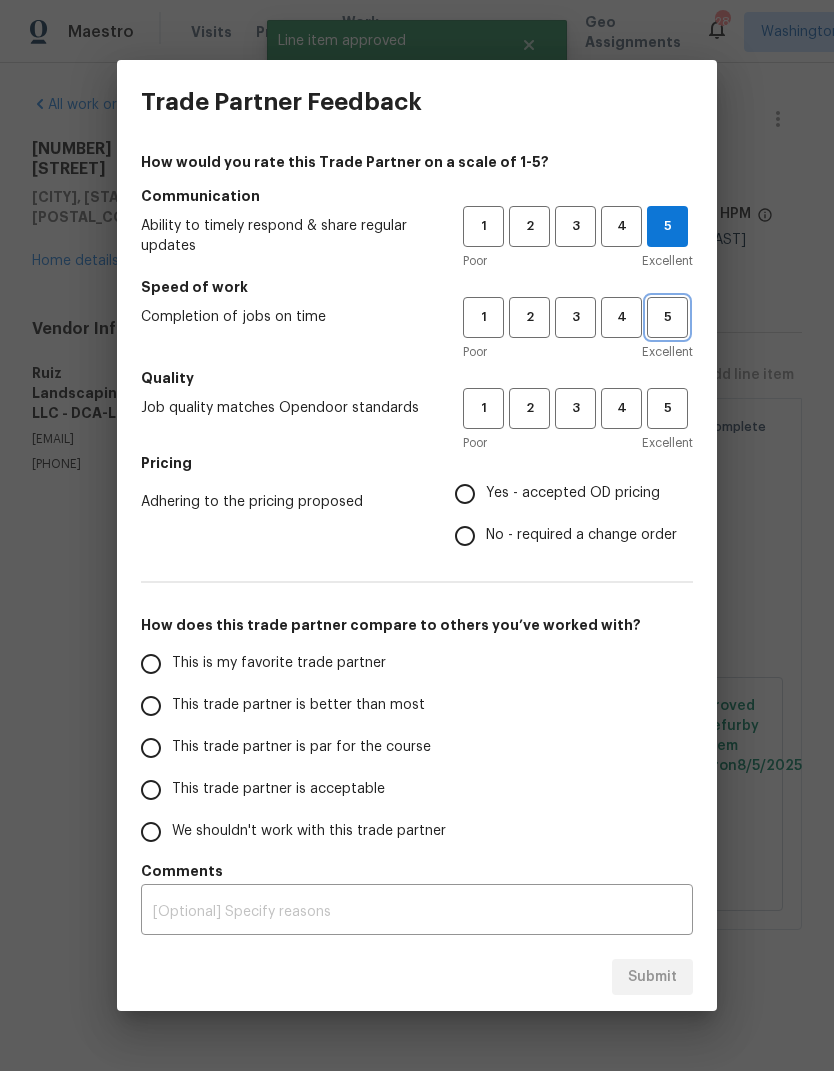 click on "5" at bounding box center (667, 317) 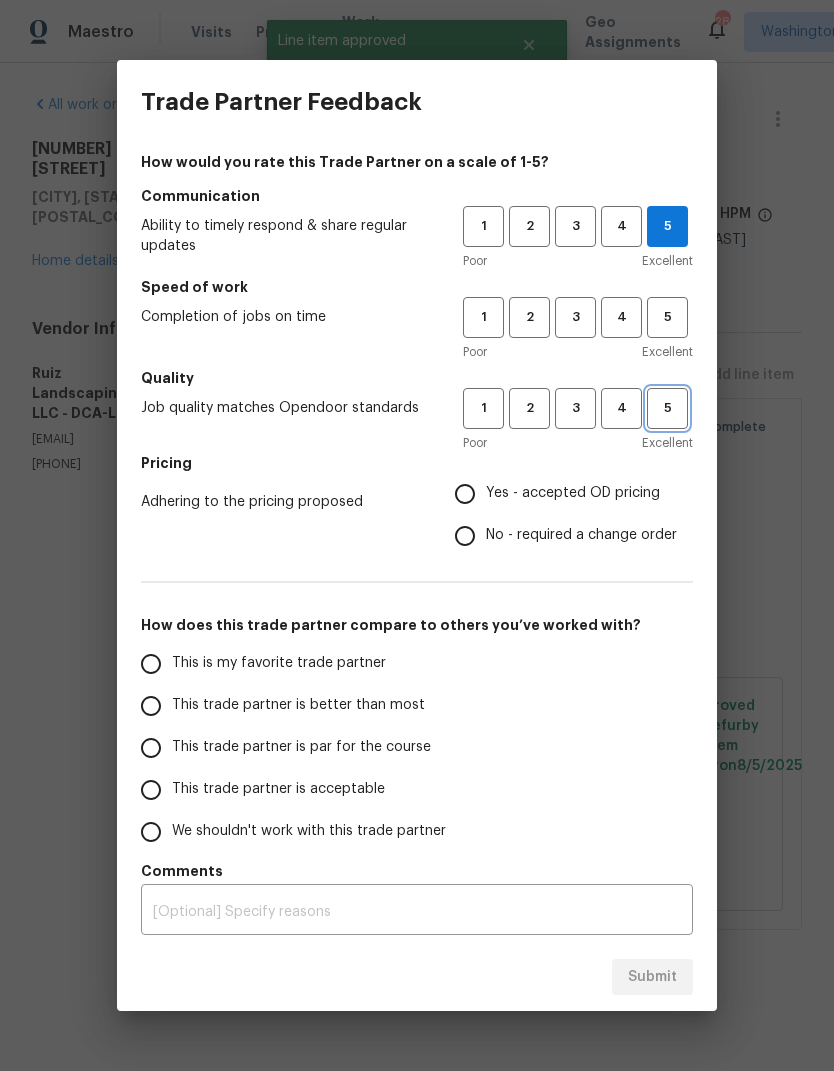 click on "5" at bounding box center [667, 408] 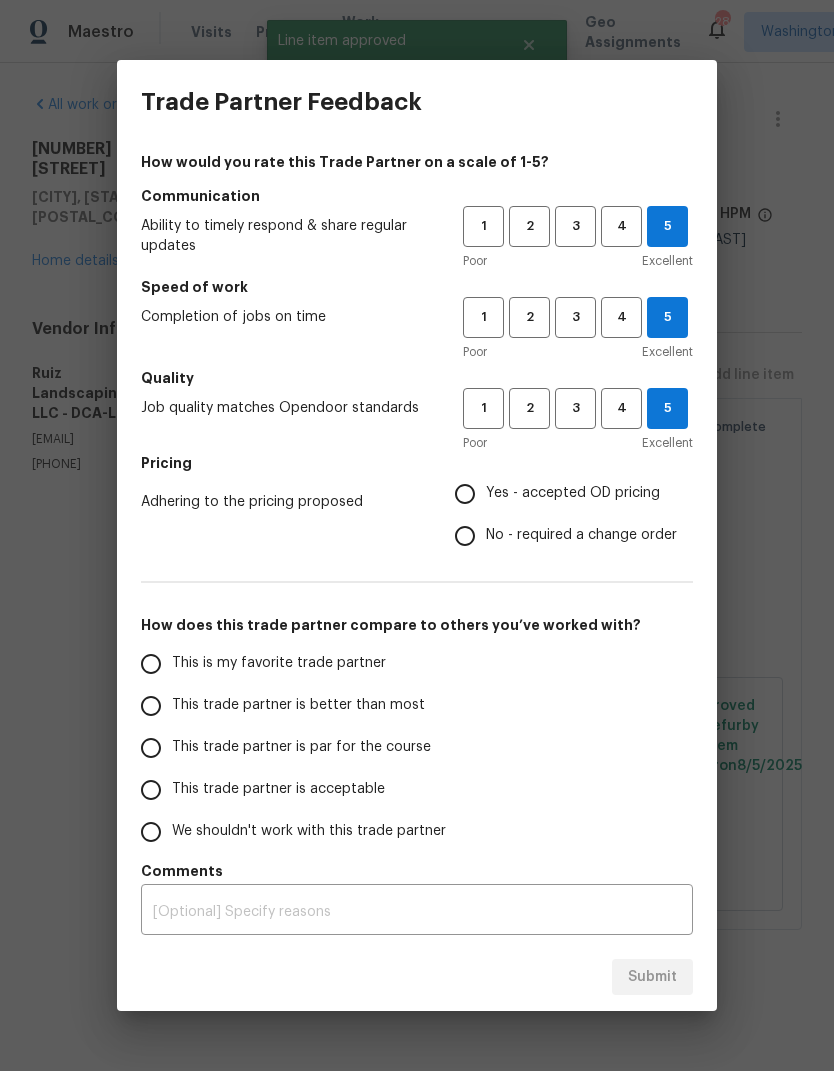 click on "Yes - accepted OD pricing" at bounding box center [465, 494] 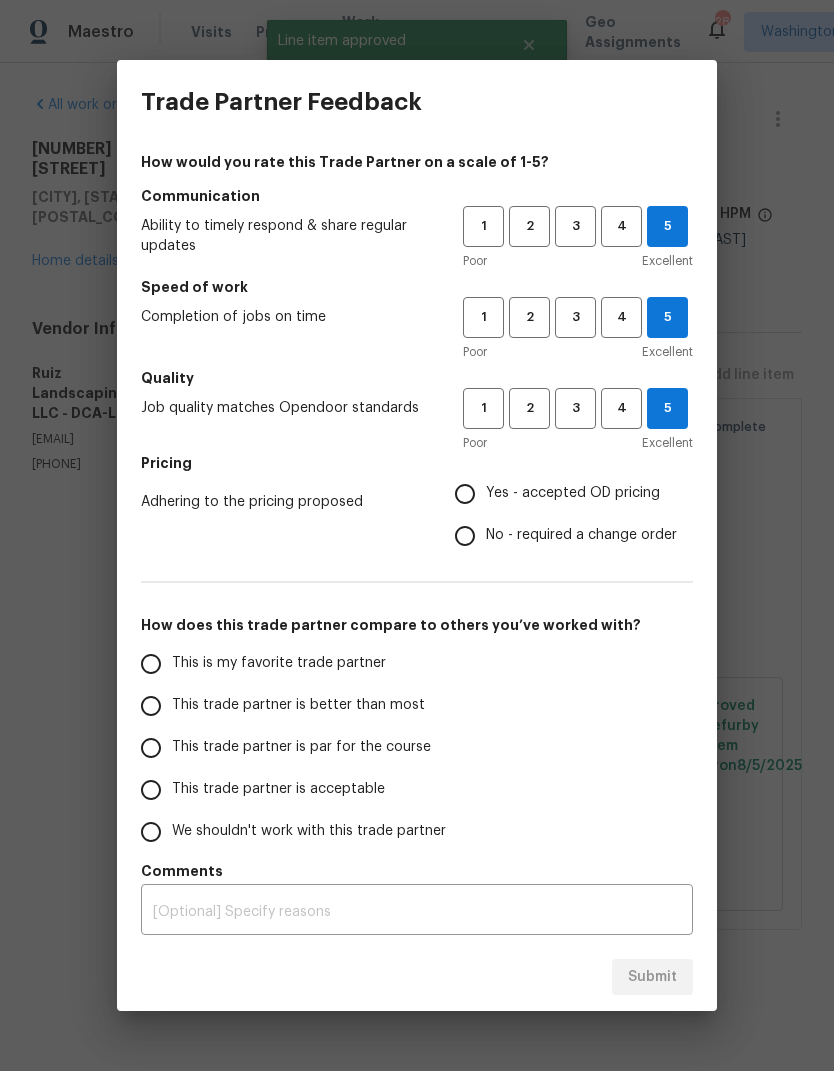 radio on "true" 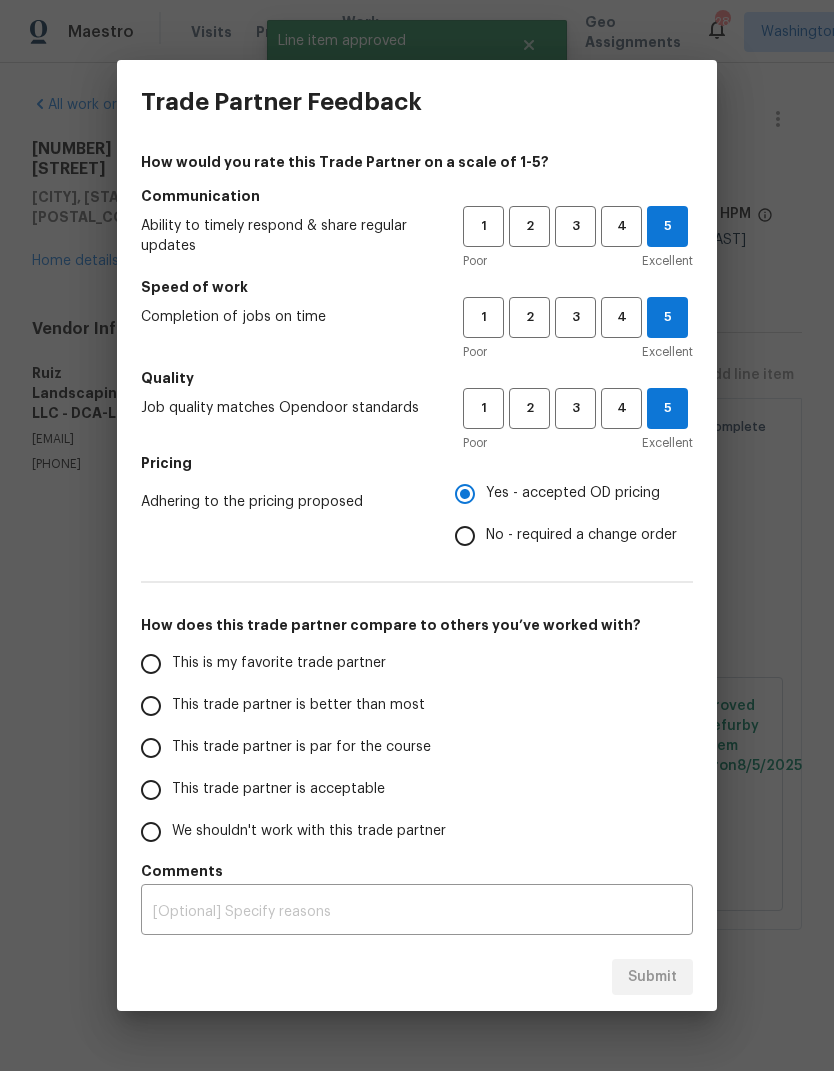 click on "This trade partner is better than most" at bounding box center (151, 706) 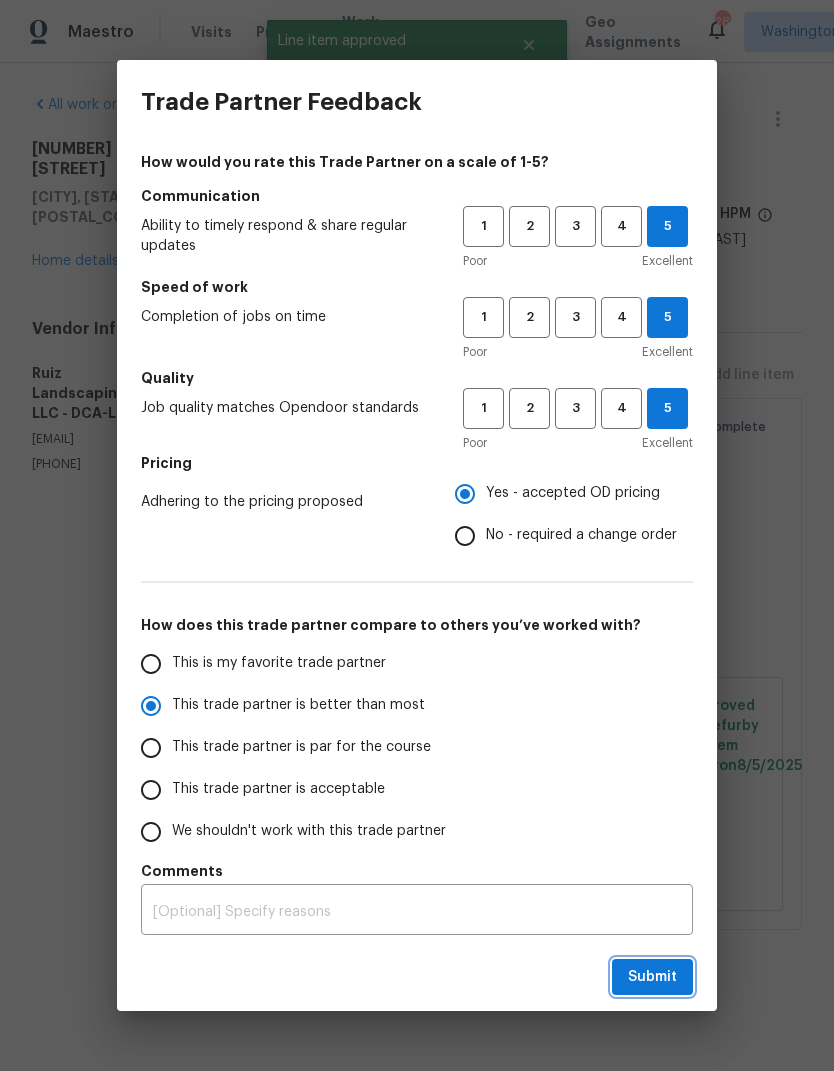 click on "Submit" at bounding box center [652, 977] 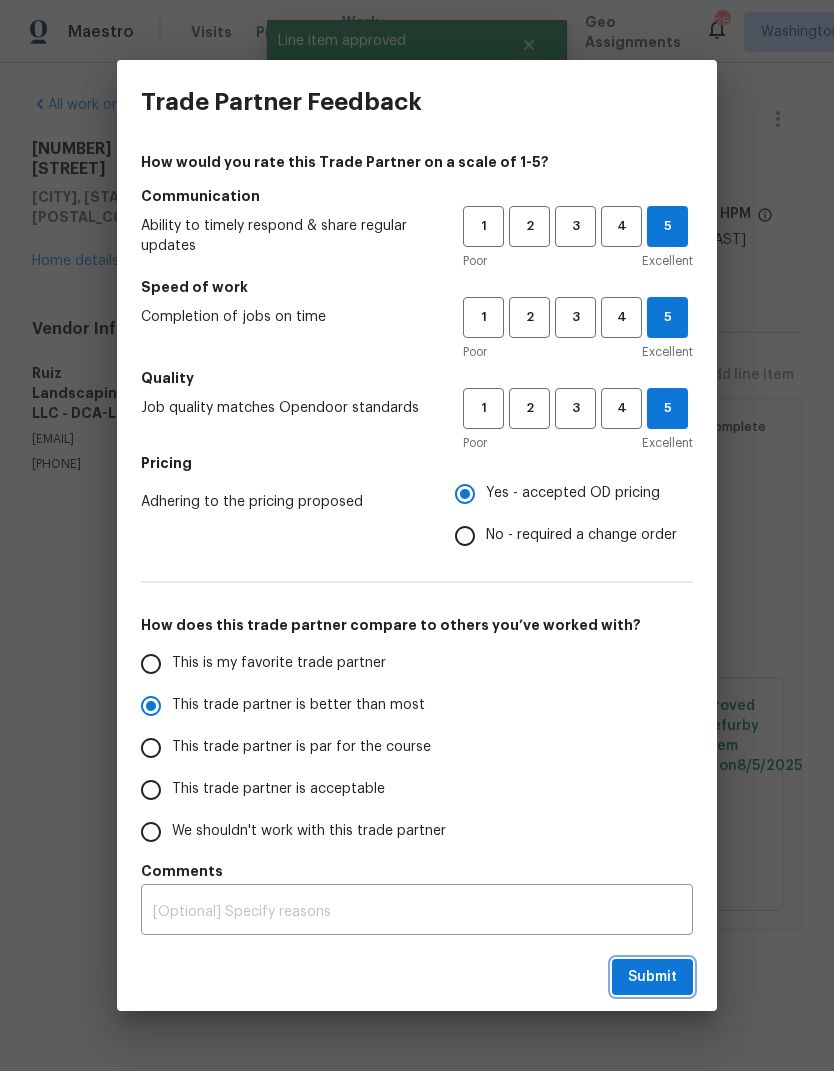 radio on "true" 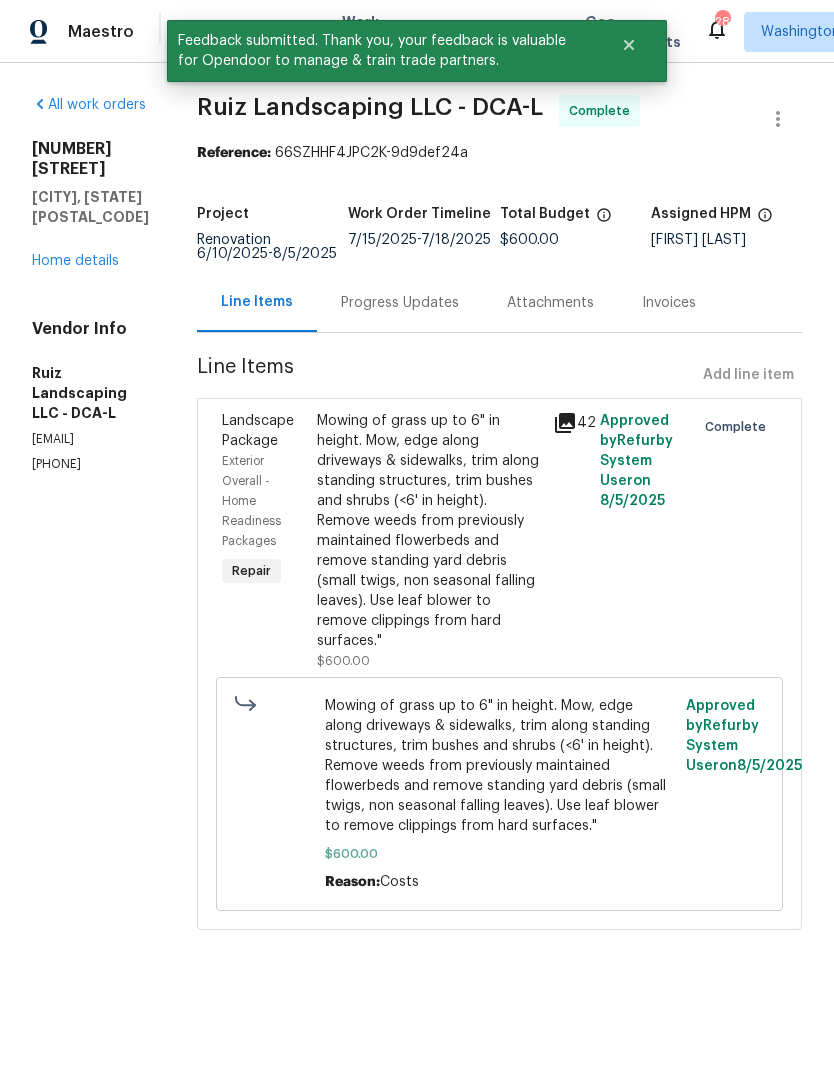 click on "Home details" at bounding box center (75, 261) 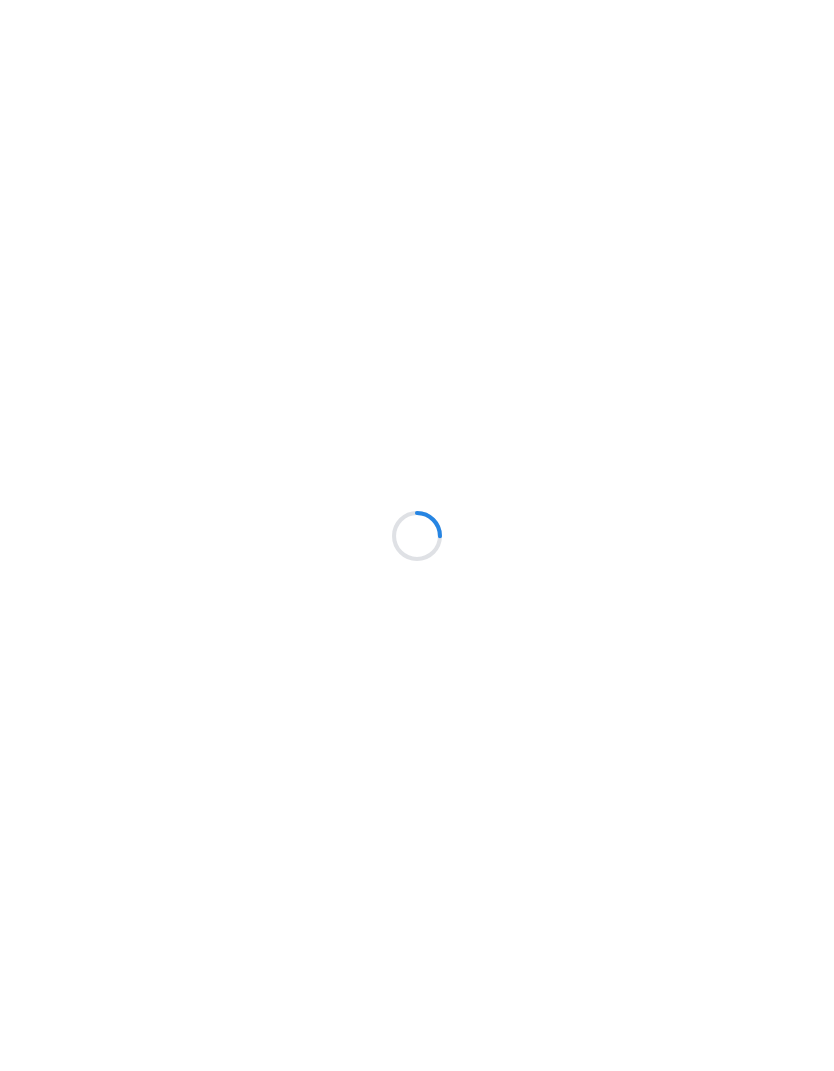 scroll, scrollTop: 0, scrollLeft: 0, axis: both 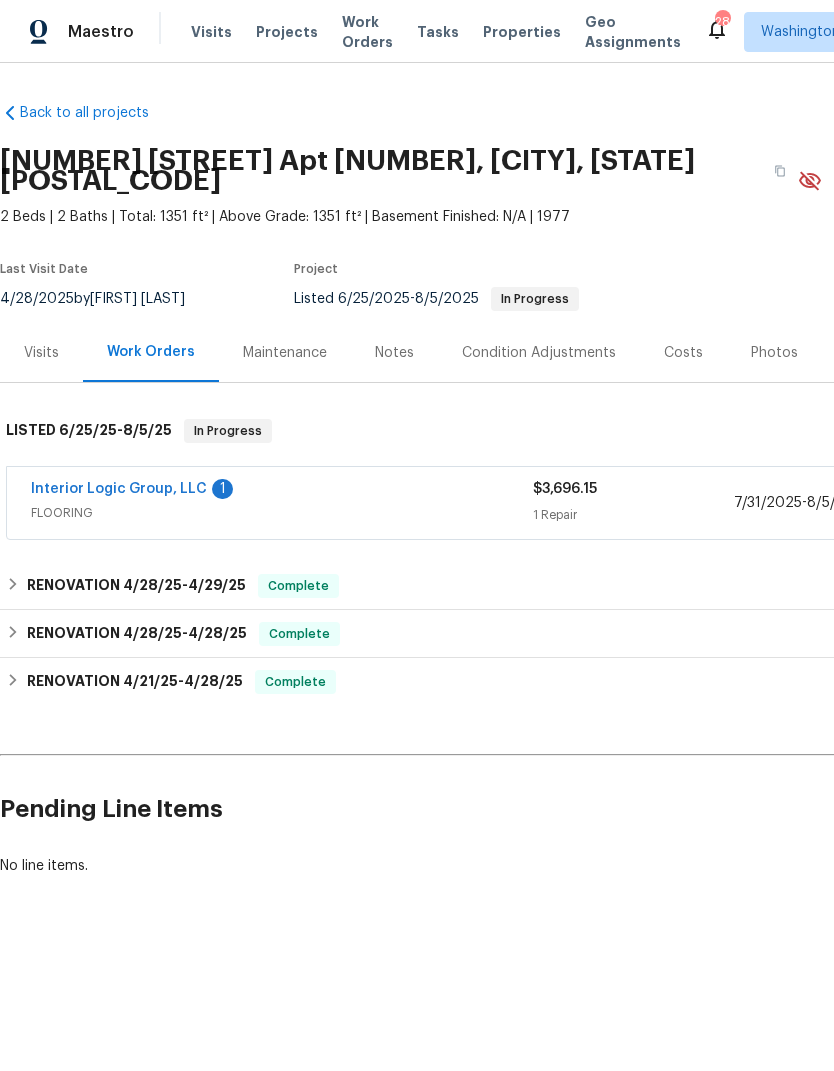 click on "Interior Logic Group, LLC" at bounding box center [119, 489] 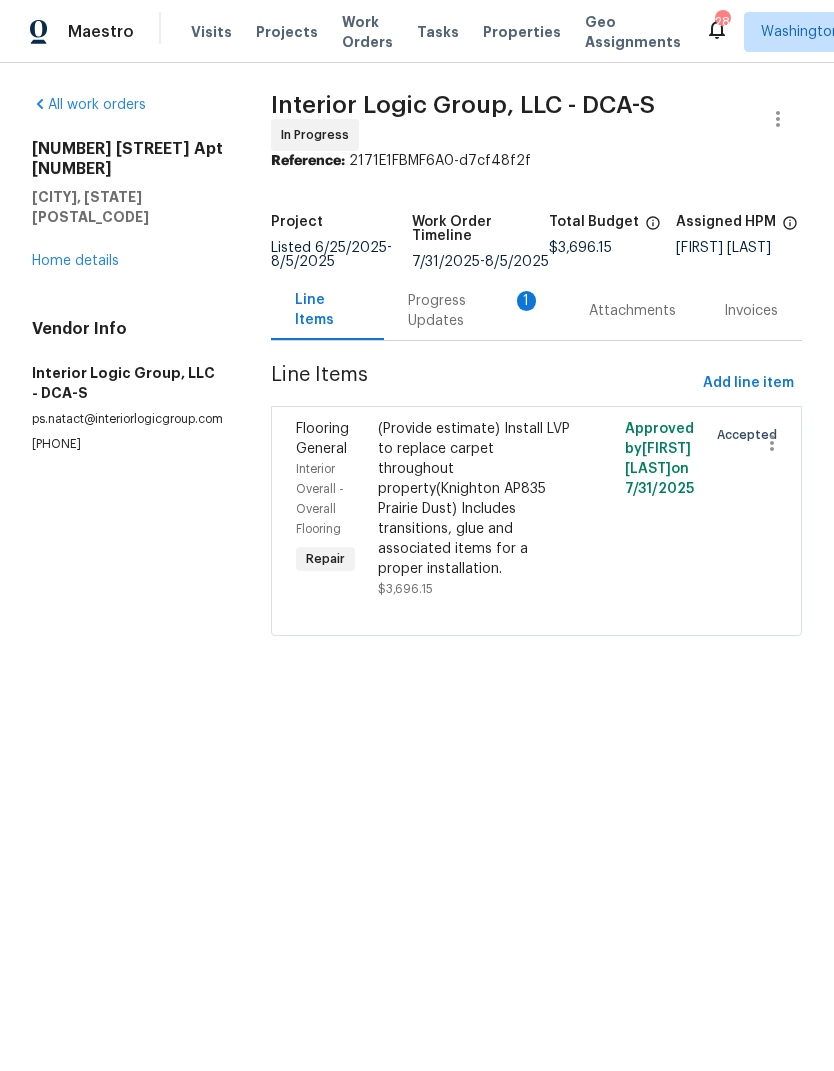 click on "Progress Updates 1" at bounding box center [474, 311] 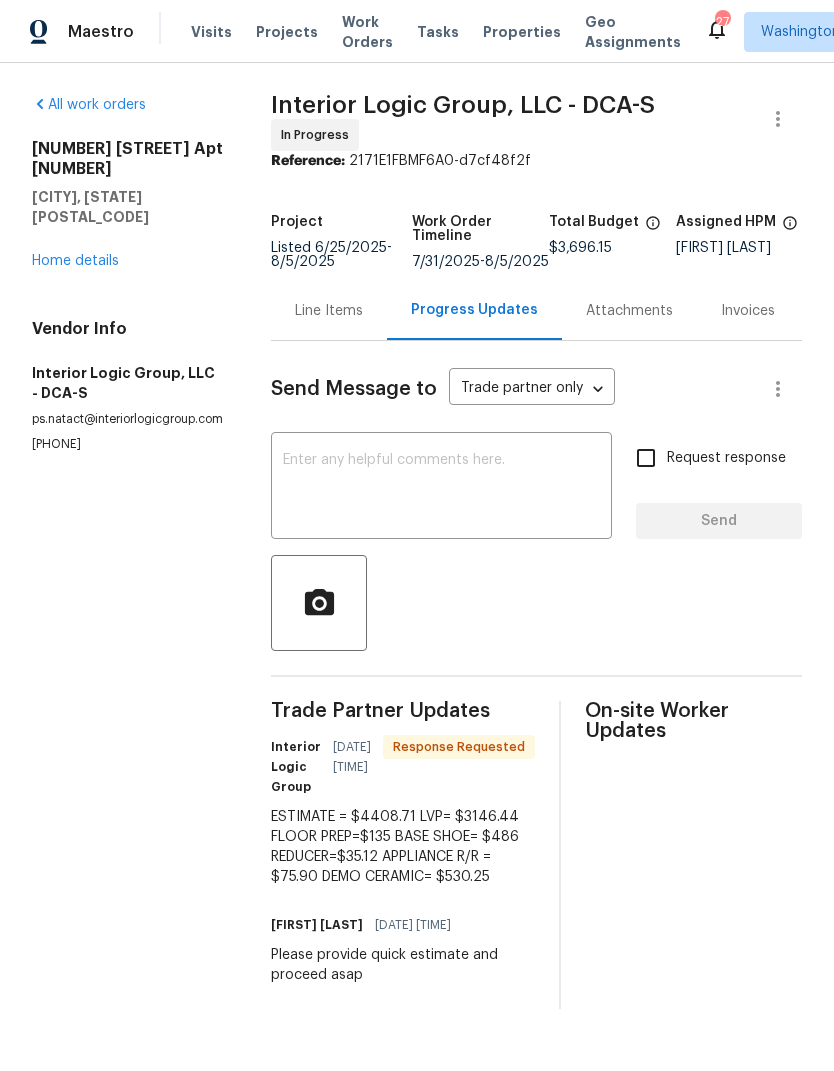 click on "Line Items" at bounding box center [329, 311] 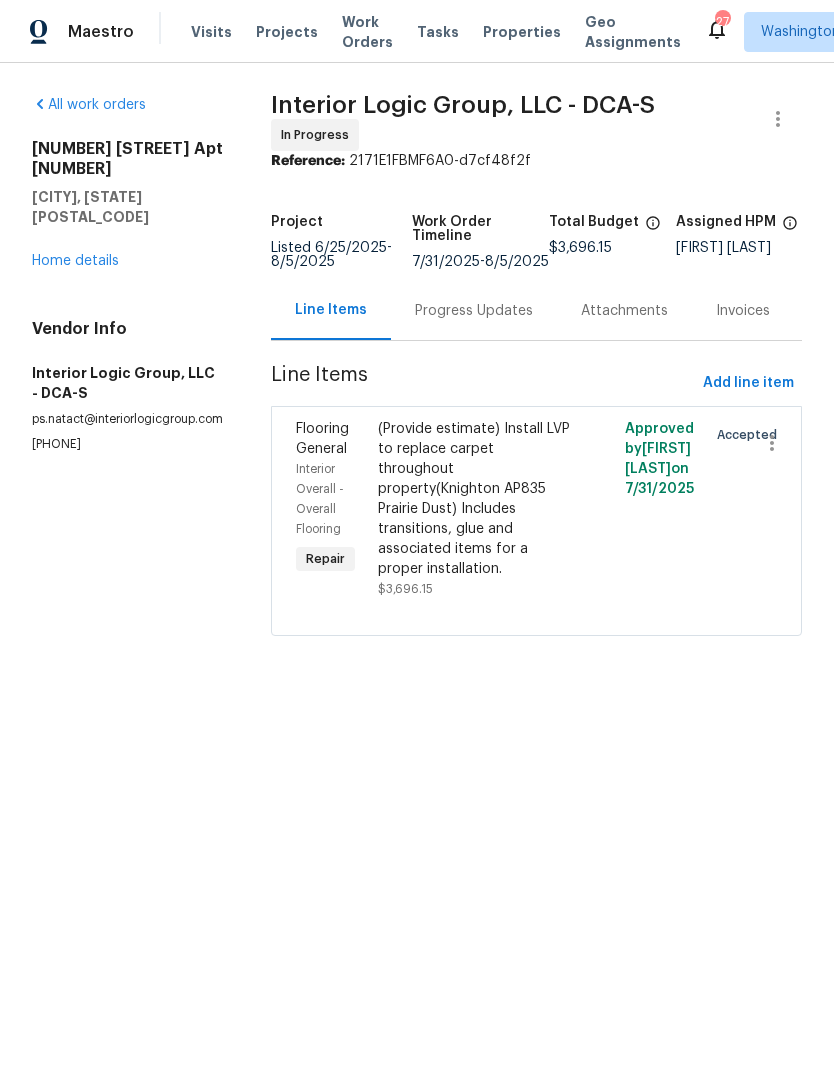 click on "Progress Updates" at bounding box center [474, 310] 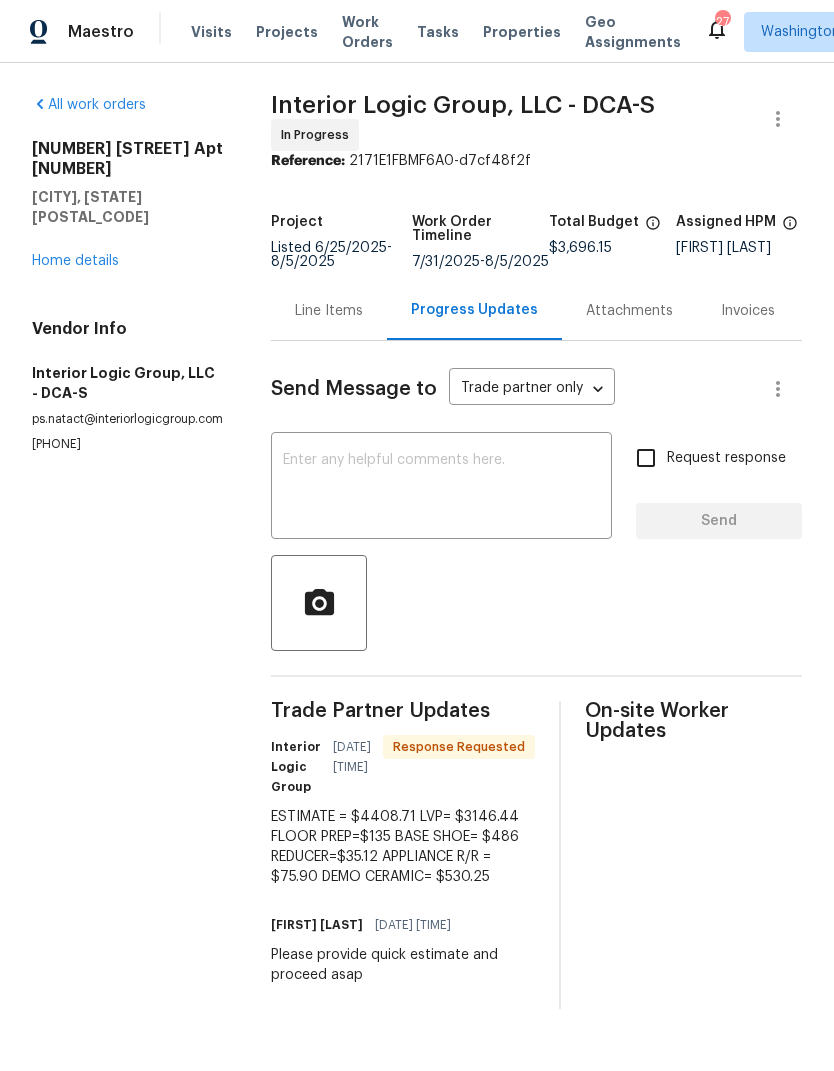 click on "Line Items" at bounding box center (329, 311) 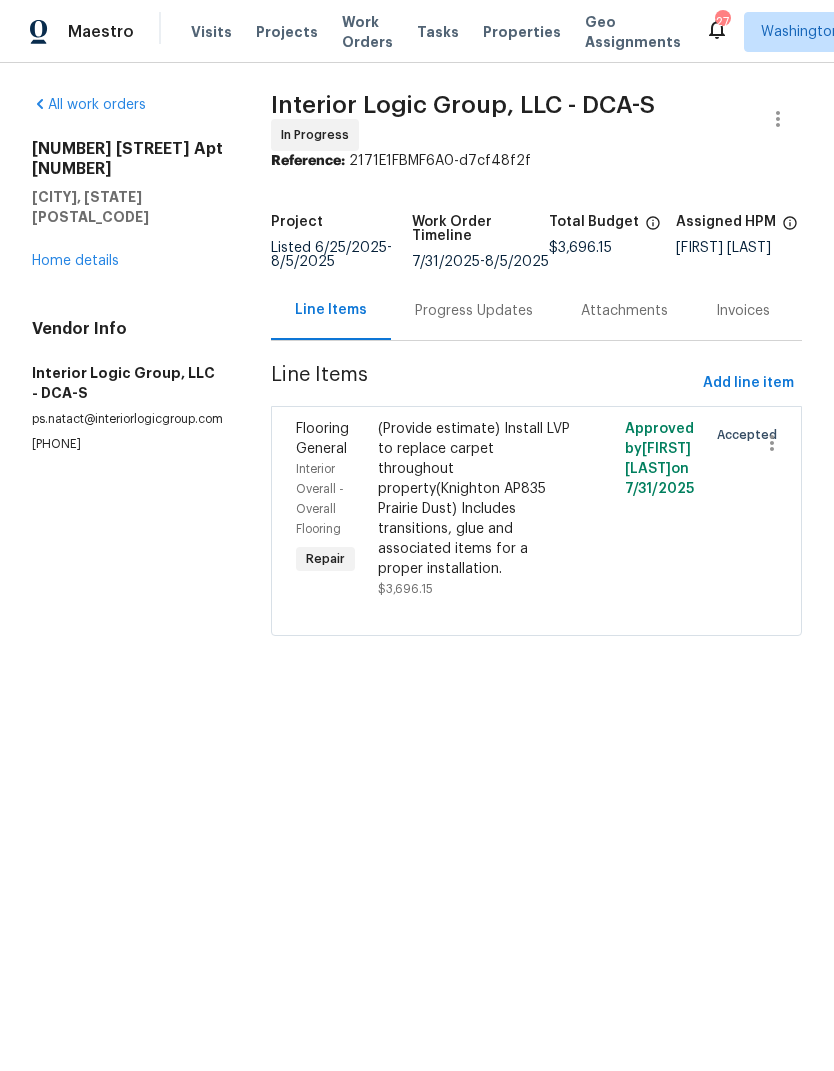 click on "(Provide estimate) Install LVP to replace carpet throughout property(Knighton AP835 Prairie Dust) Includes transitions, glue and associated items for a proper installation." at bounding box center (474, 499) 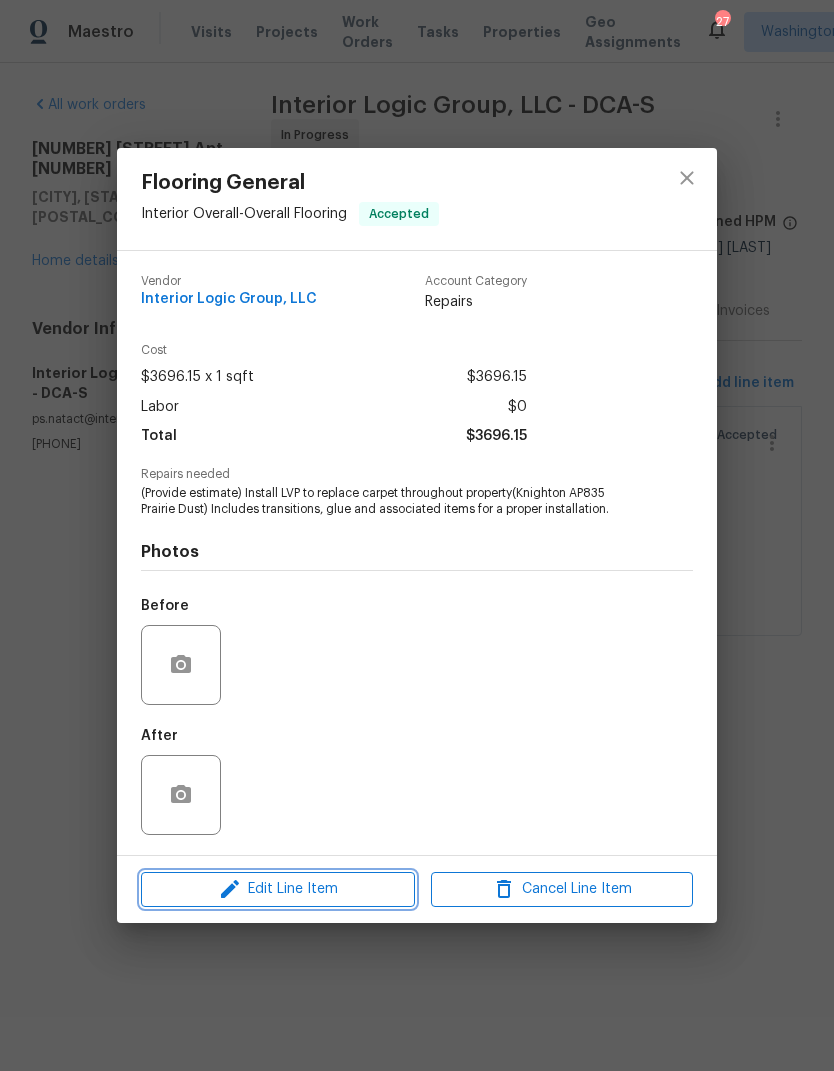 click on "Edit Line Item" at bounding box center [278, 889] 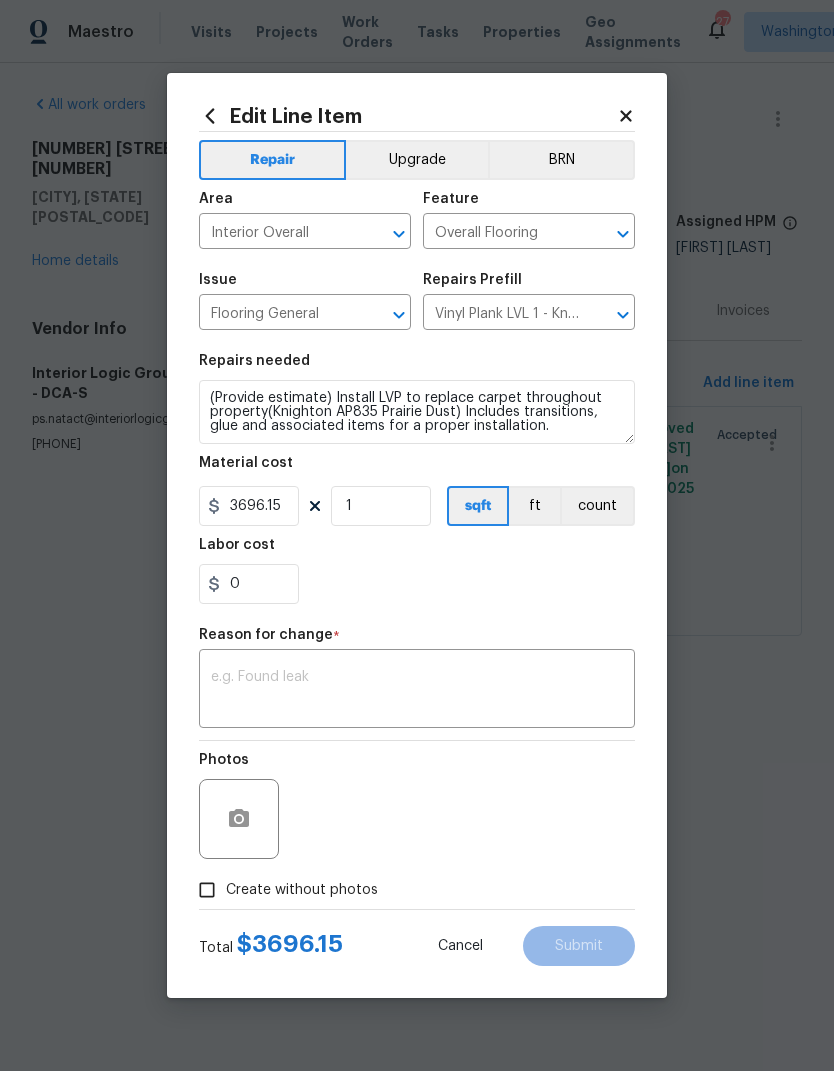 click 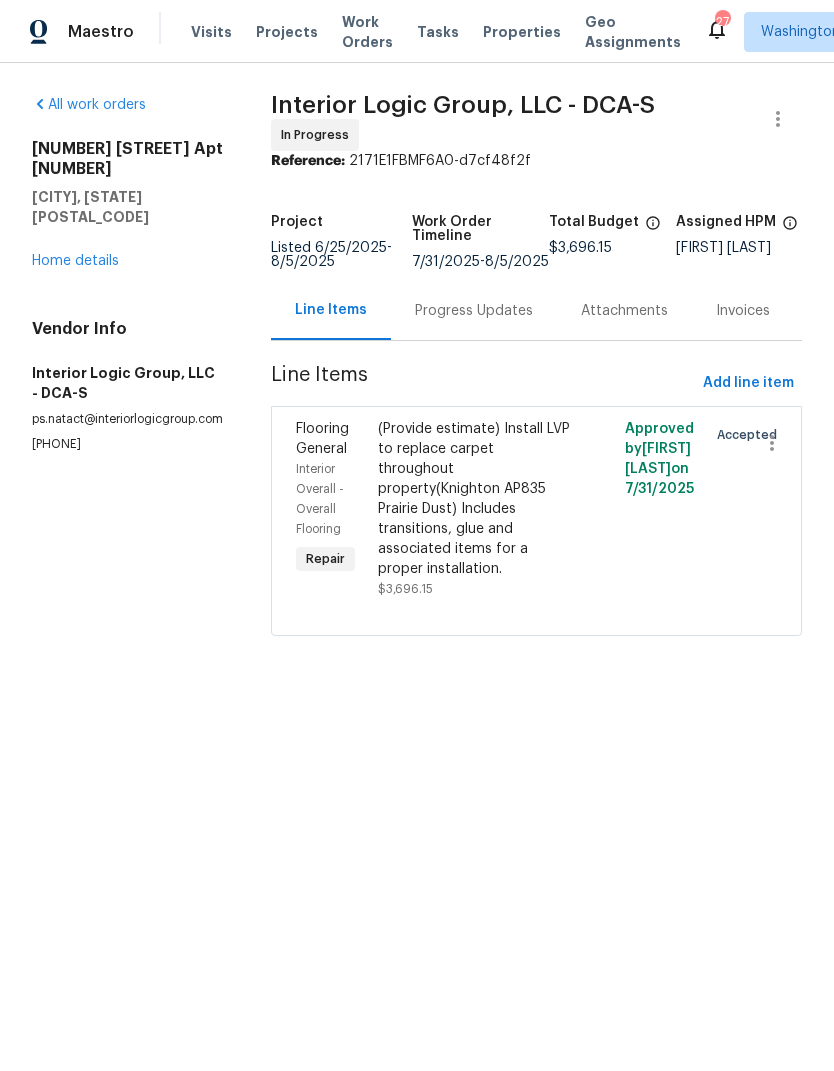 click on "Progress Updates" at bounding box center (474, 311) 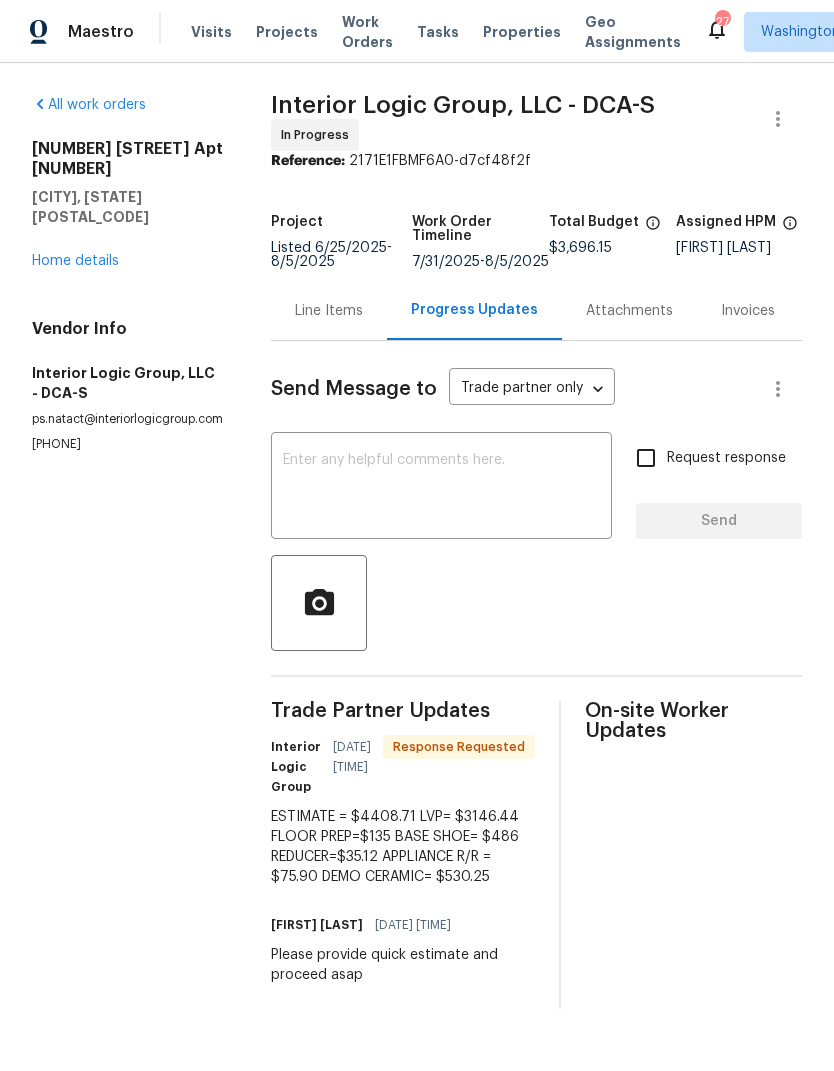 click on "Line Items" at bounding box center (329, 311) 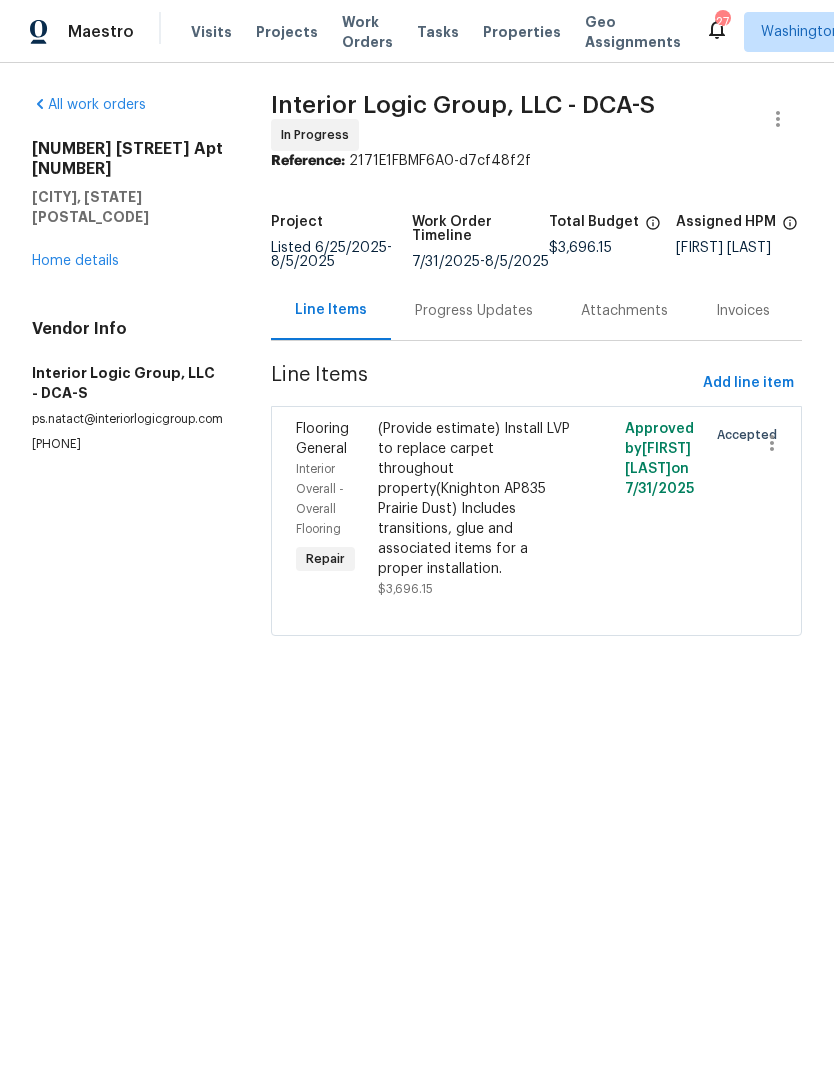 click on "(Provide estimate) Install LVP to replace carpet throughout property(Knighton AP835 Prairie Dust) Includes transitions, glue and associated items for a proper installation." at bounding box center [474, 499] 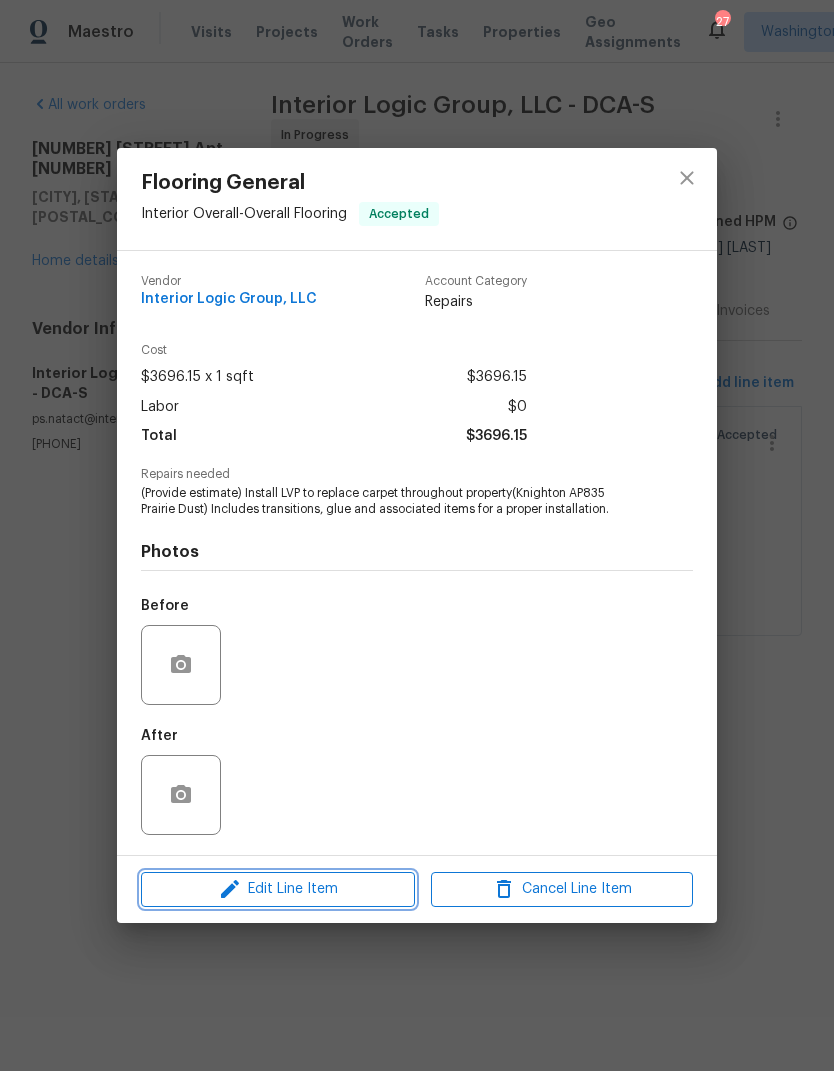click on "Edit Line Item" at bounding box center (278, 889) 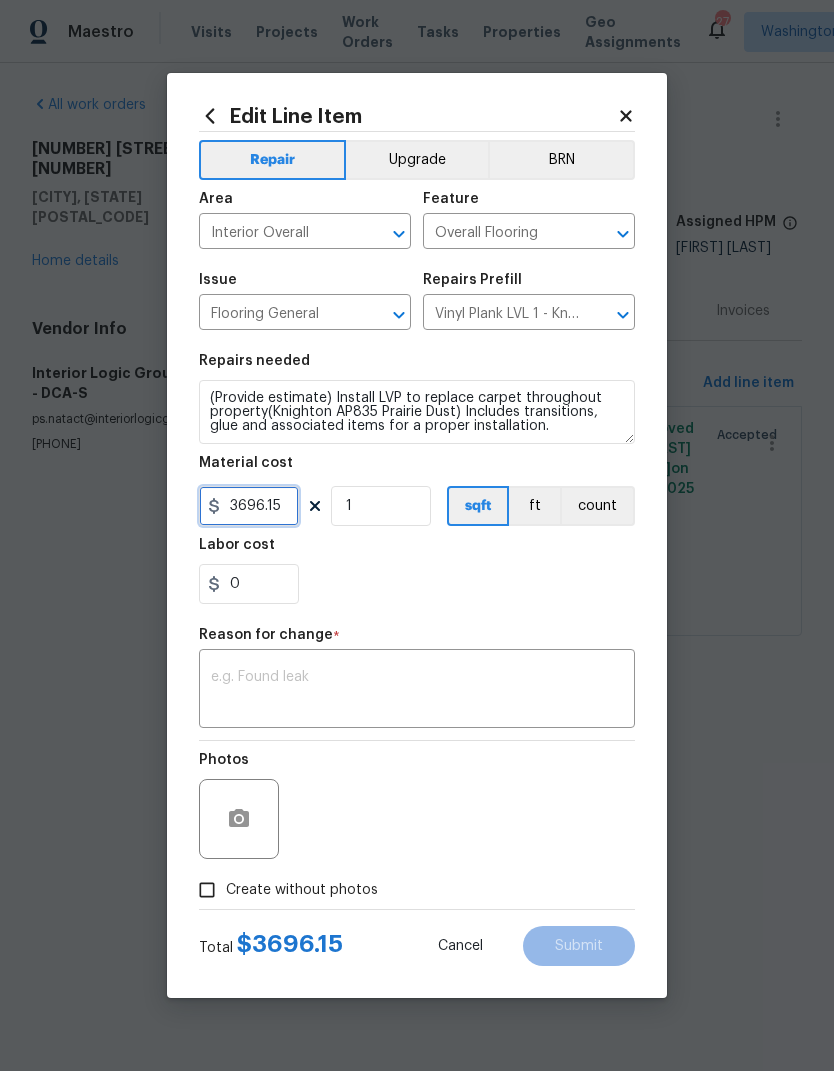 click on "3696.15" at bounding box center [249, 506] 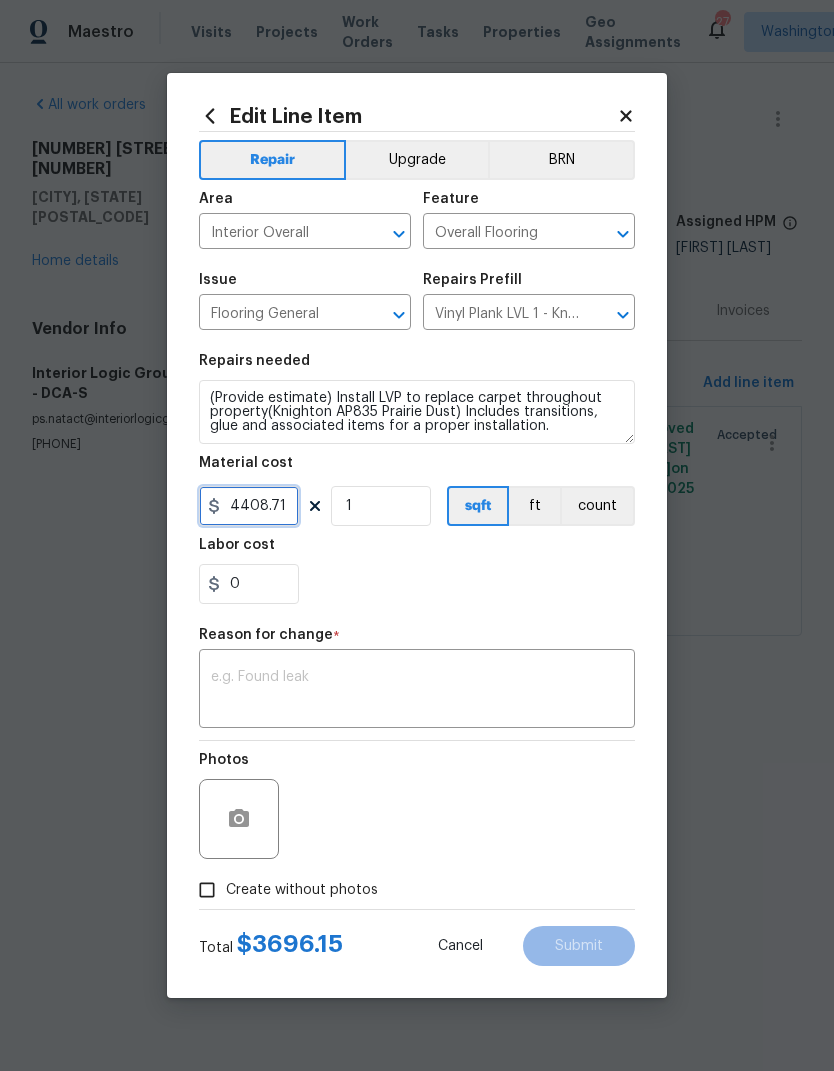 type on "4408.71" 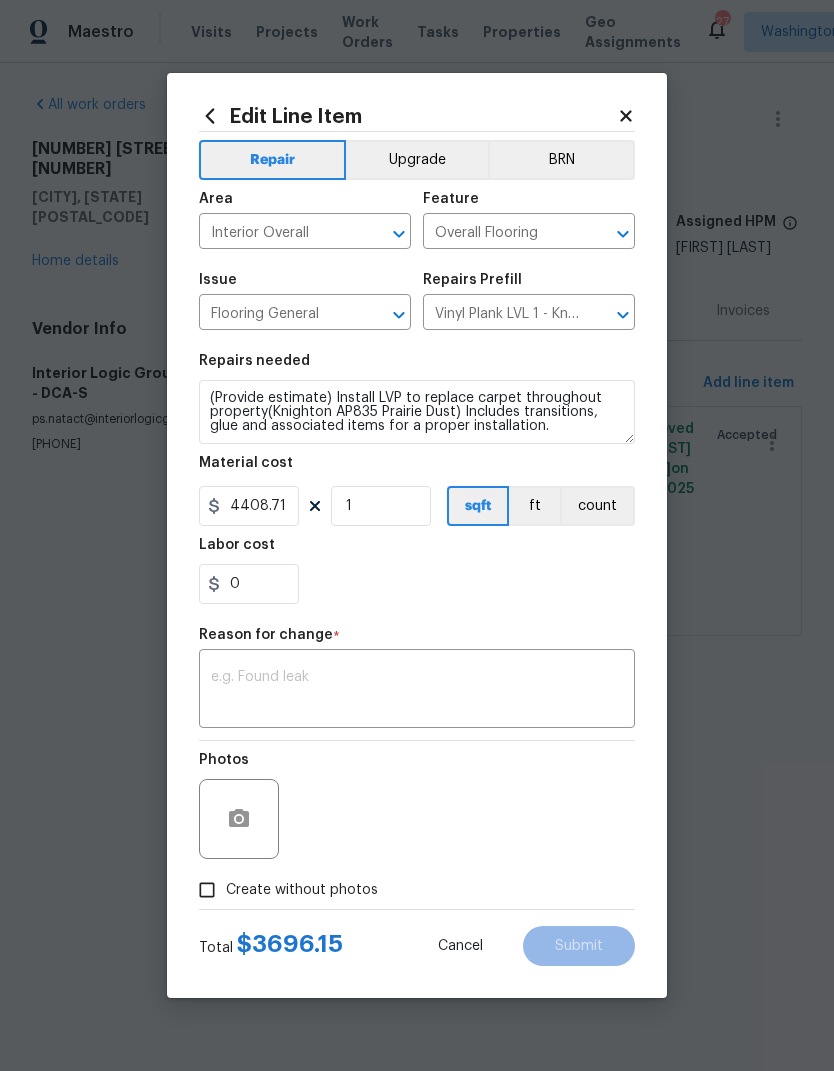 click at bounding box center [417, 691] 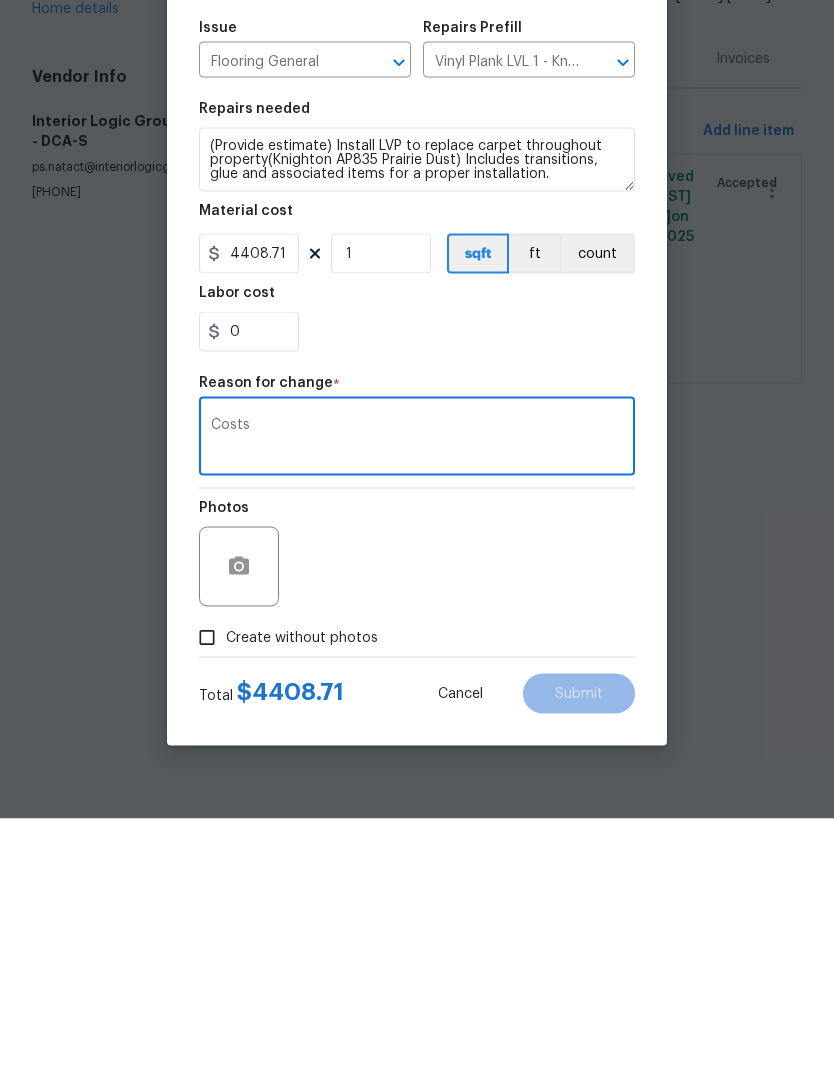 type on "Costs" 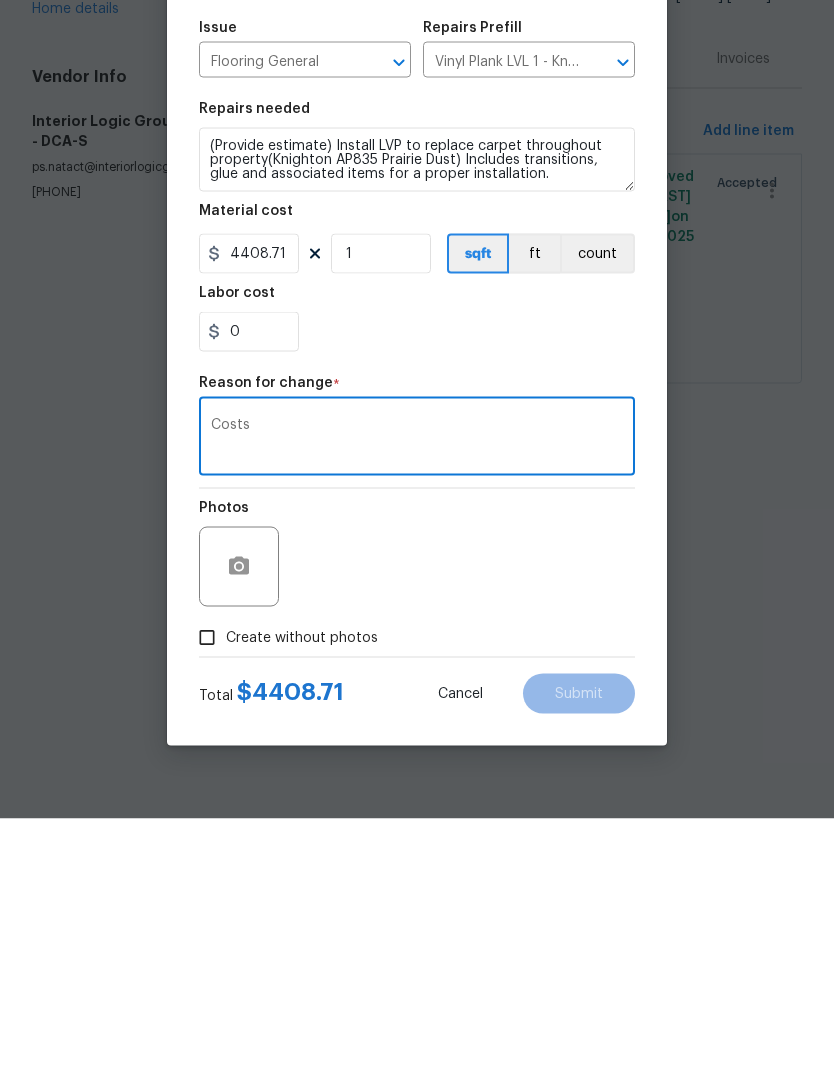 click on "Photos" at bounding box center [417, 806] 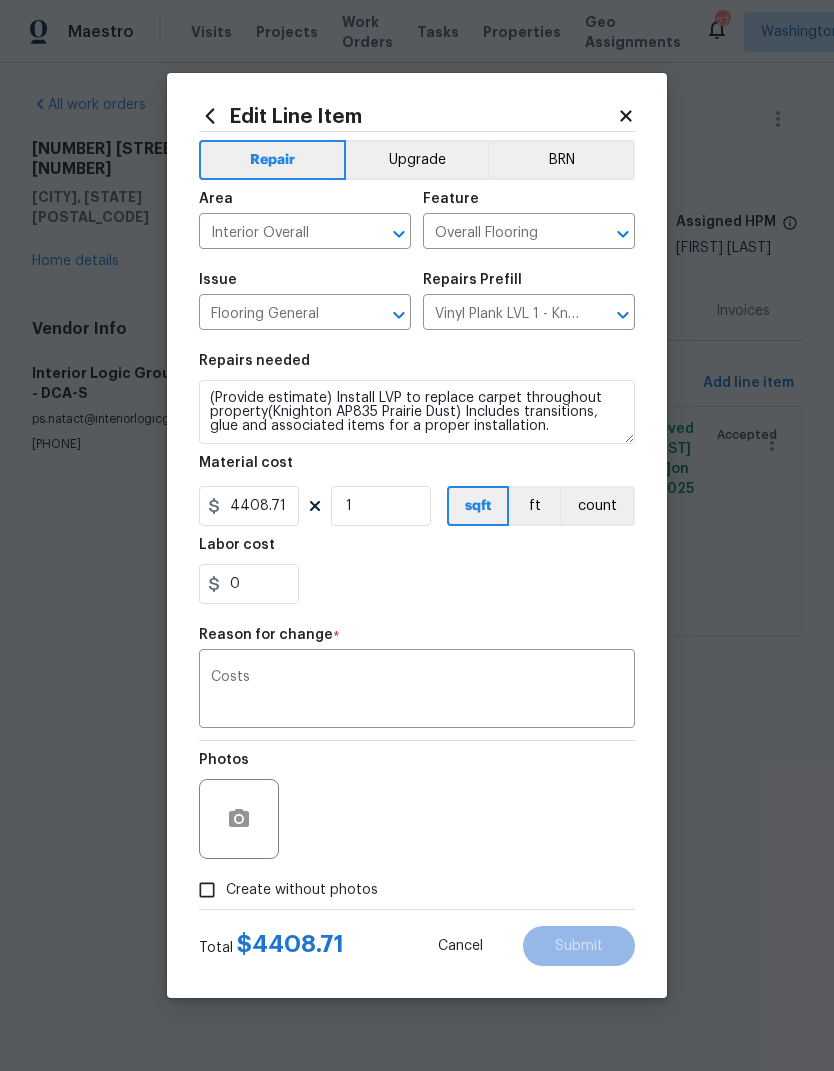 click on "Create without photos" at bounding box center [207, 890] 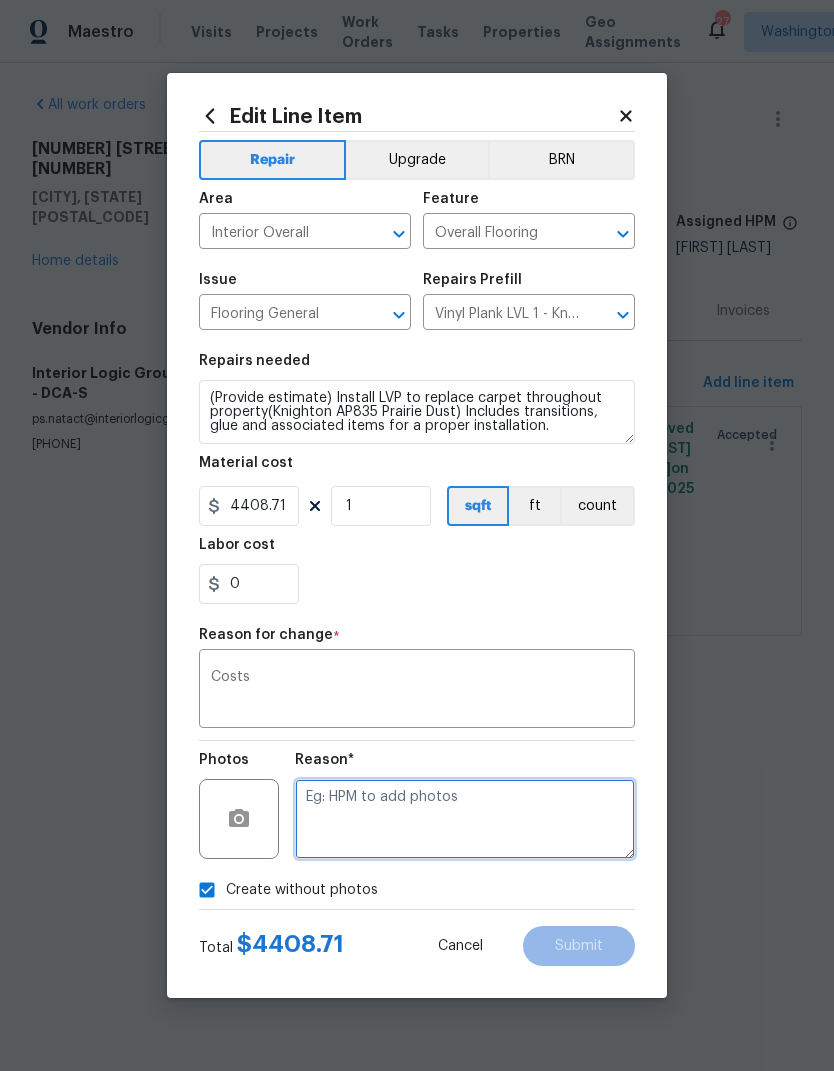 click at bounding box center (465, 819) 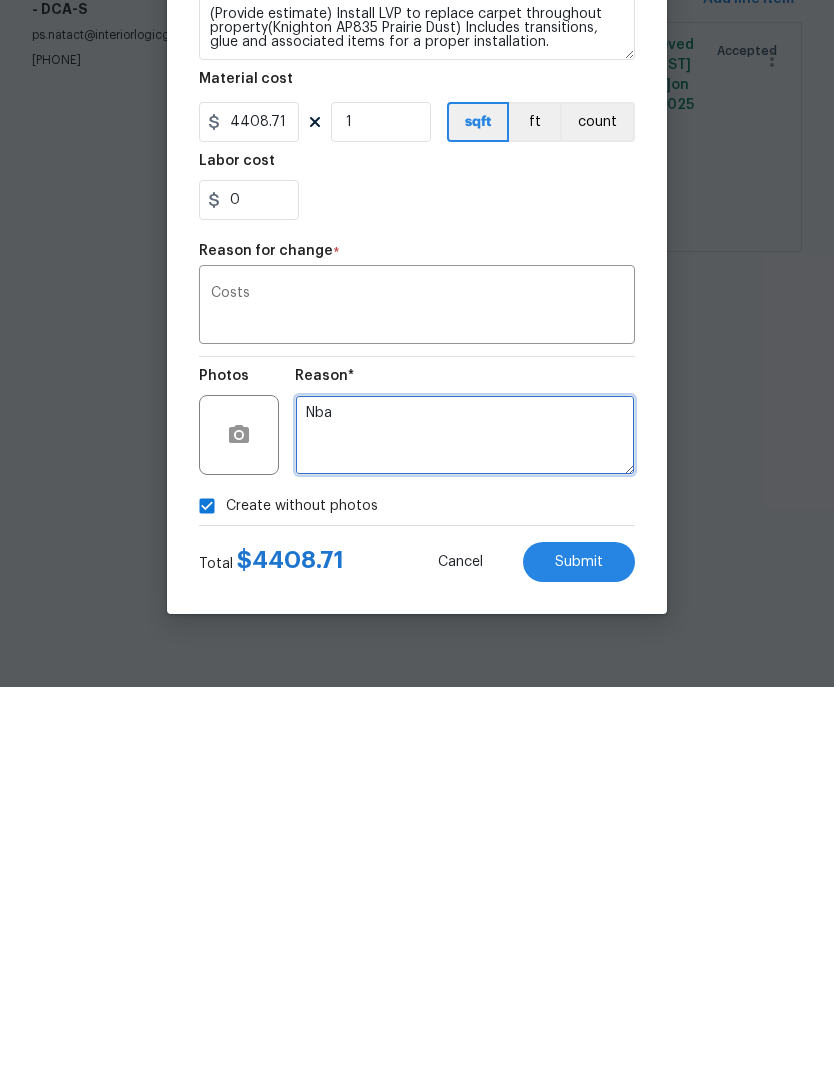 type on "Nba" 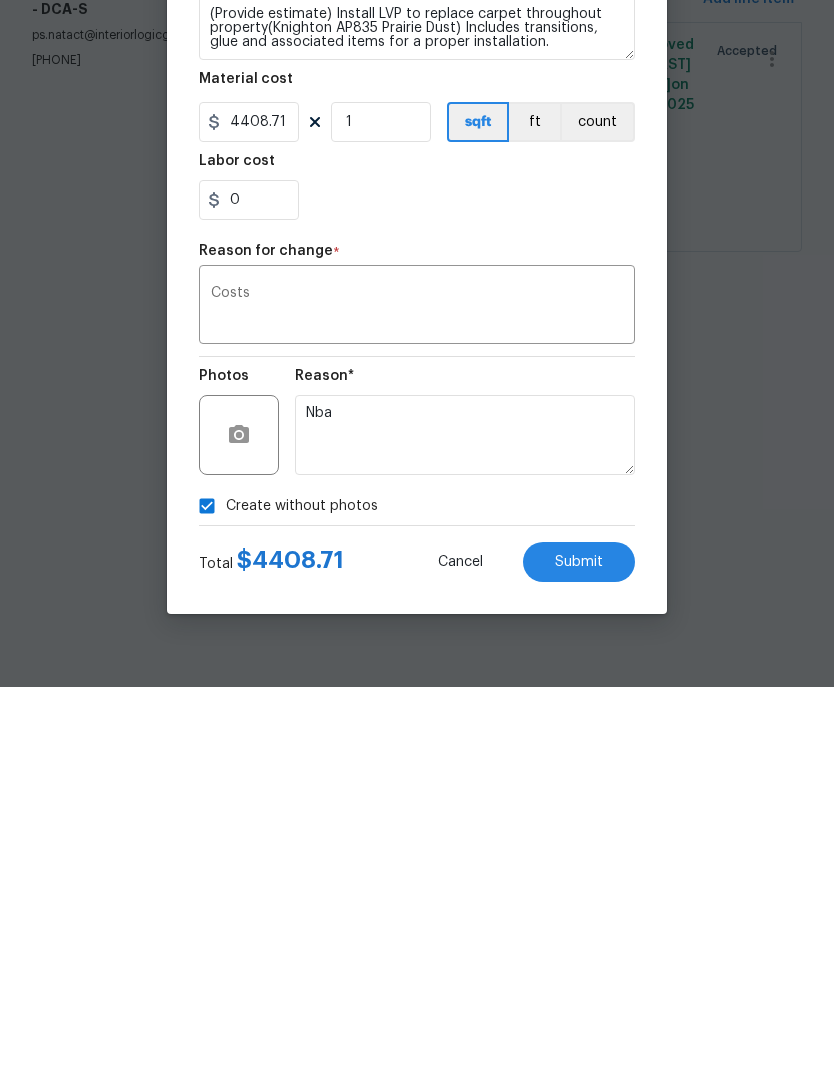 click on "Submit" at bounding box center (579, 946) 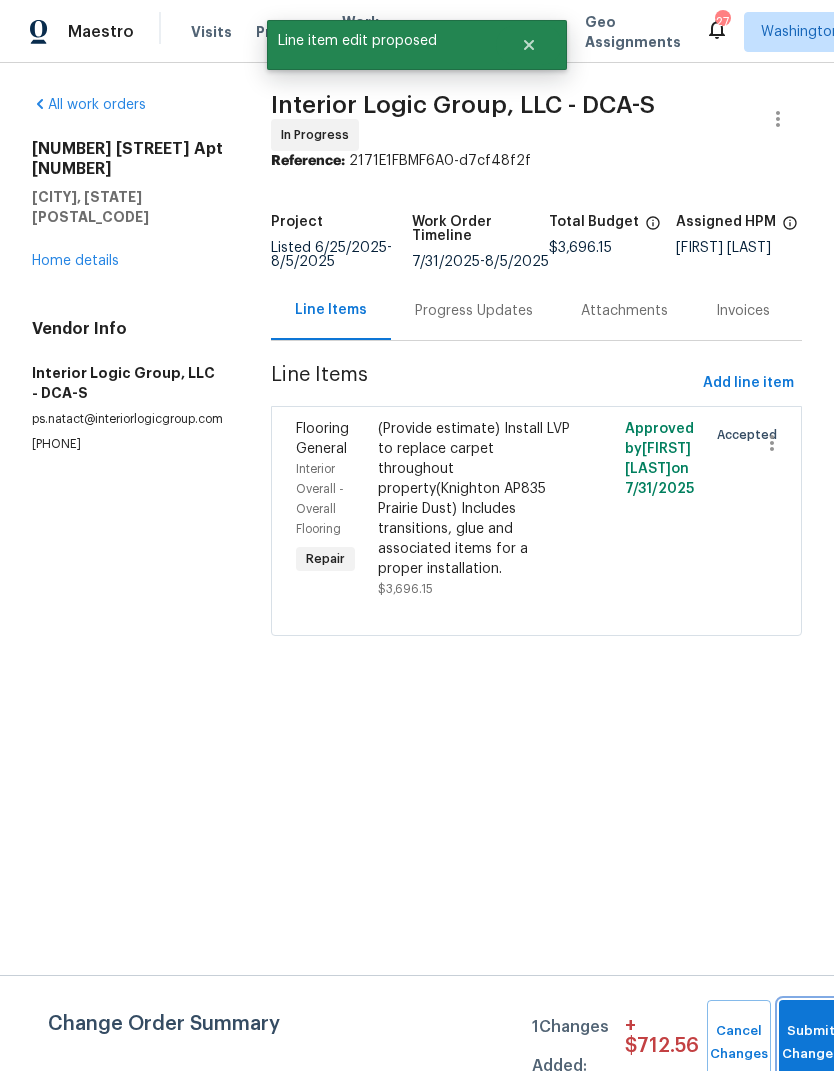 click on "Submit Changes" at bounding box center (811, 1043) 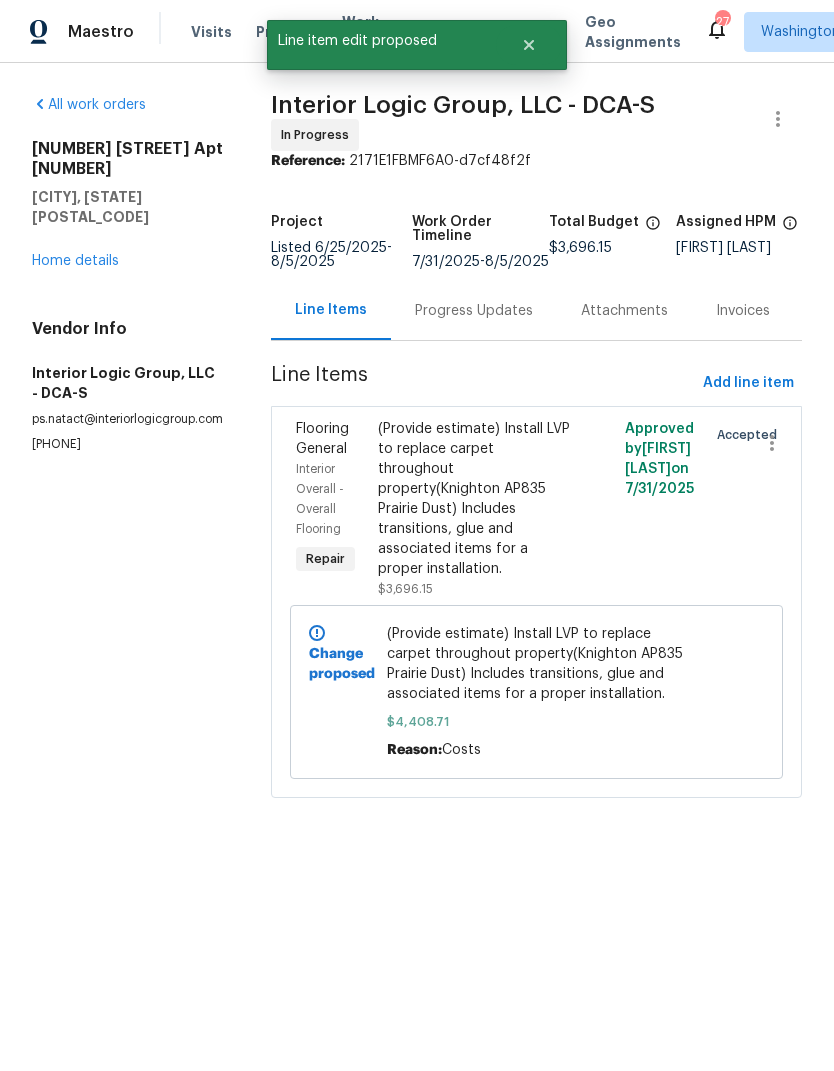 click on "Progress Updates" at bounding box center [474, 311] 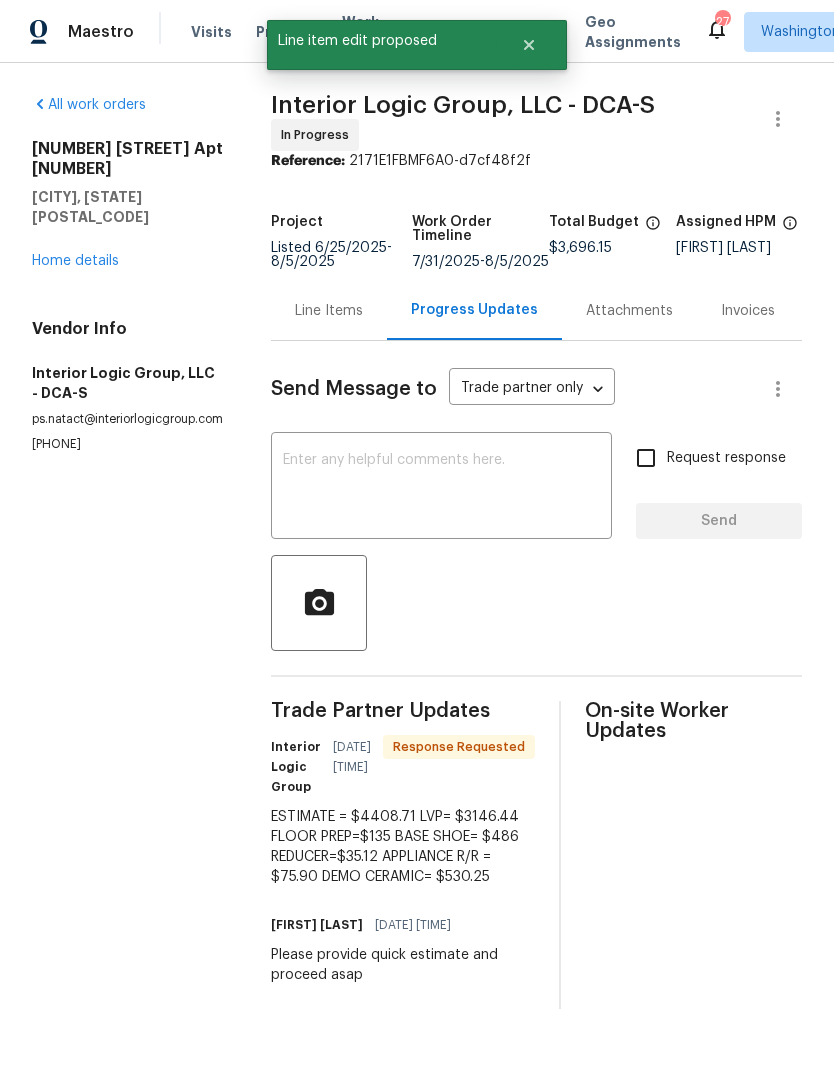 click at bounding box center (441, 488) 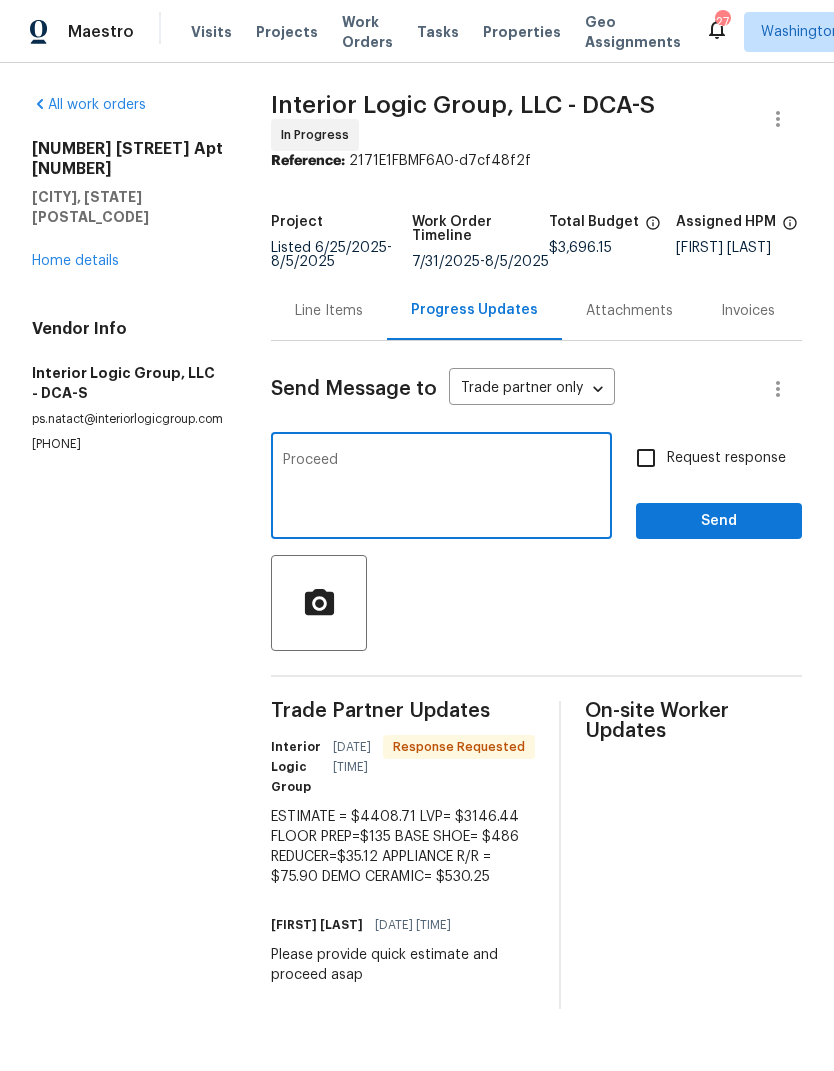 type on "Proceed" 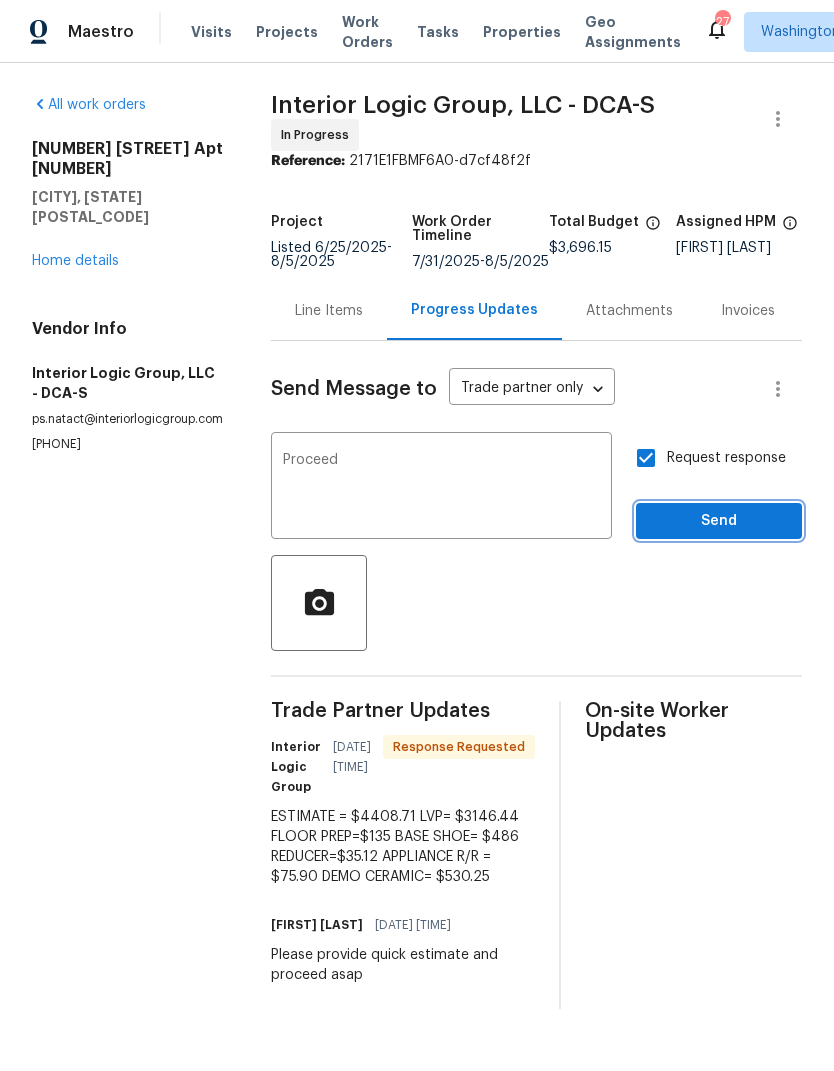 click on "Send" at bounding box center [719, 521] 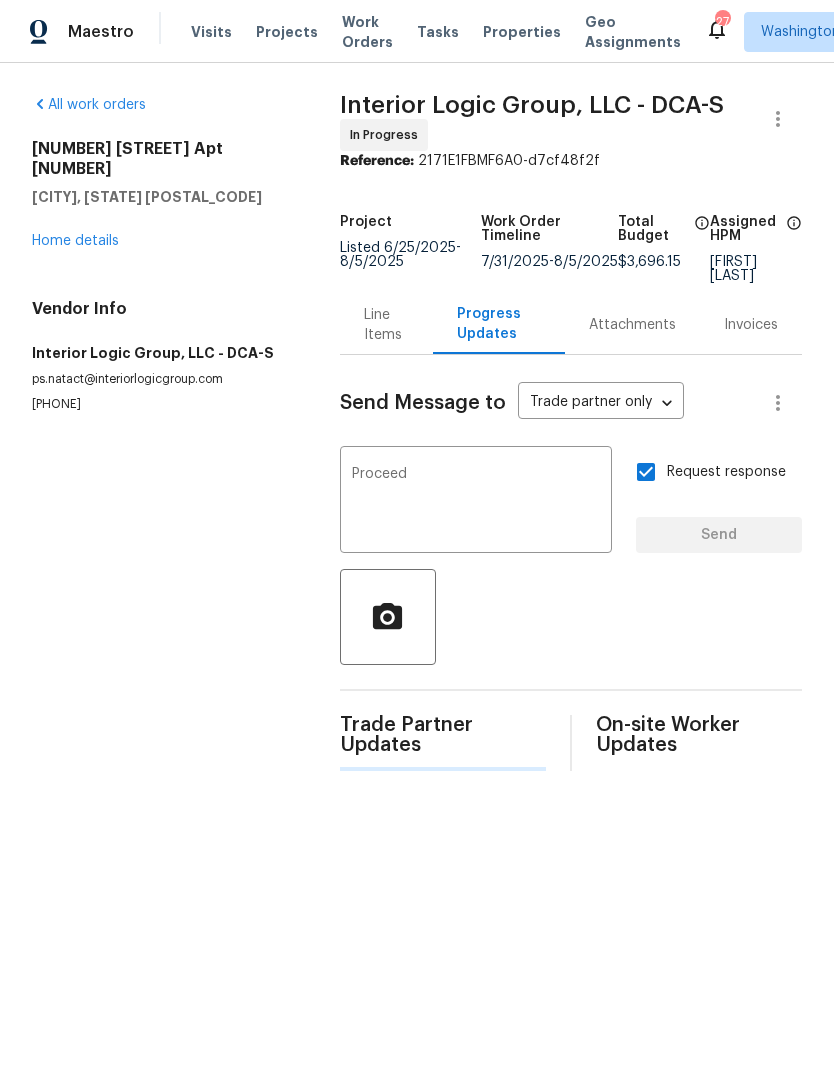 type 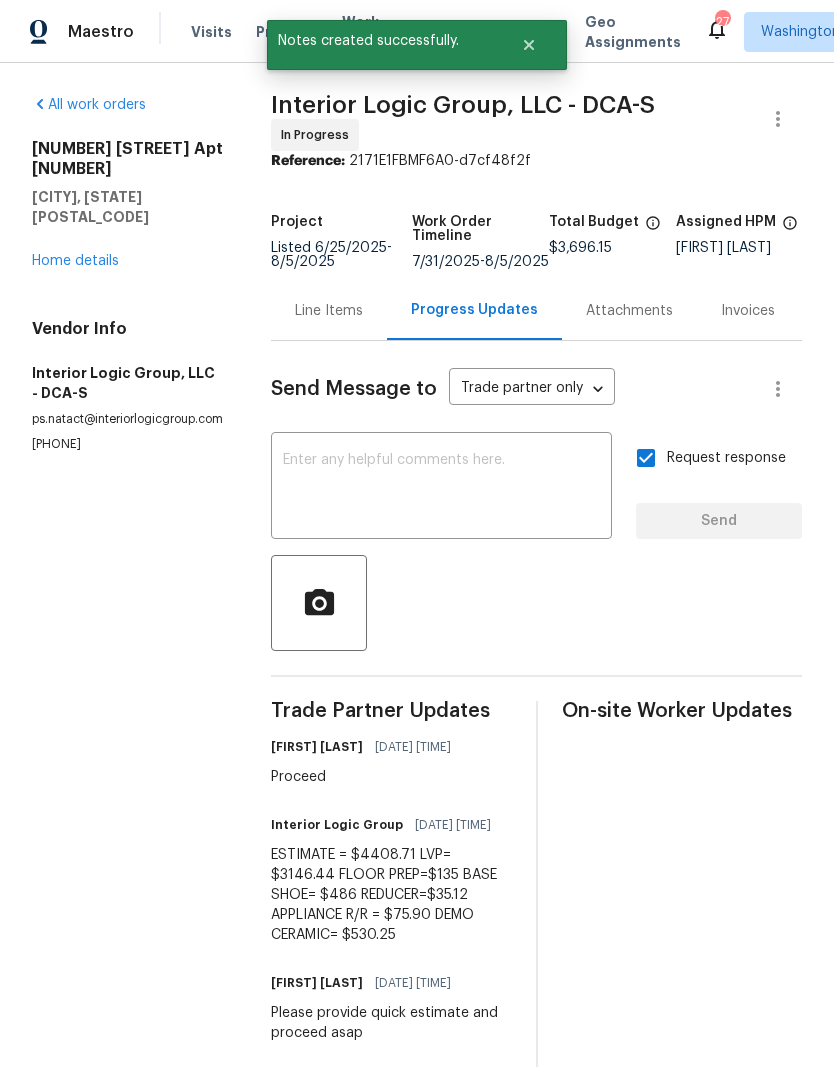click on "Home details" at bounding box center (75, 261) 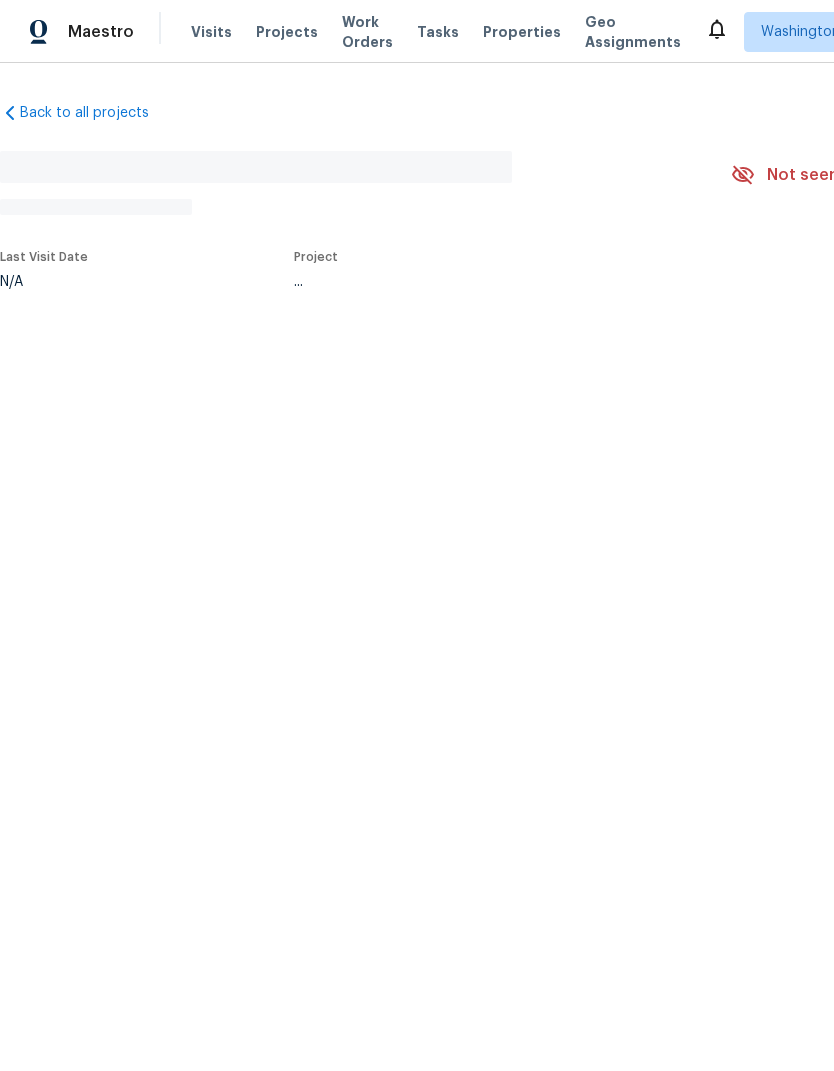 scroll, scrollTop: 0, scrollLeft: 0, axis: both 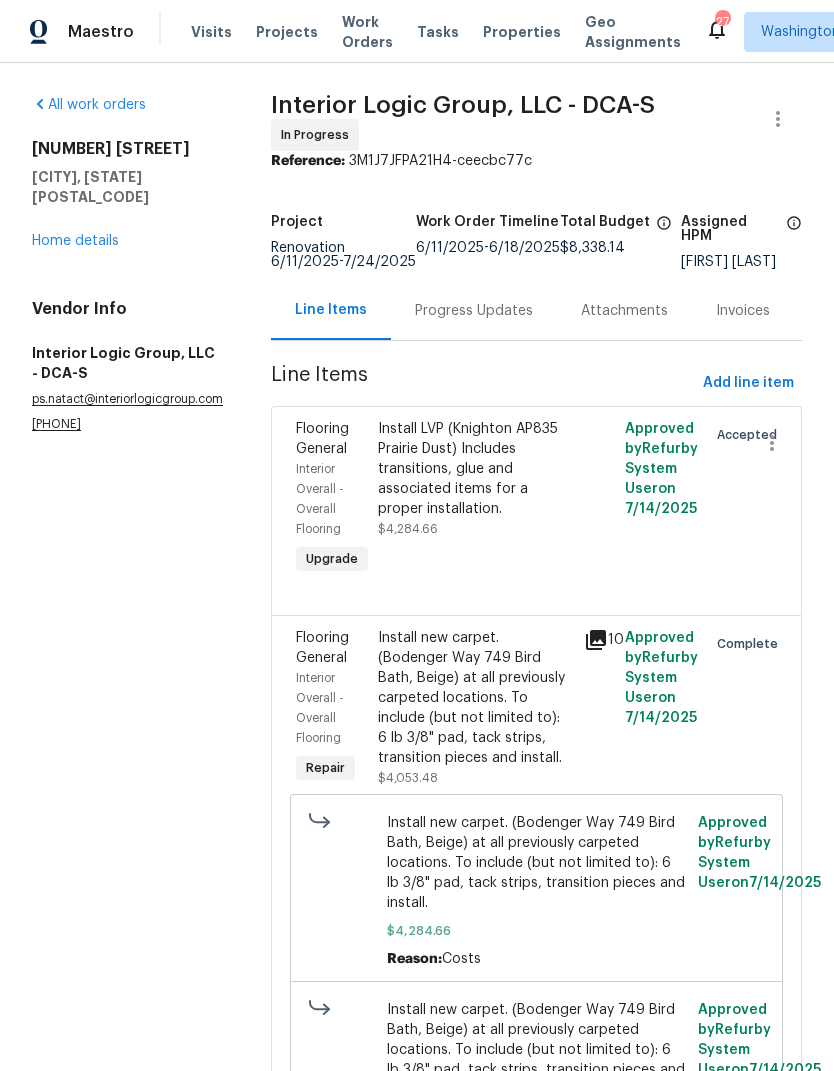 click on "Home details" at bounding box center [75, 241] 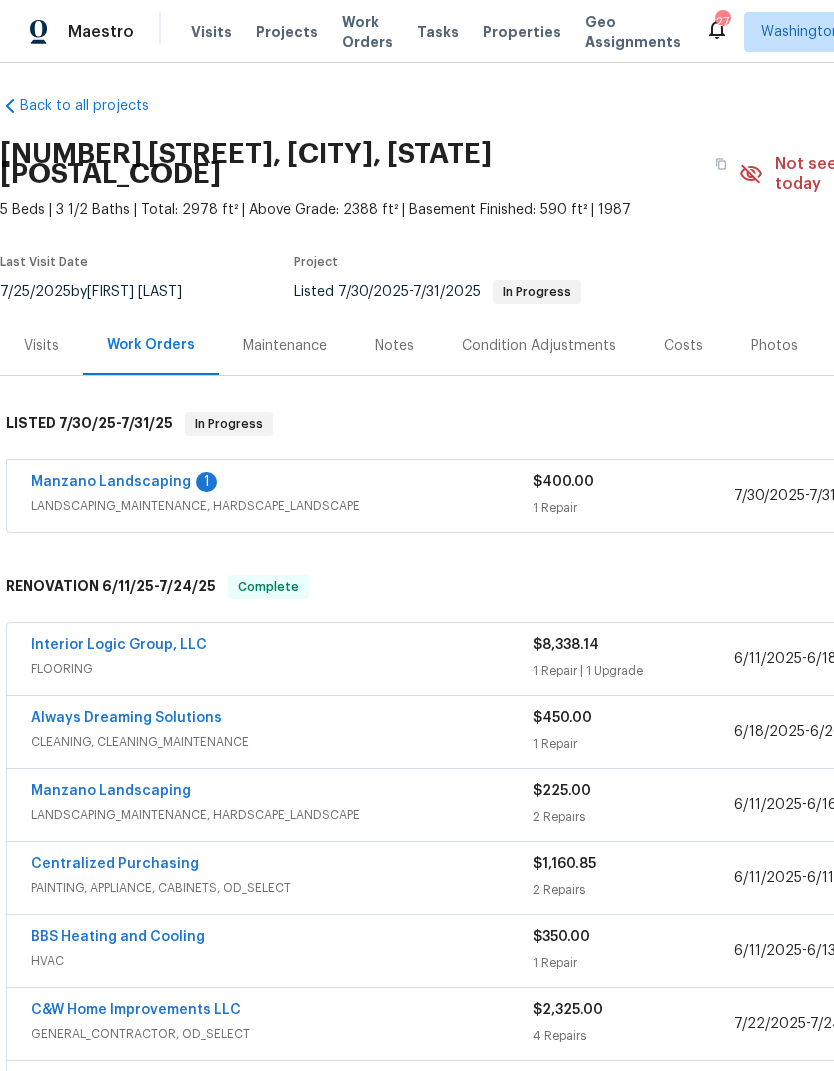 scroll, scrollTop: 7, scrollLeft: 0, axis: vertical 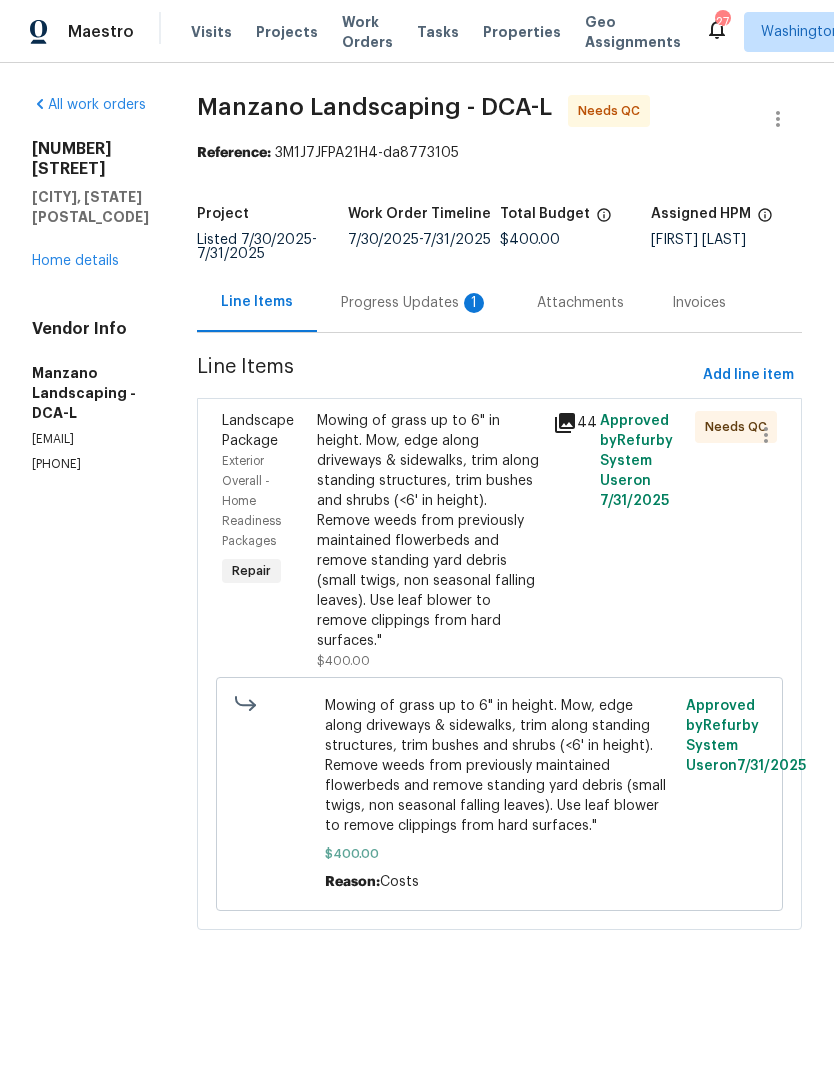 click on "Progress Updates 1" at bounding box center (415, 303) 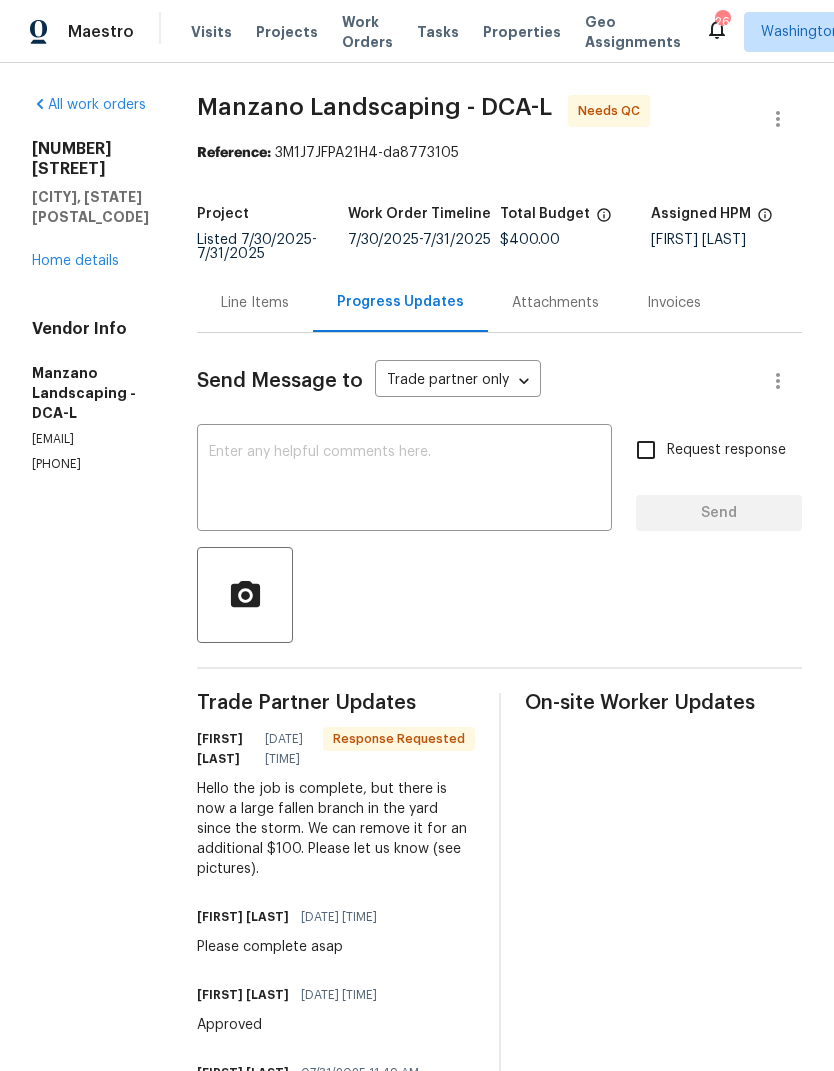 click on "Progress Updates" at bounding box center (400, 302) 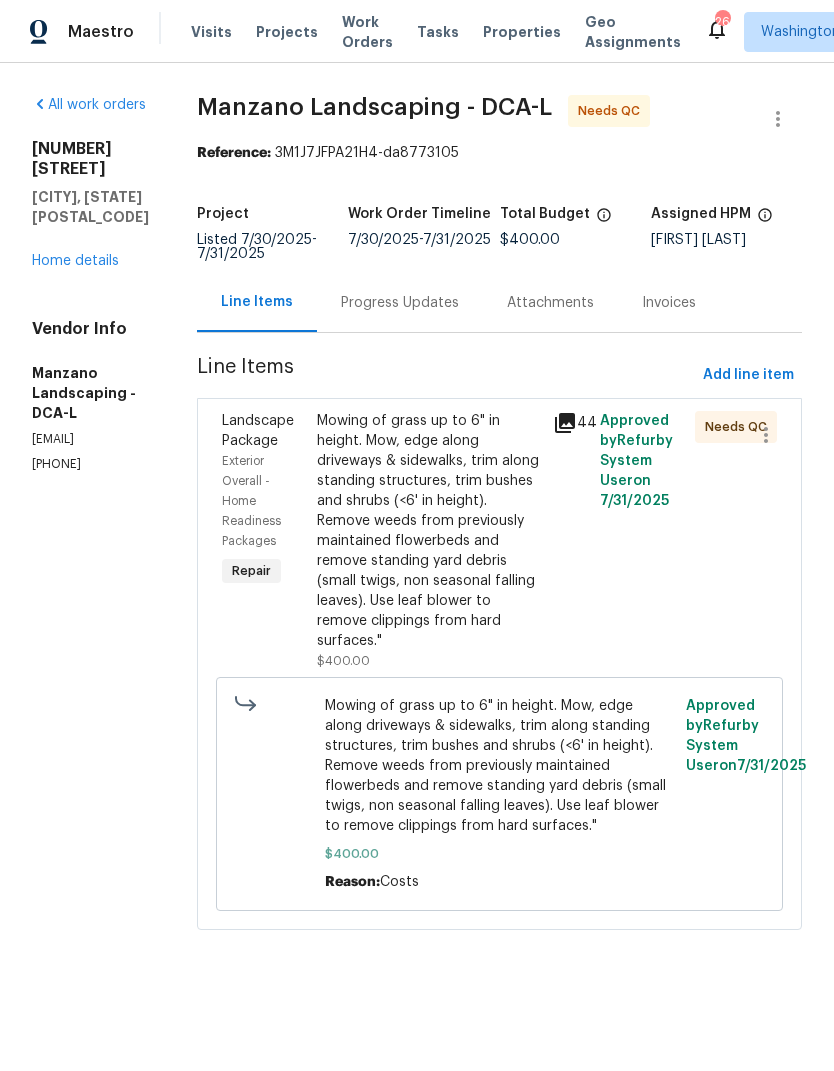 click on "Mowing of grass up to 6" in height. Mow, edge along driveways & sidewalks, trim along standing structures, trim bushes and shrubs (<6' in height). Remove weeds from previously maintained flowerbeds and remove standing yard debris (small twigs, non seasonal falling leaves).  Use leaf blower to remove clippings from hard surfaces."" at bounding box center (429, 531) 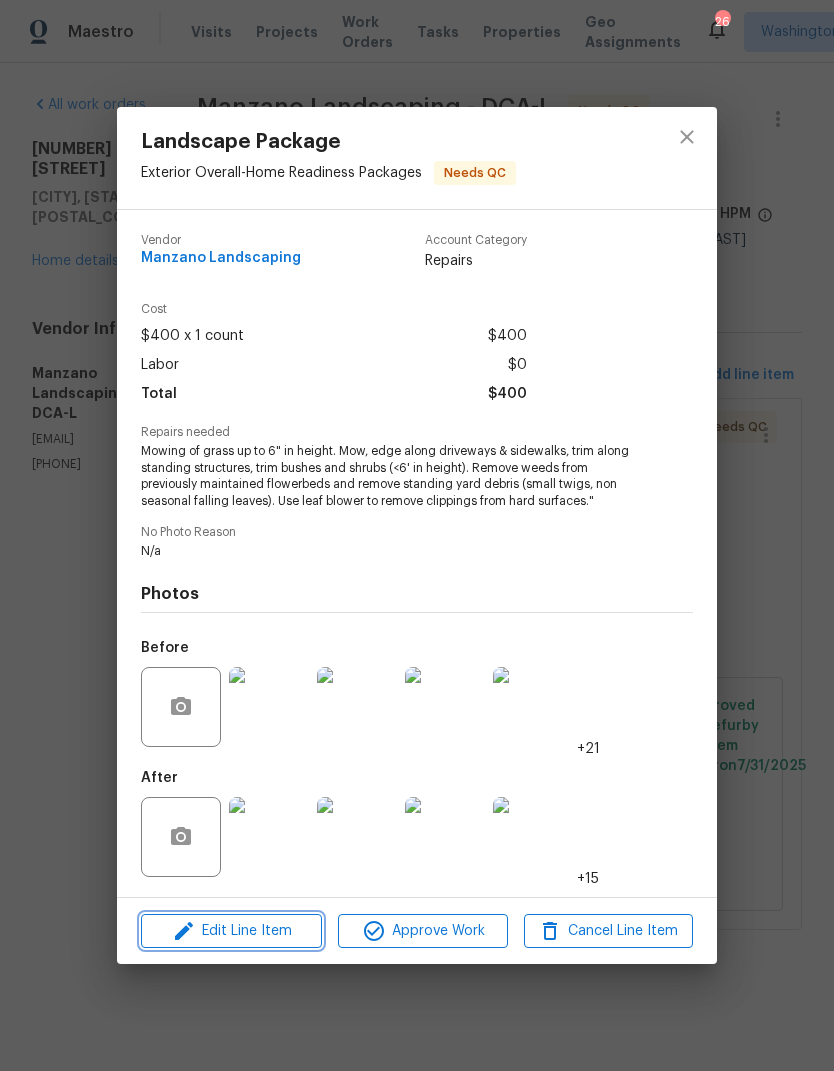 click on "Edit Line Item" at bounding box center (231, 931) 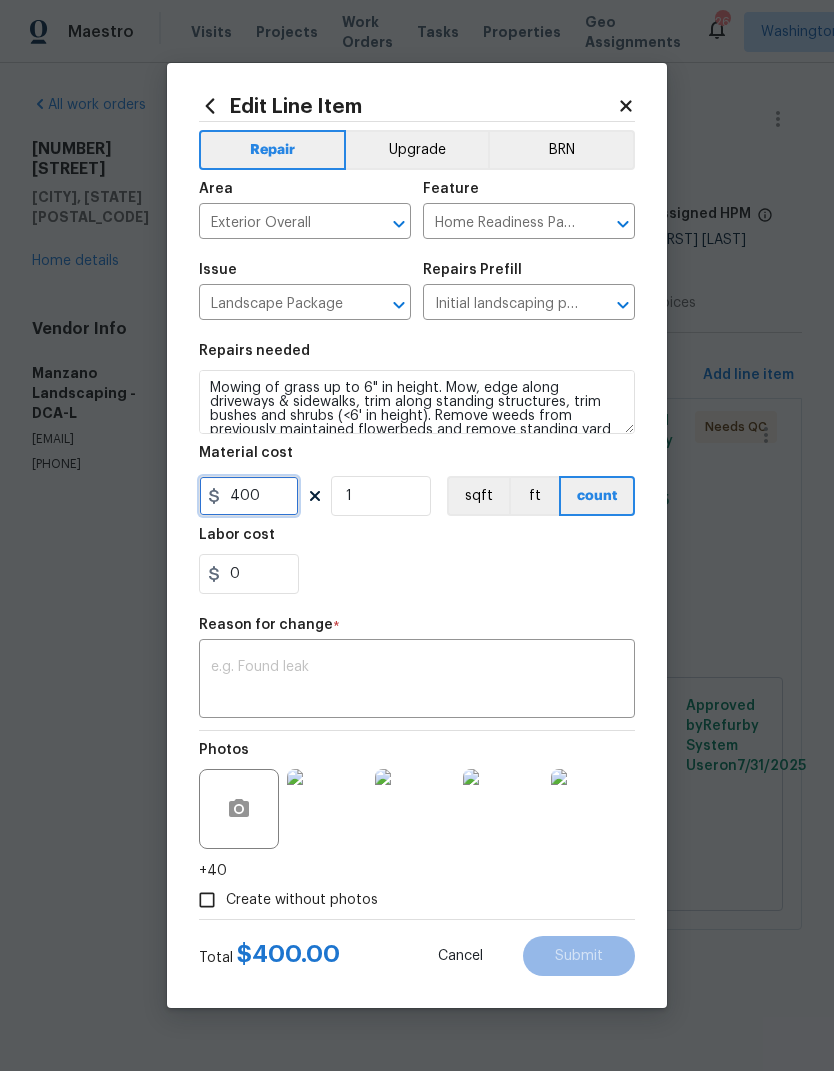 click on "400" at bounding box center [249, 496] 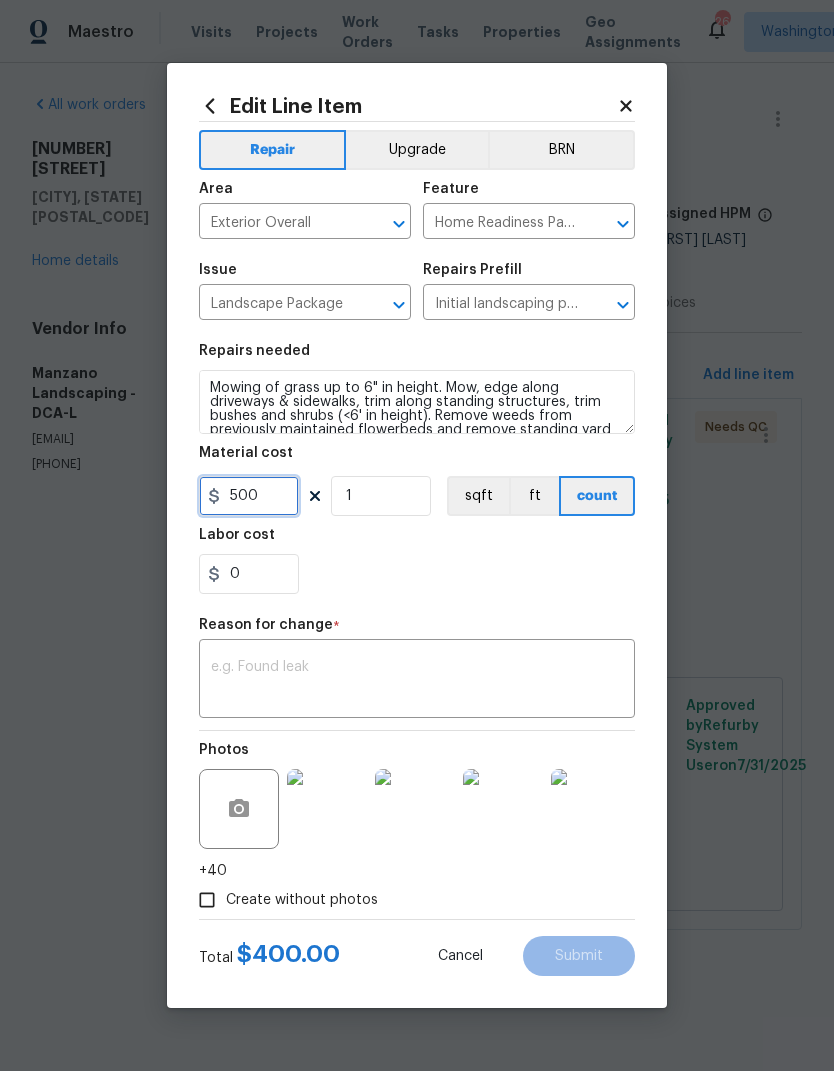 type on "500" 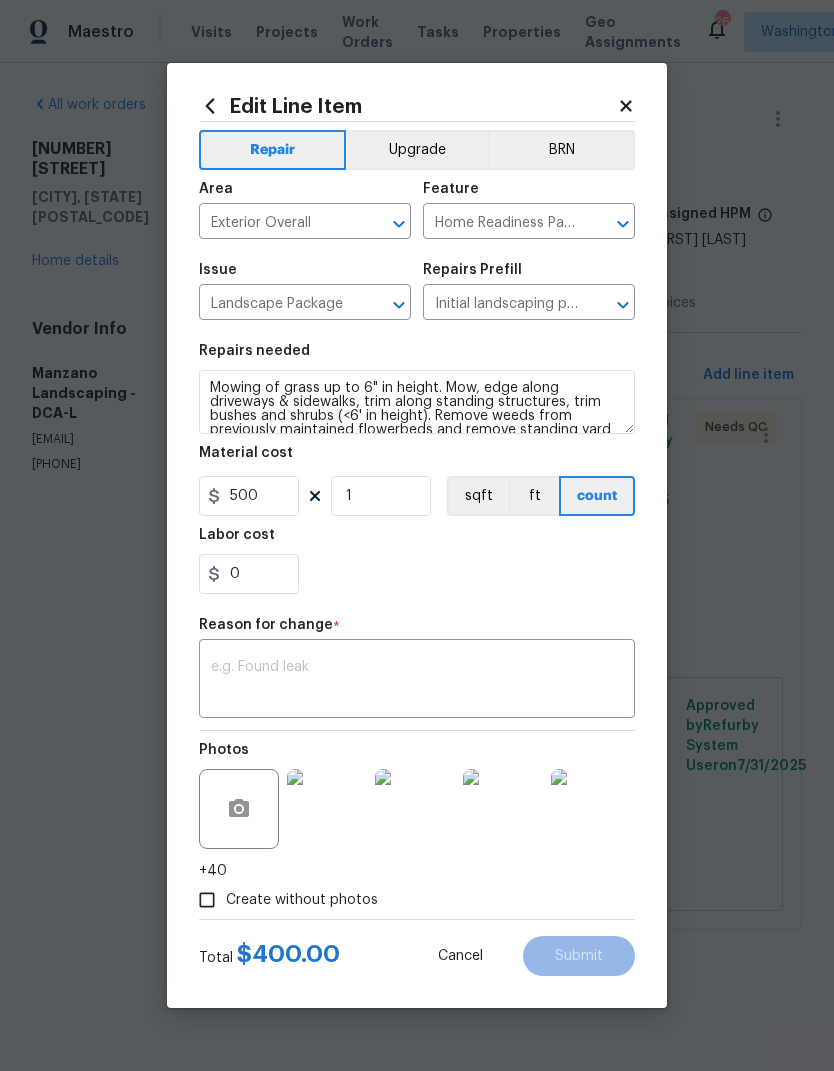 click on "x ​" at bounding box center [417, 681] 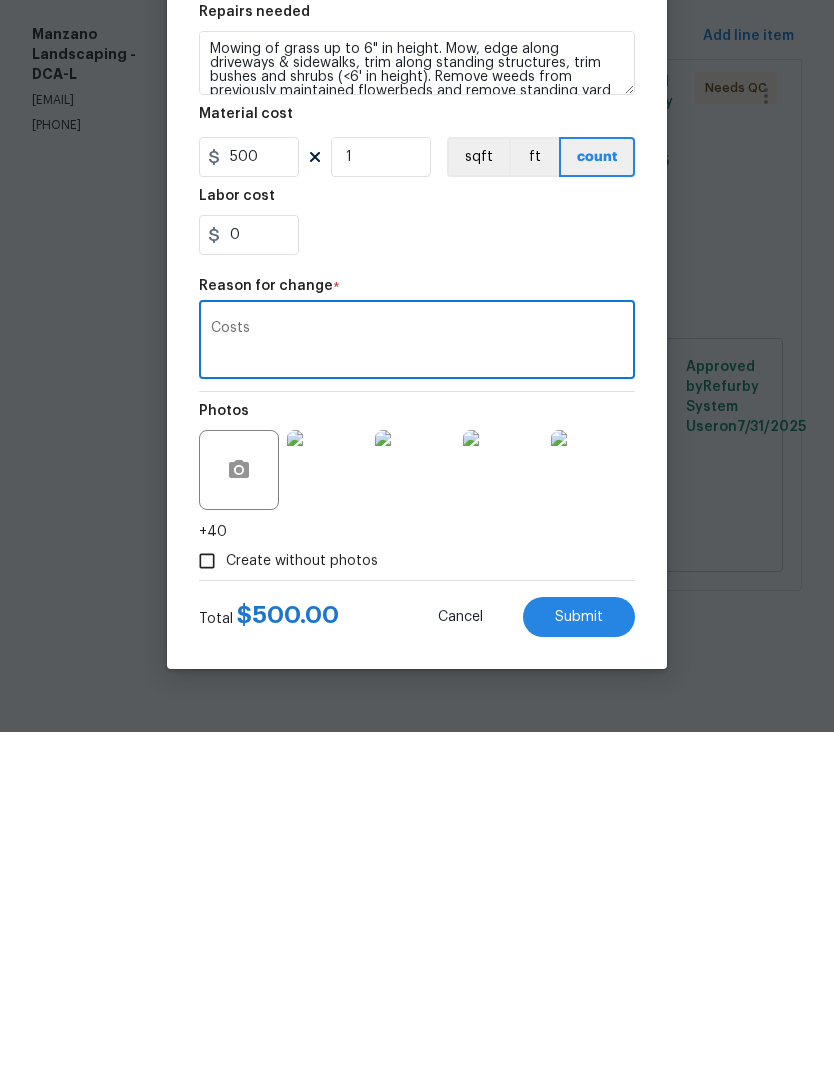 type on "Costs" 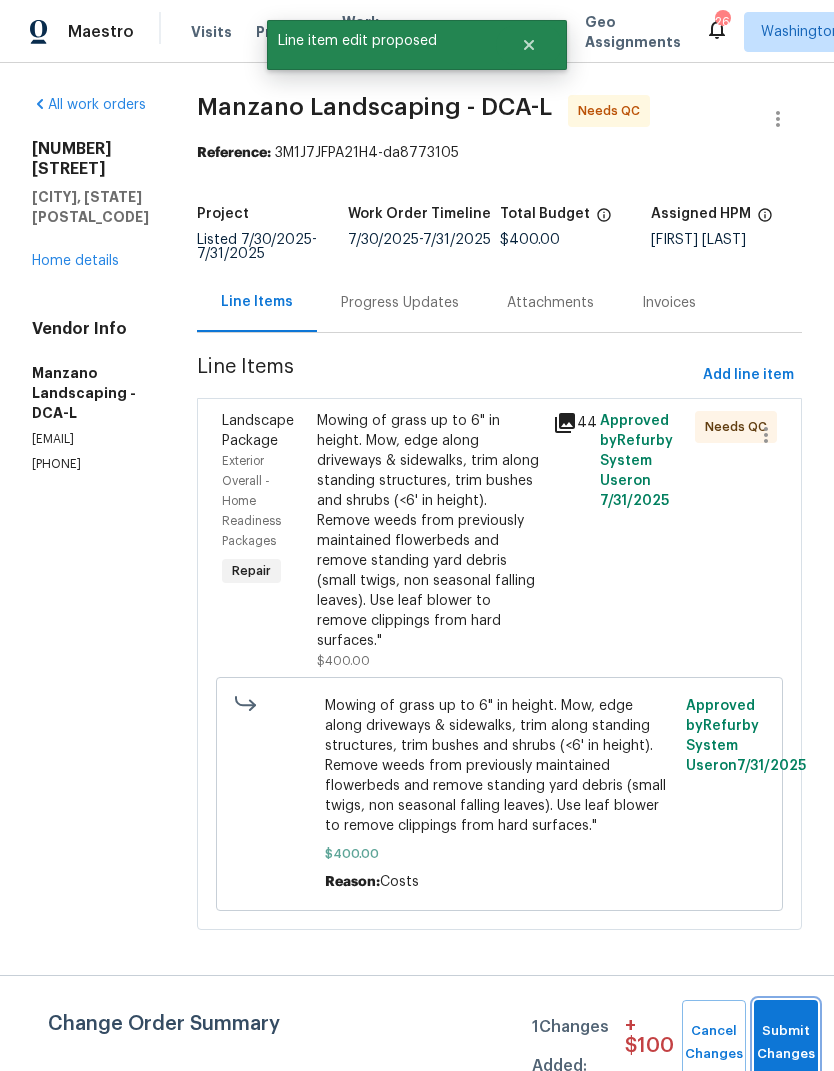 click on "Submit Changes" at bounding box center (786, 1043) 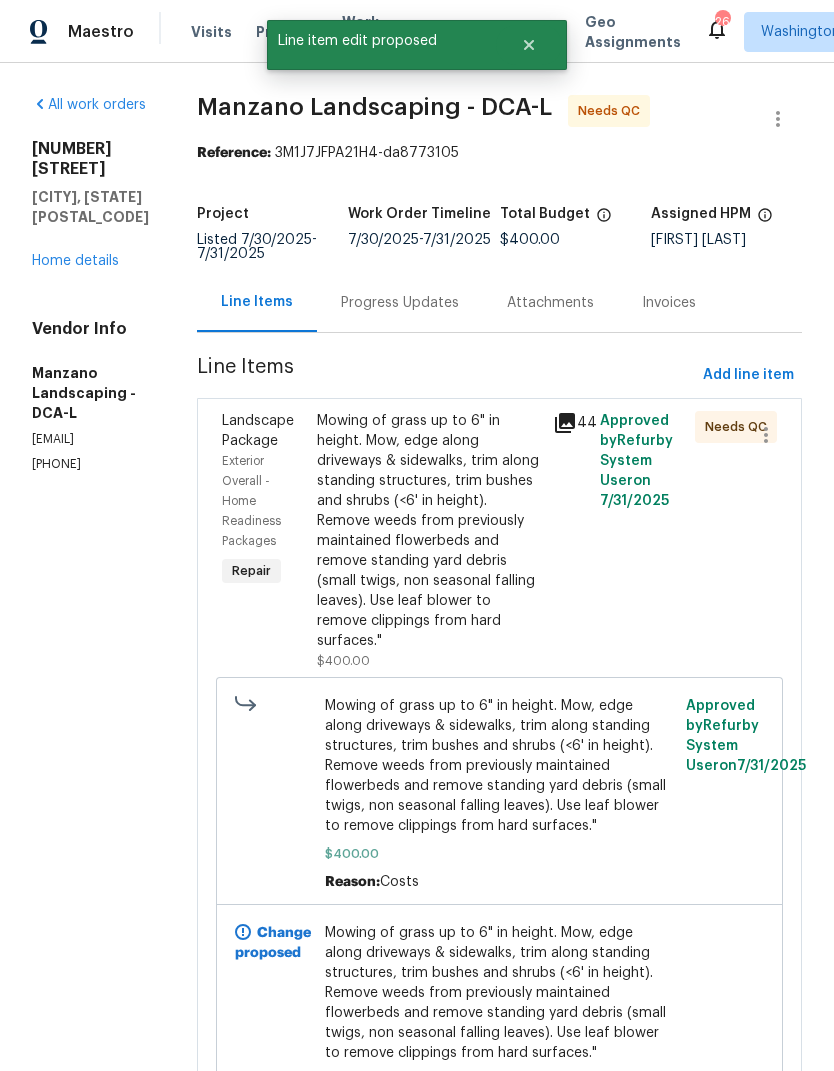 click on "Mowing of grass up to 6" in height. Mow, edge along driveways & sidewalks, trim along standing structures, trim bushes and shrubs (<6' in height). Remove weeds from previously maintained flowerbeds and remove standing yard debris (small twigs, non seasonal falling leaves).  Use leaf blower to remove clippings from hard surfaces."" at bounding box center (429, 531) 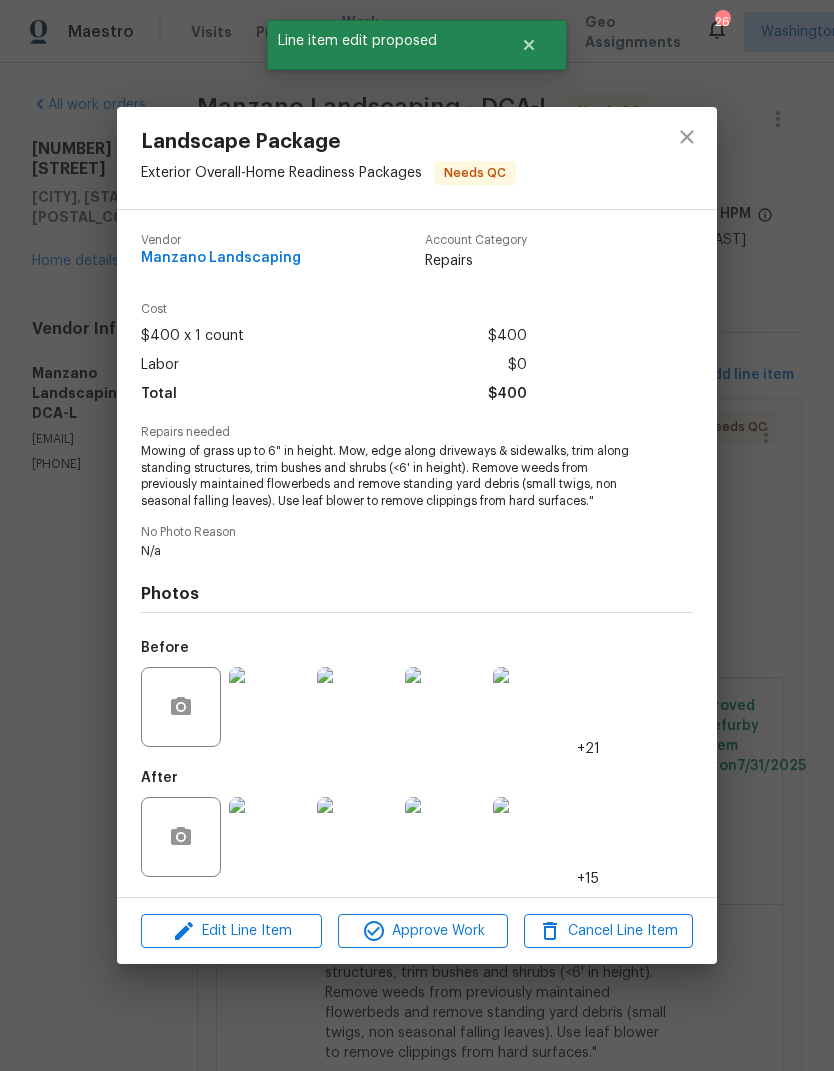 click on "Approve Work" at bounding box center (422, 931) 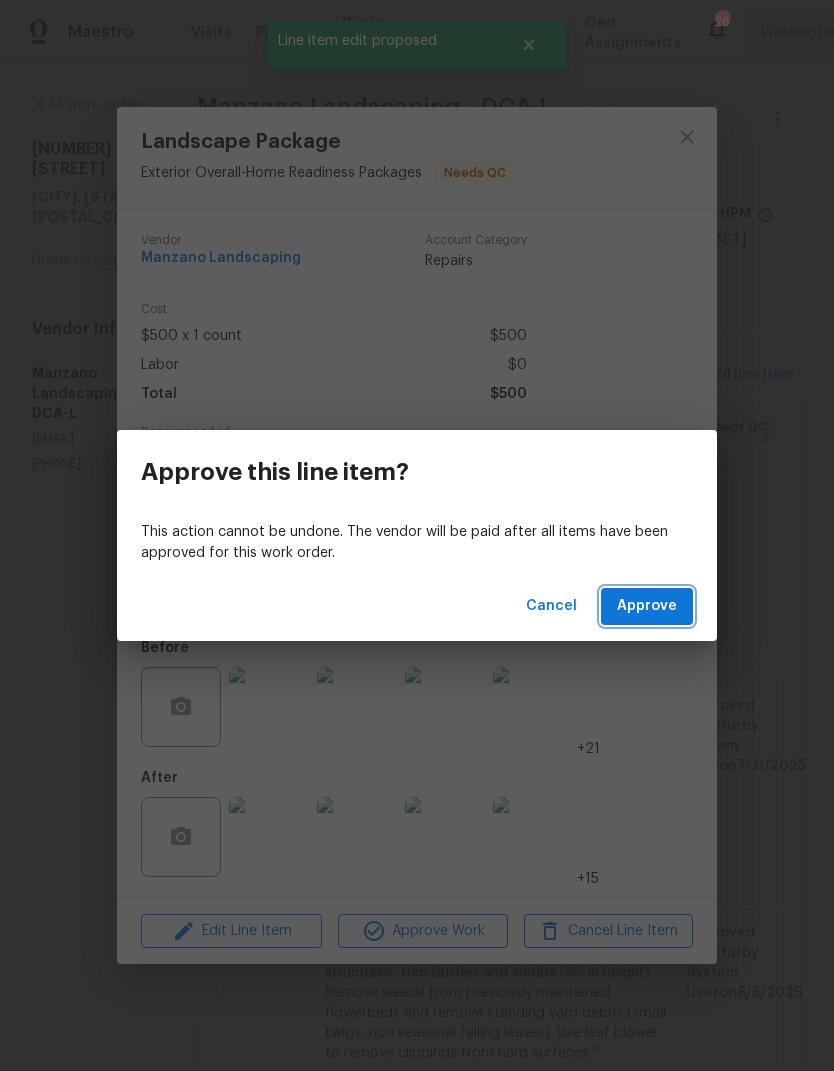 click on "Approve" at bounding box center (647, 606) 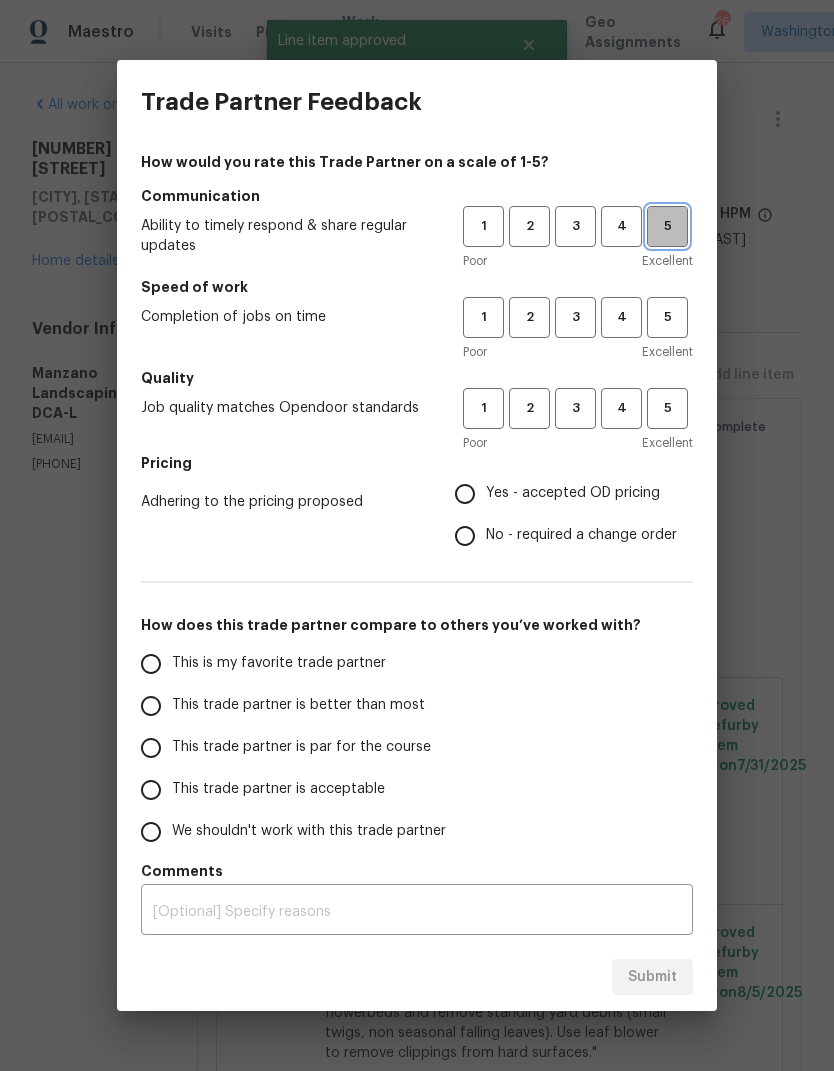 click on "5" at bounding box center [667, 226] 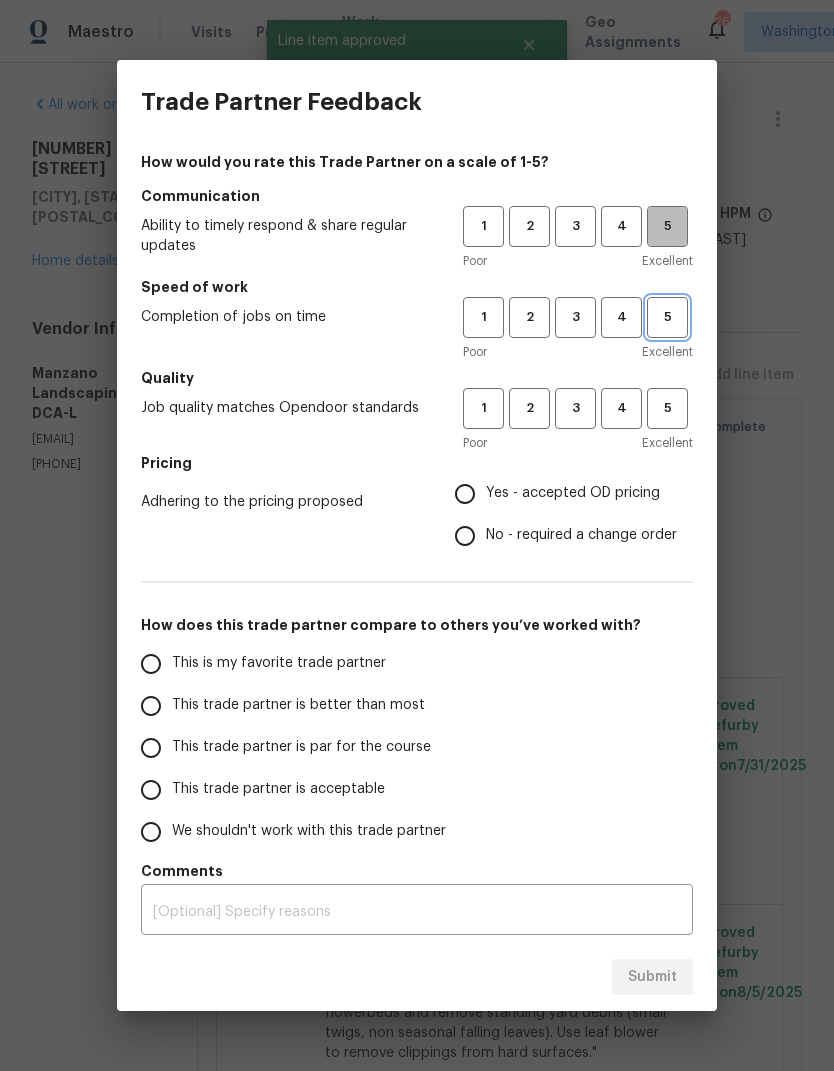click on "5" at bounding box center (667, 317) 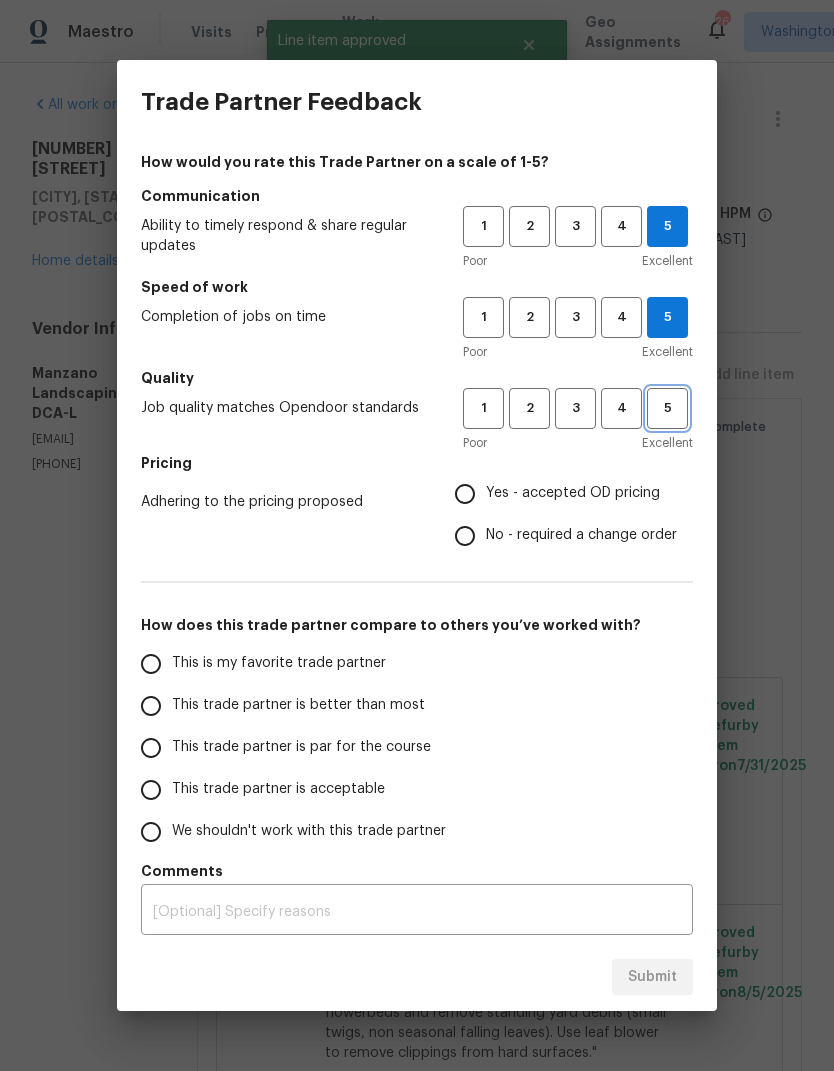 click on "5" at bounding box center [667, 408] 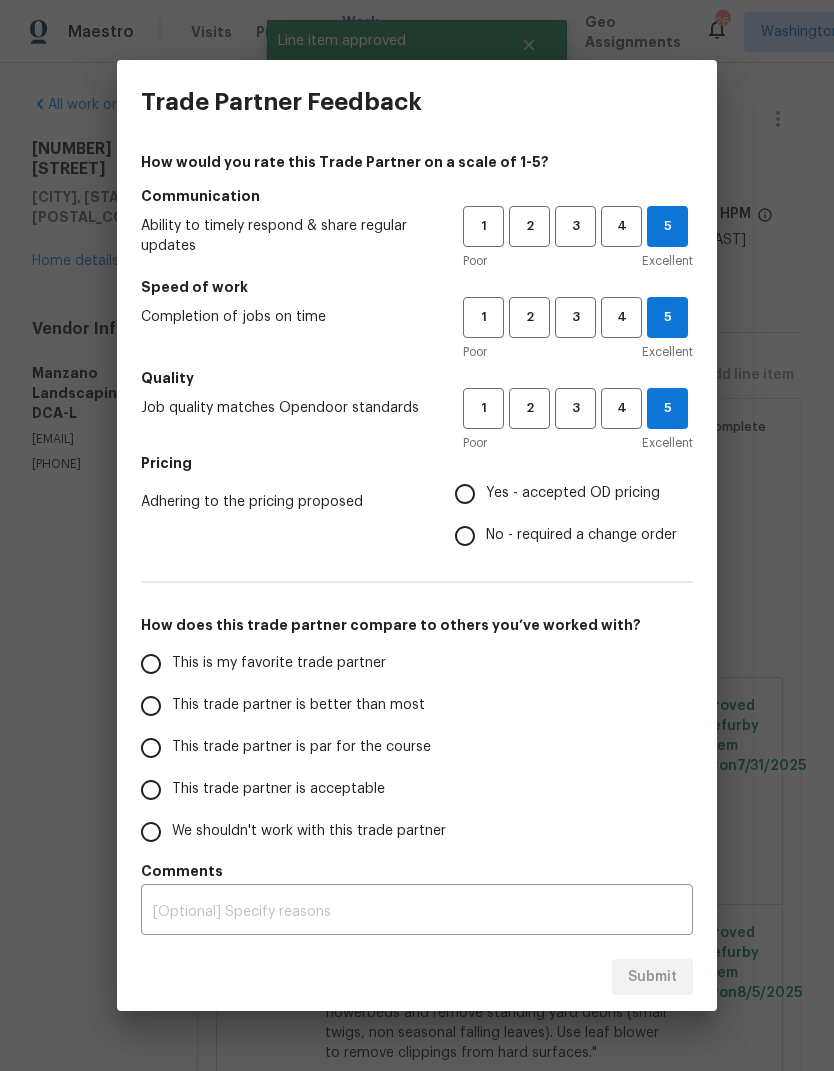 click on "Yes - accepted OD pricing" at bounding box center (465, 494) 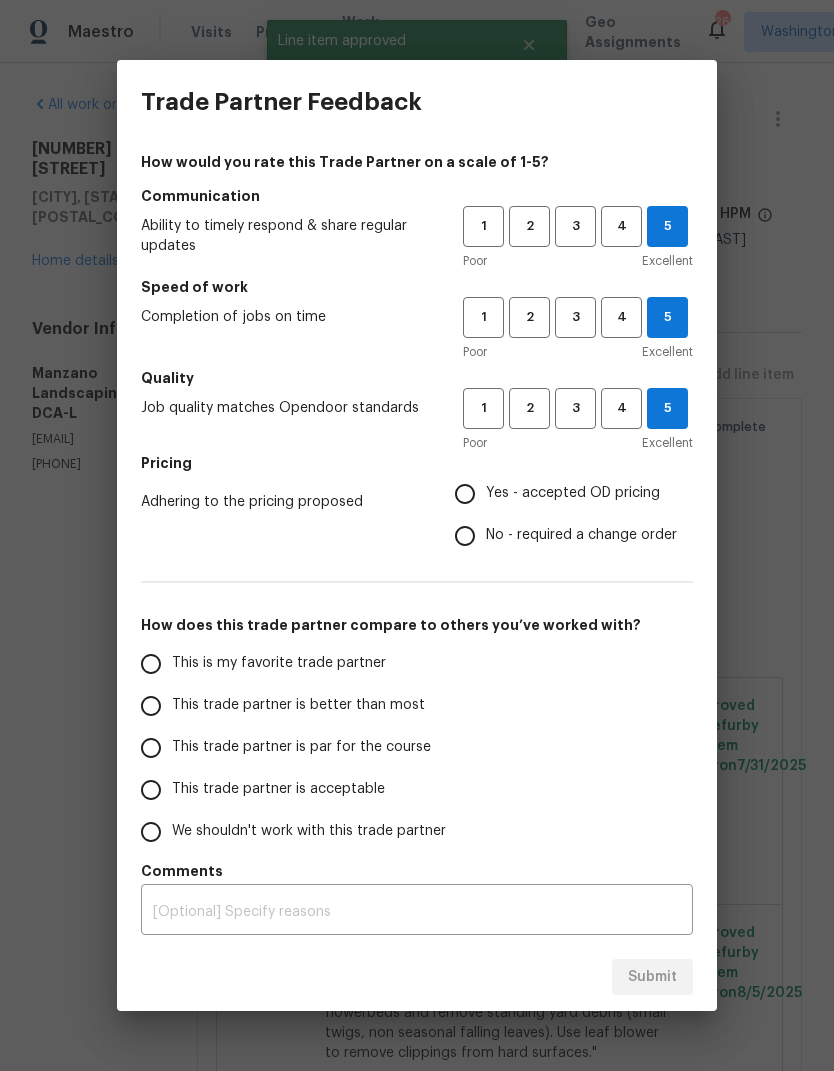 radio on "true" 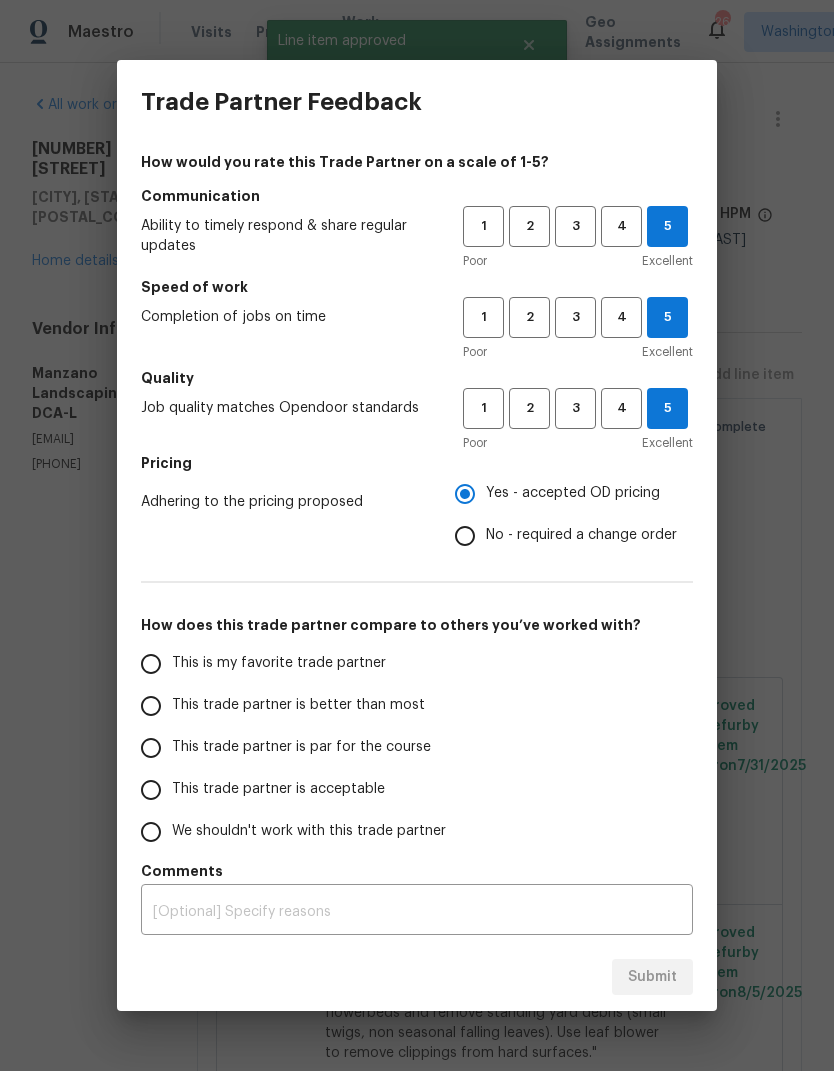 click on "This trade partner is better than most" at bounding box center (151, 706) 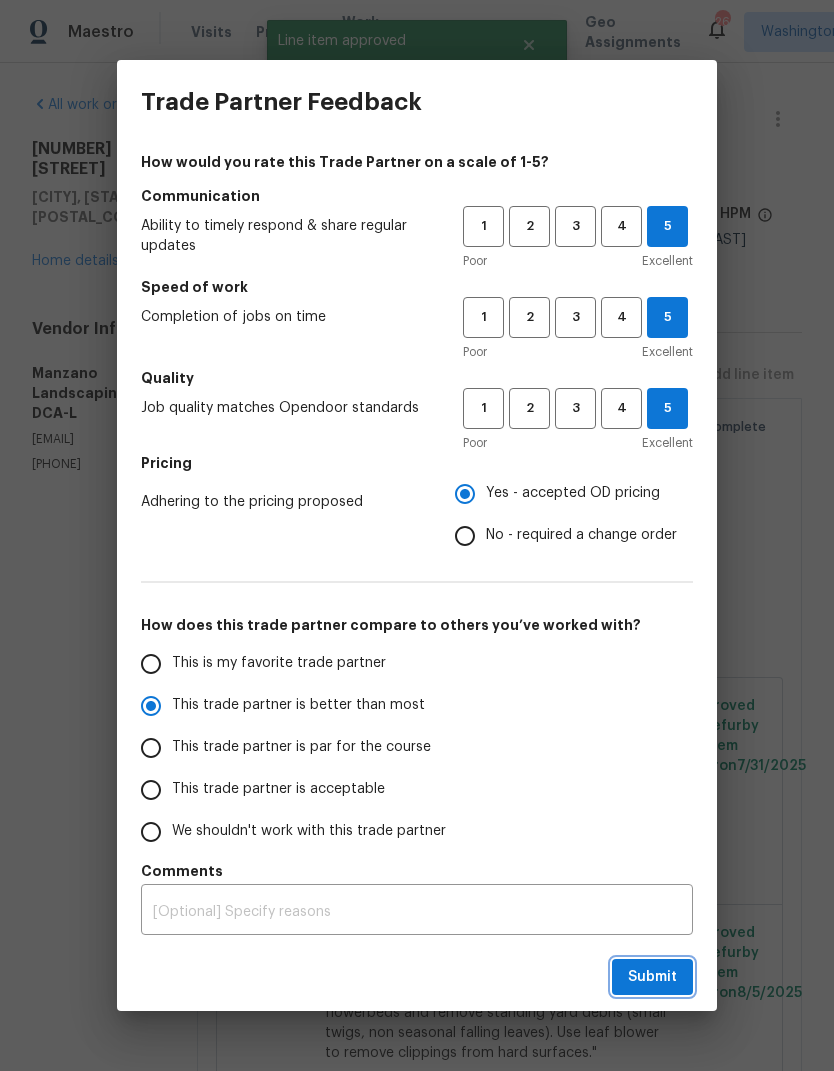 click on "Submit" at bounding box center [652, 977] 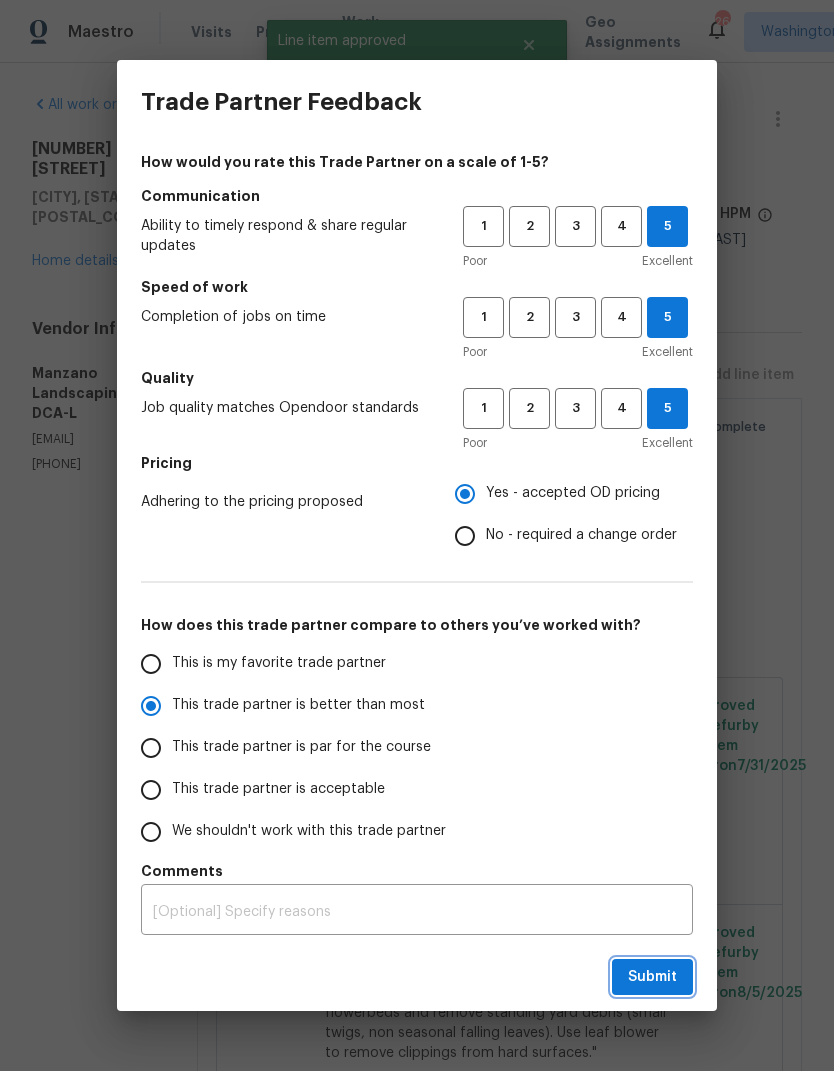 radio on "true" 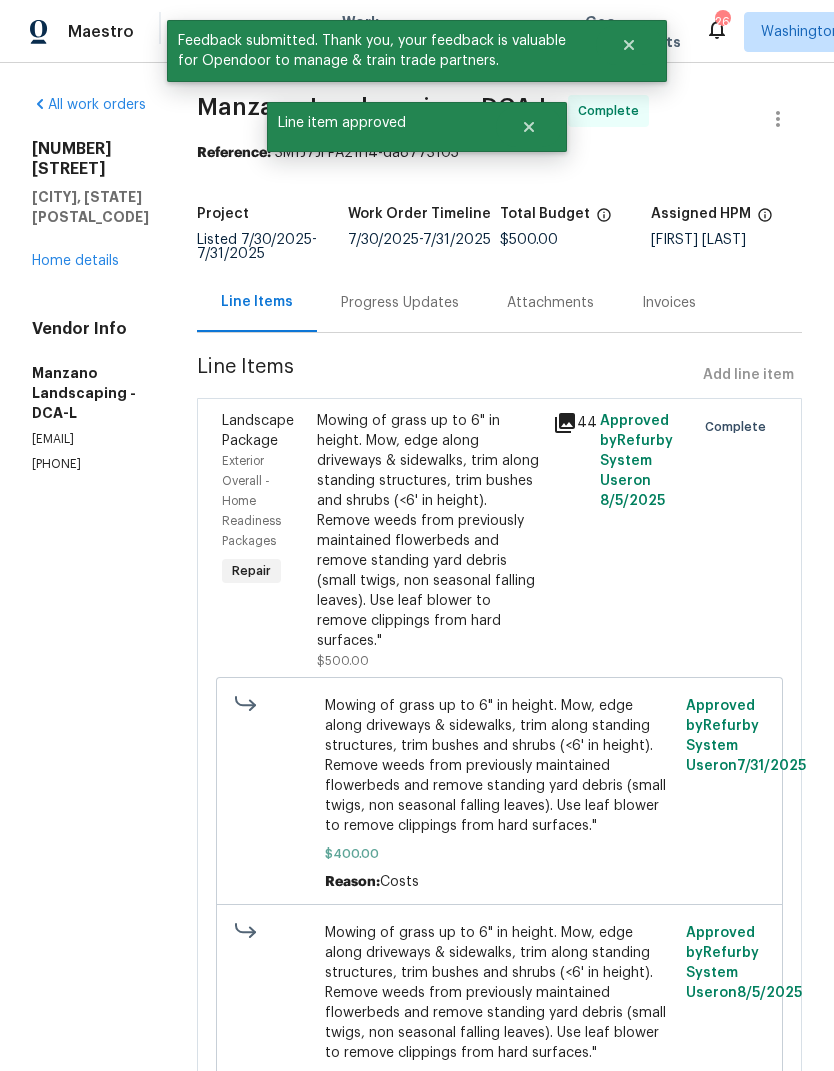 click on "Home details" at bounding box center [75, 261] 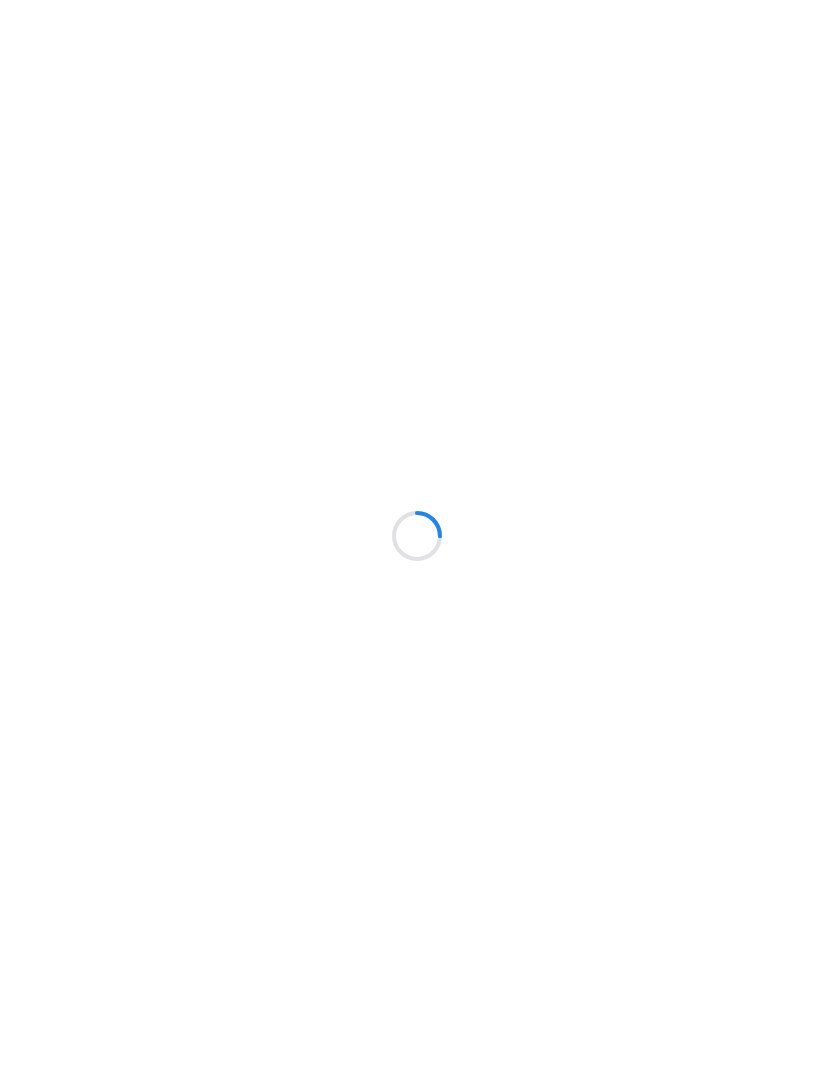 scroll, scrollTop: 0, scrollLeft: 0, axis: both 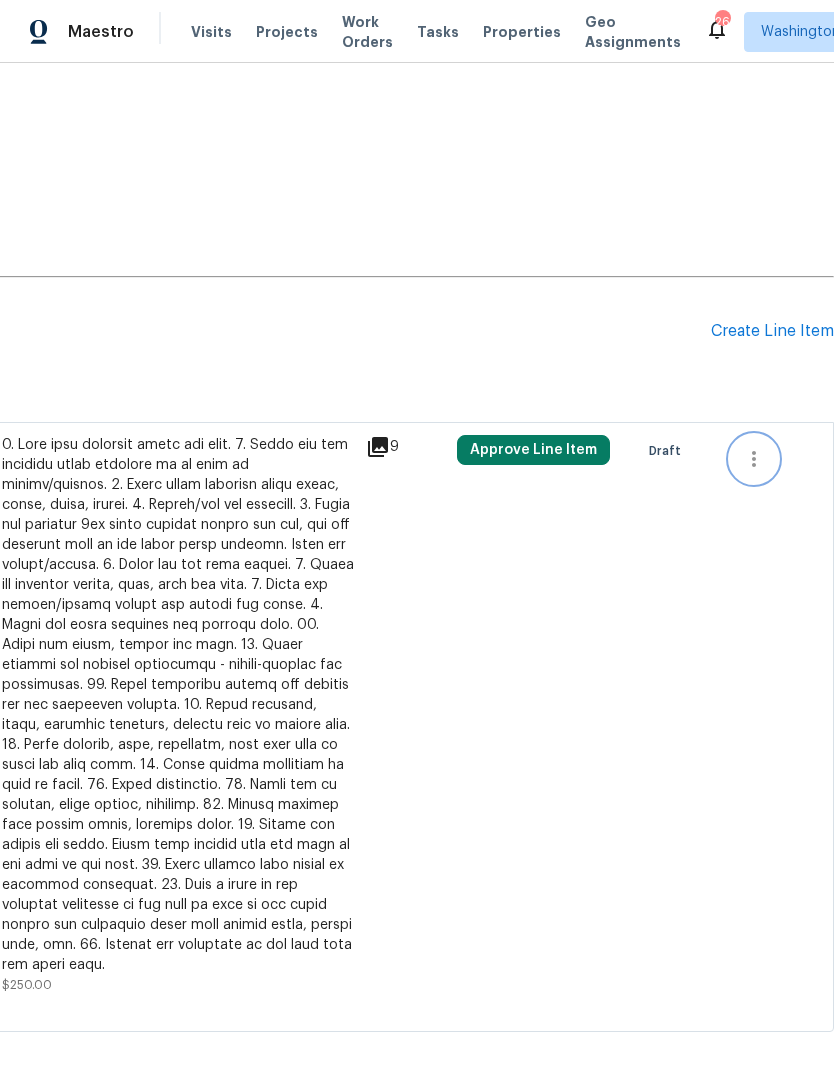 click 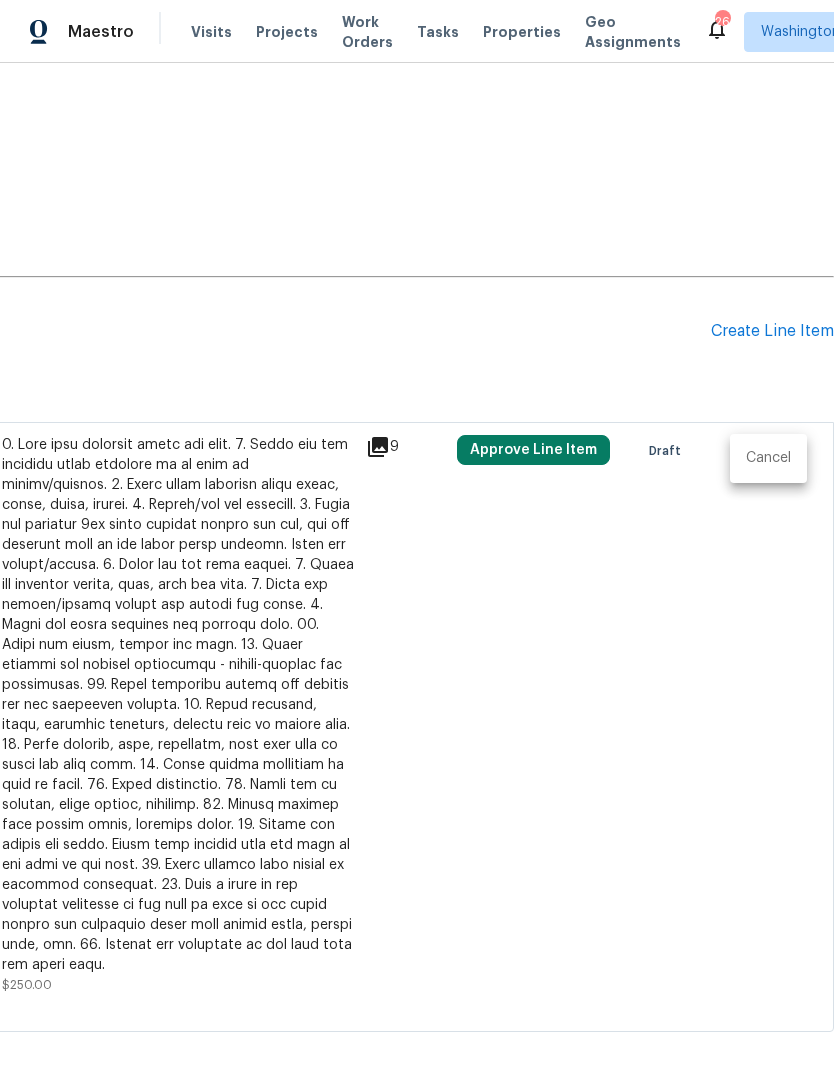 click on "Cancel" at bounding box center (768, 458) 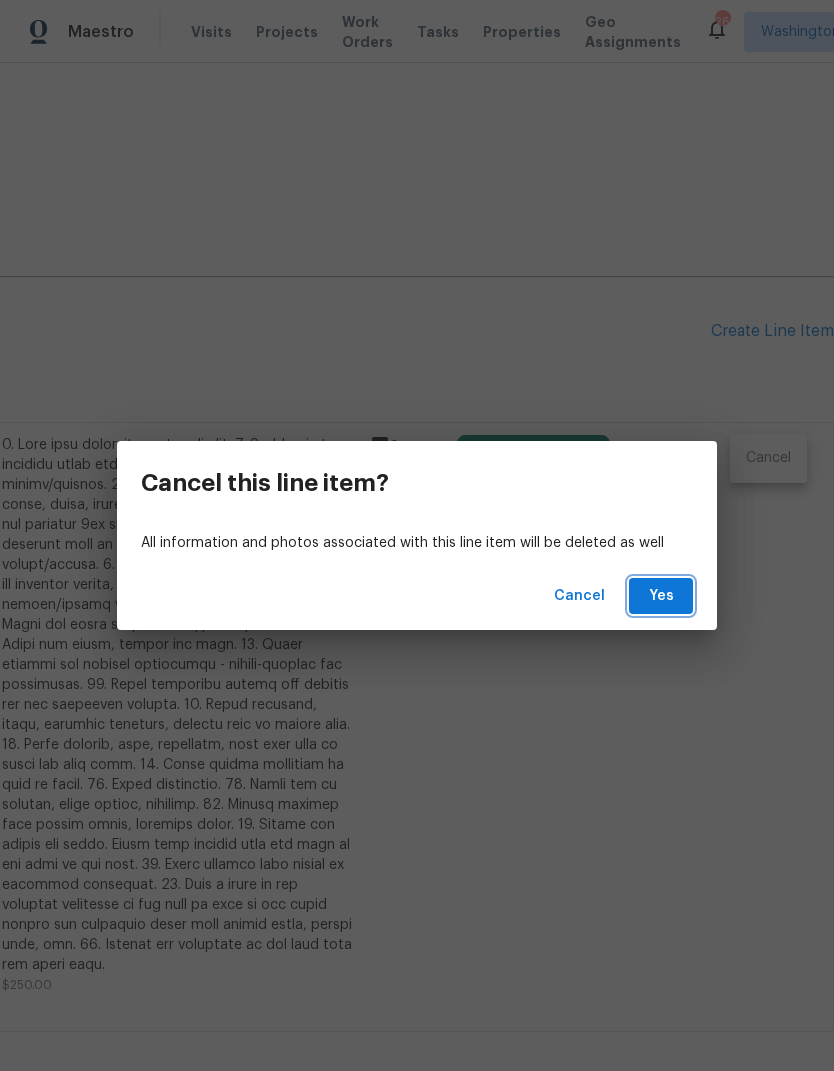 click on "Yes" at bounding box center [661, 596] 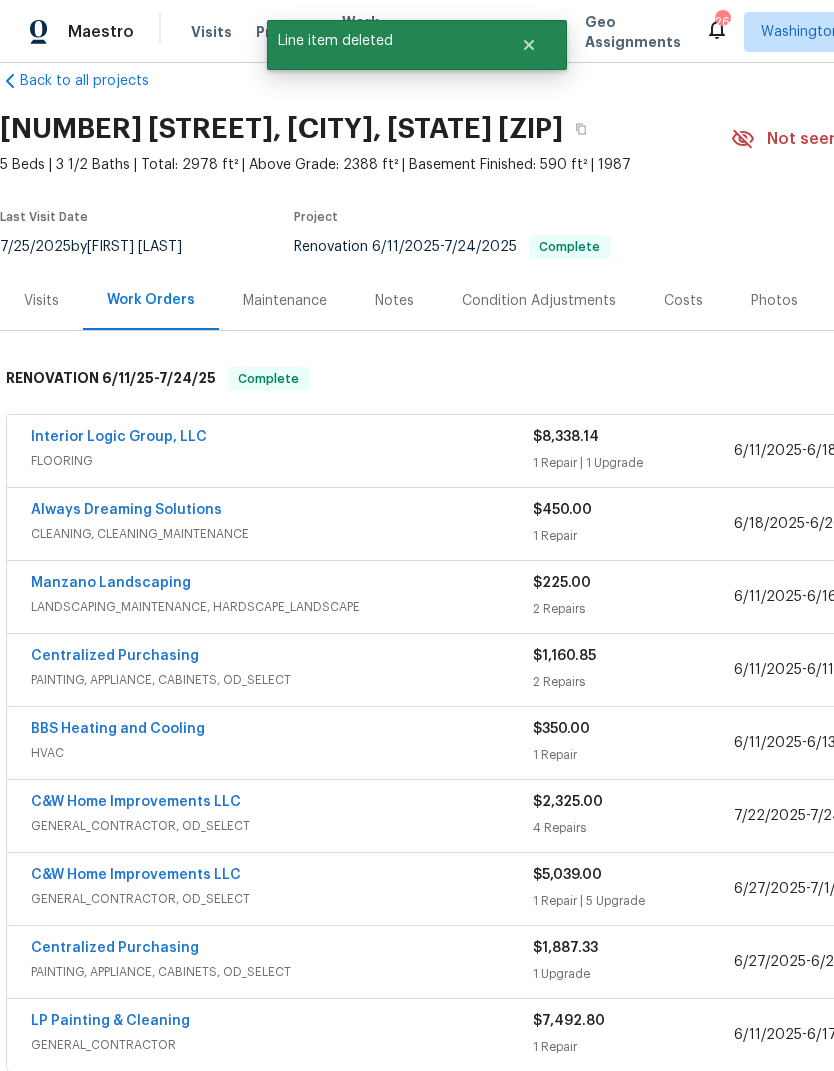 scroll, scrollTop: 33, scrollLeft: 0, axis: vertical 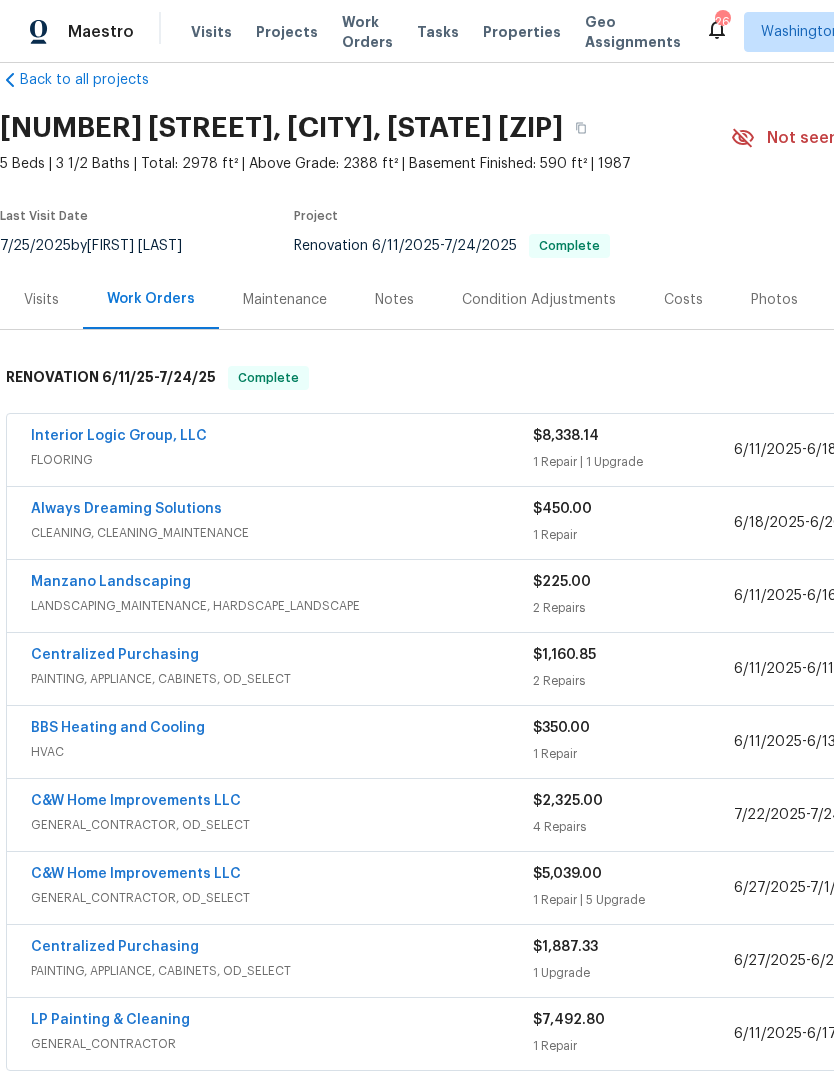 click on "Interior Logic Group, LLC" at bounding box center (119, 436) 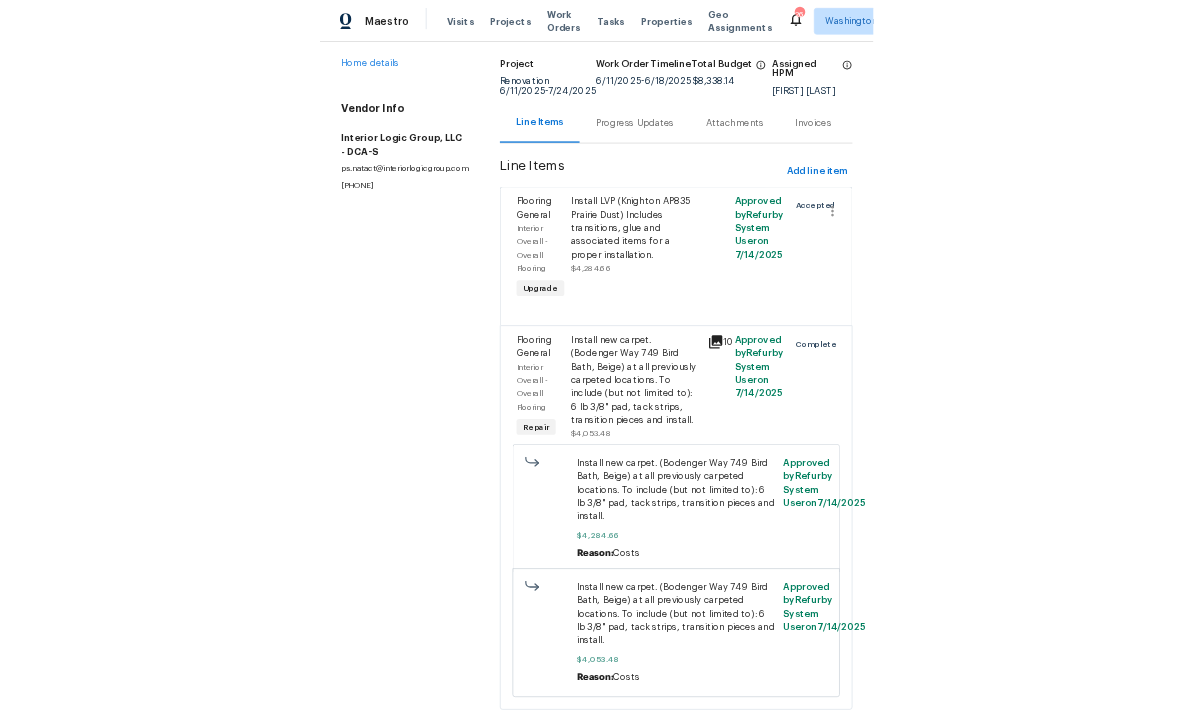 scroll, scrollTop: 125, scrollLeft: 0, axis: vertical 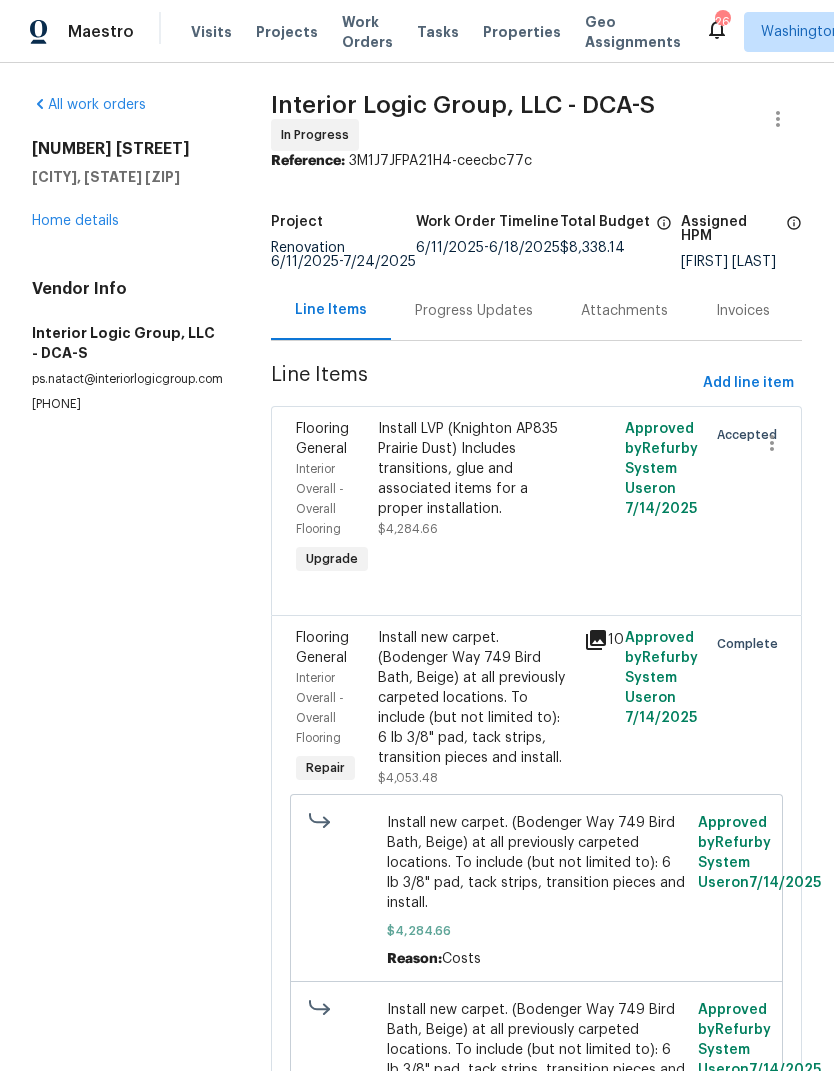 click on "Home details" at bounding box center (75, 221) 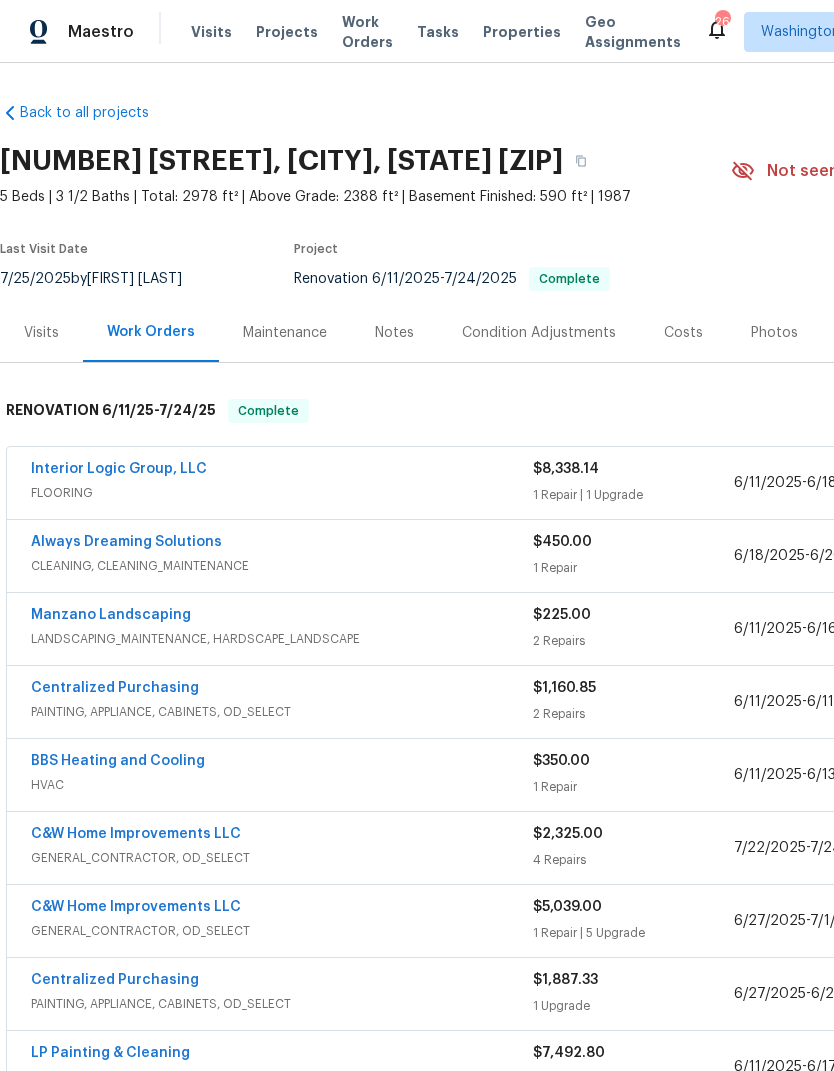 click on "Visits" at bounding box center (41, 332) 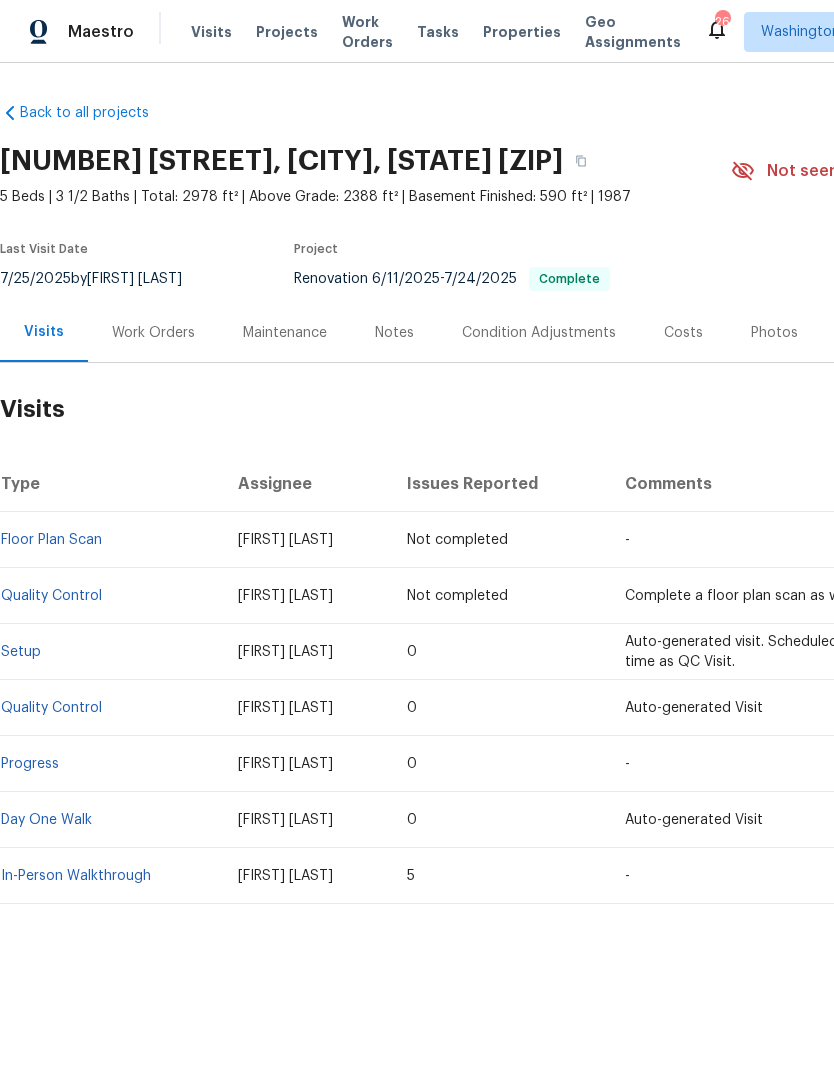 click on "Photos" at bounding box center [774, 332] 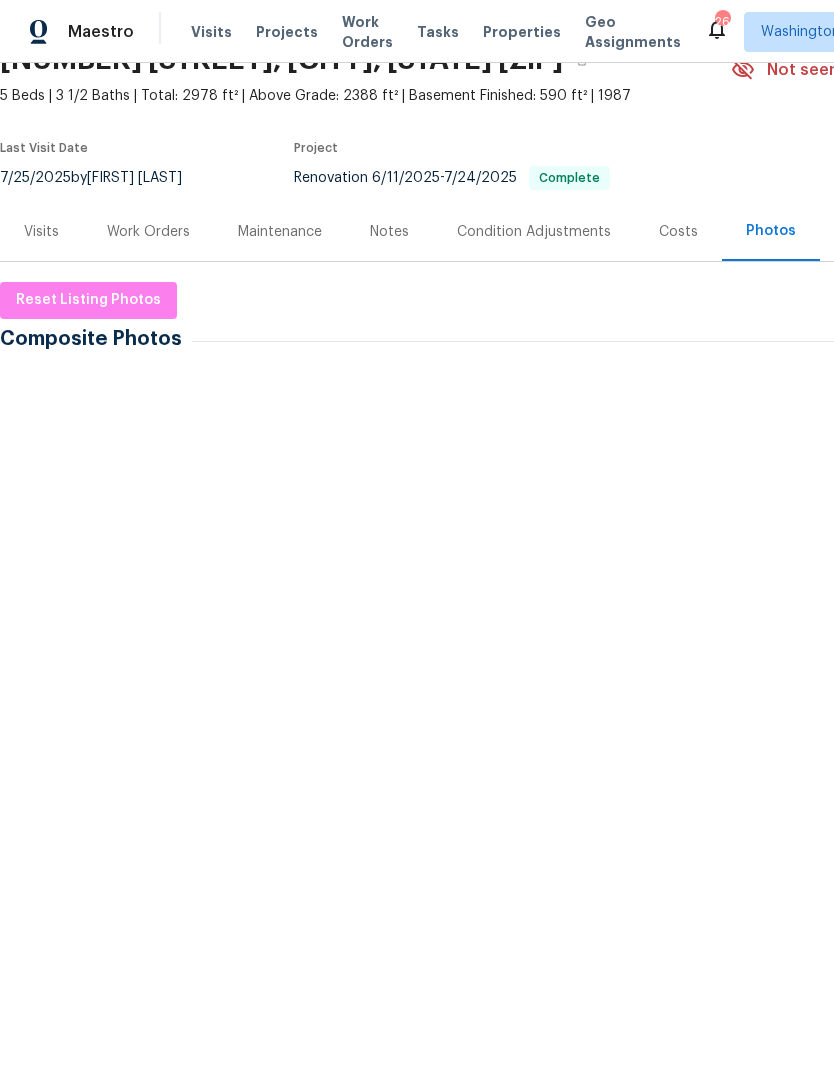 scroll, scrollTop: 101, scrollLeft: 0, axis: vertical 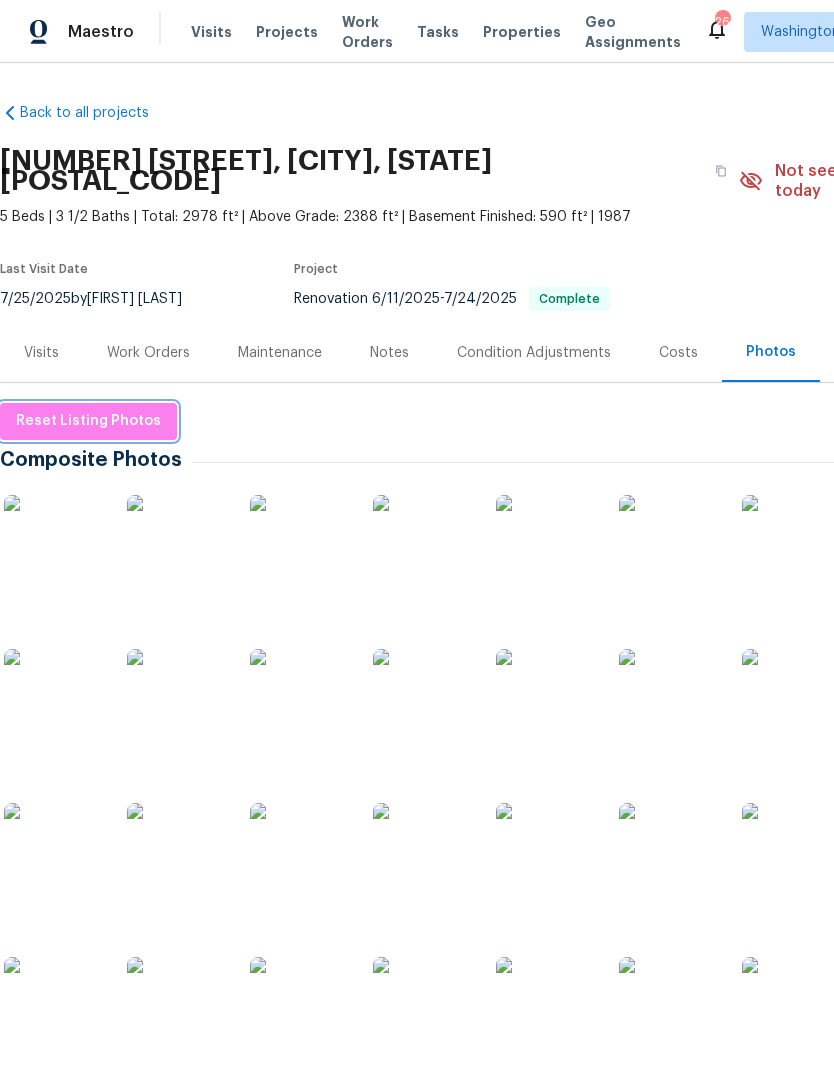 click on "Reset Listing Photos" at bounding box center (88, 421) 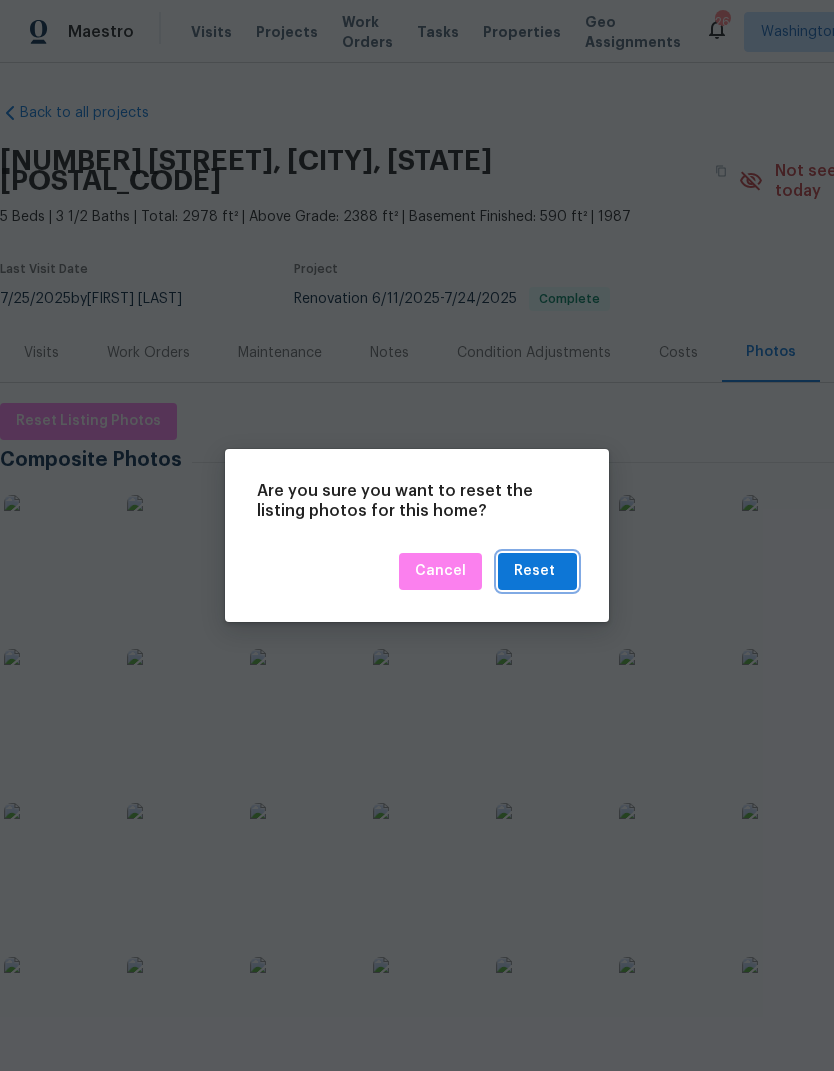 click on "Reset" at bounding box center [537, 571] 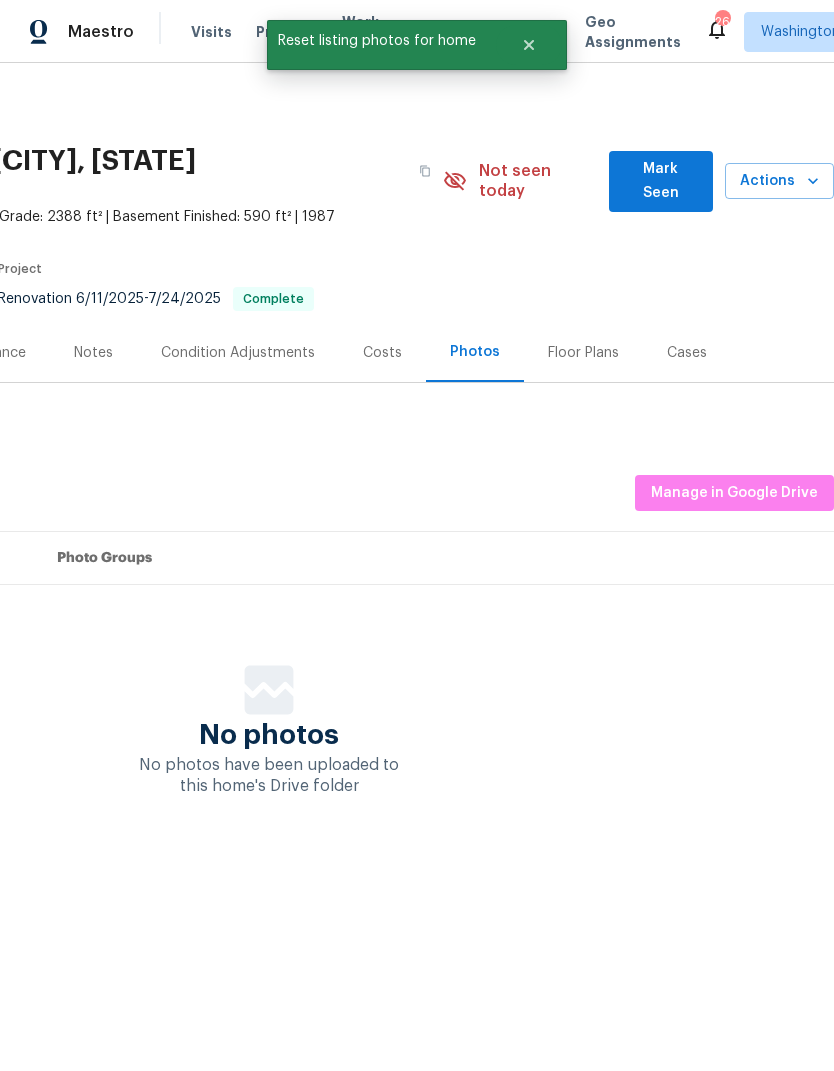scroll, scrollTop: 0, scrollLeft: 296, axis: horizontal 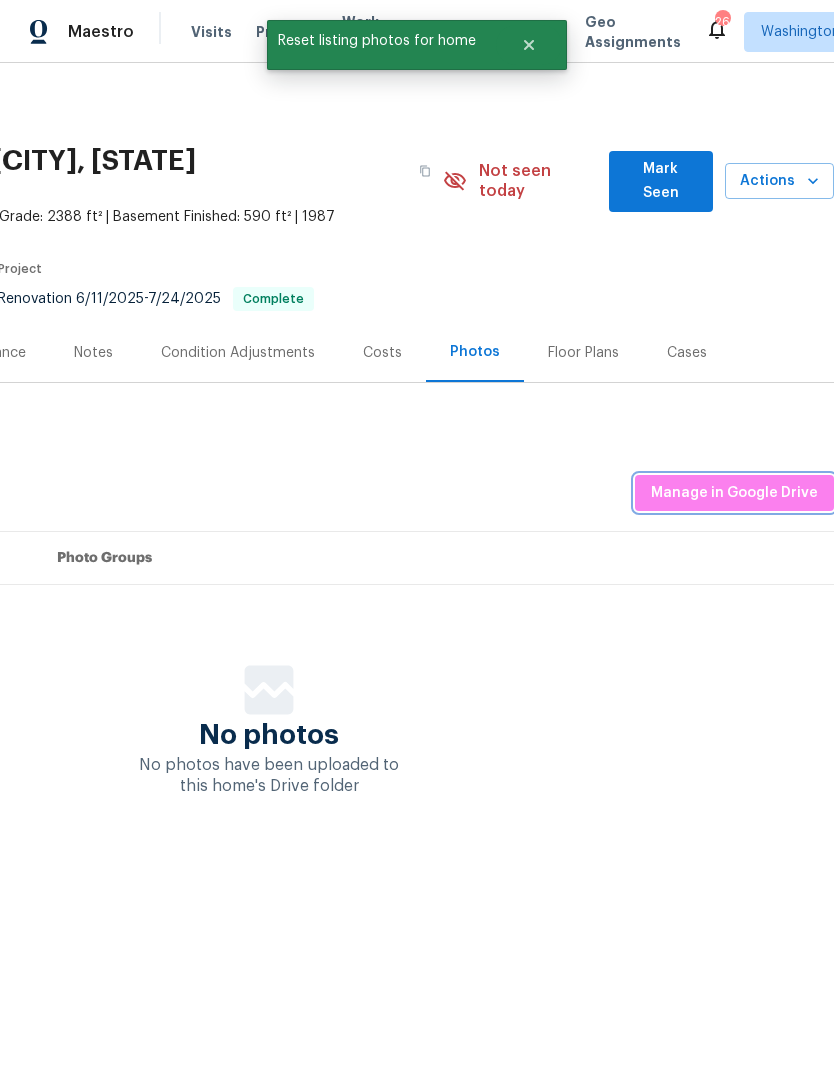 click on "Manage in Google Drive" at bounding box center [734, 493] 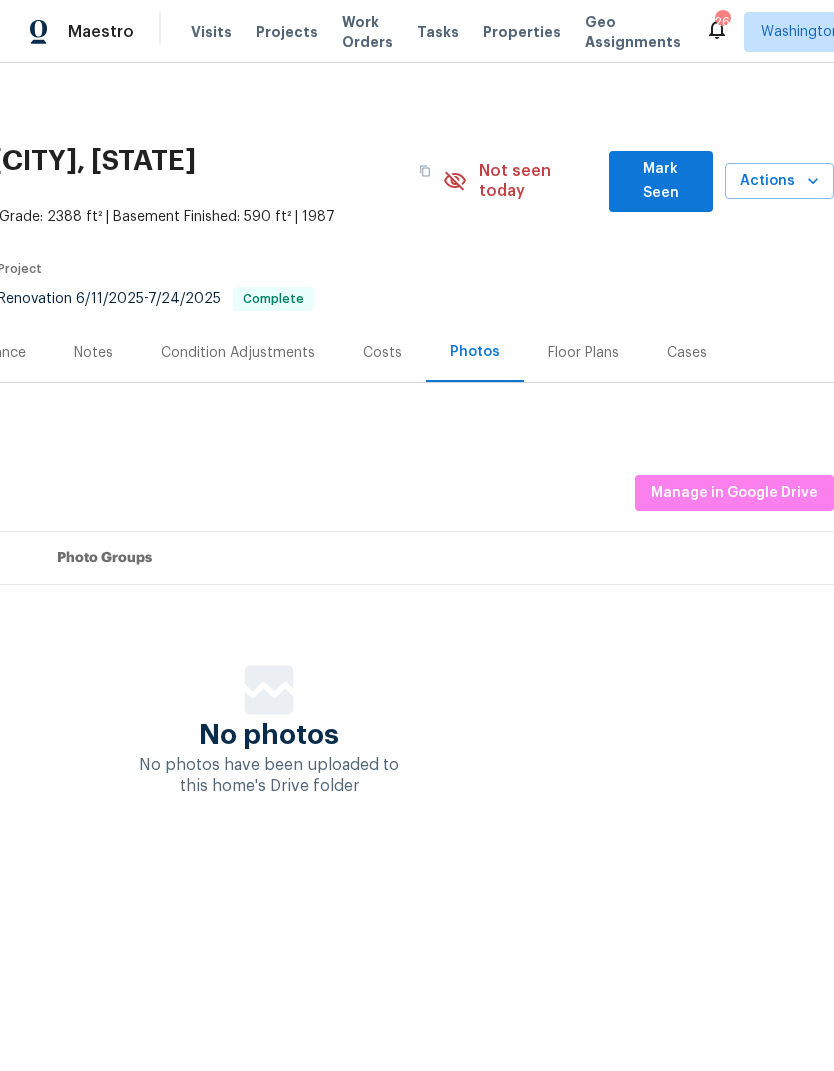 scroll, scrollTop: 0, scrollLeft: 296, axis: horizontal 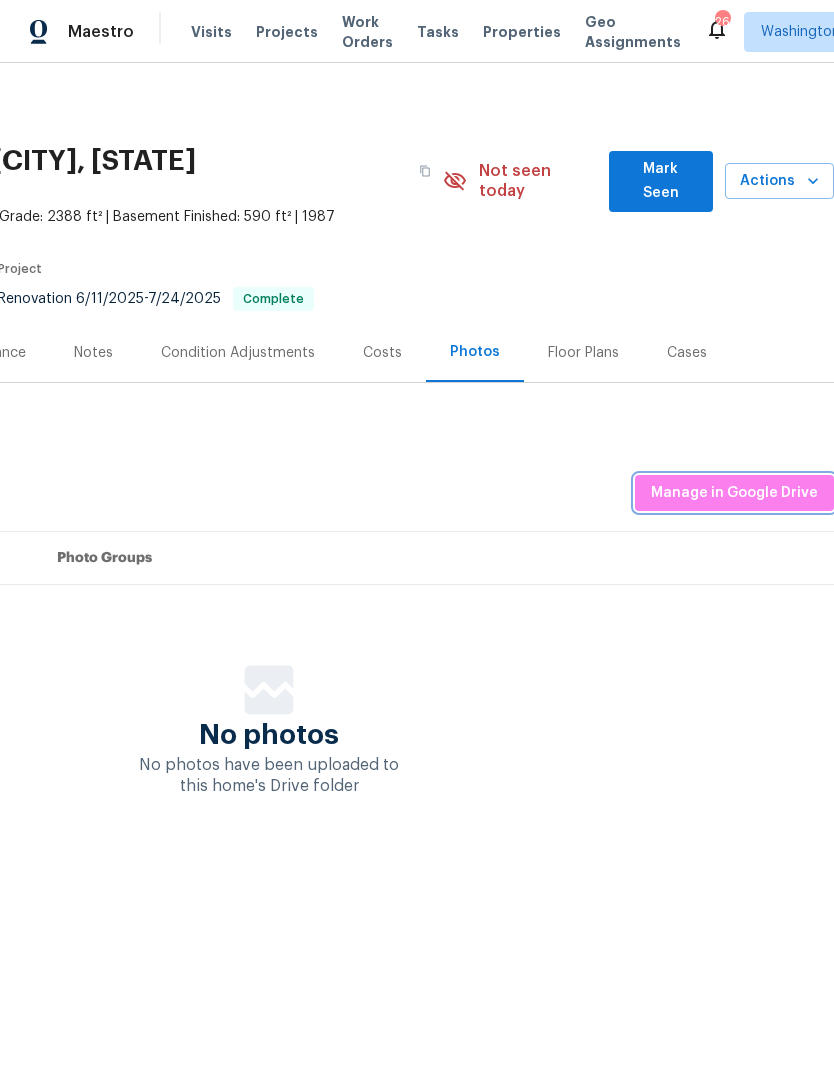 click on "Manage in Google Drive" at bounding box center (734, 493) 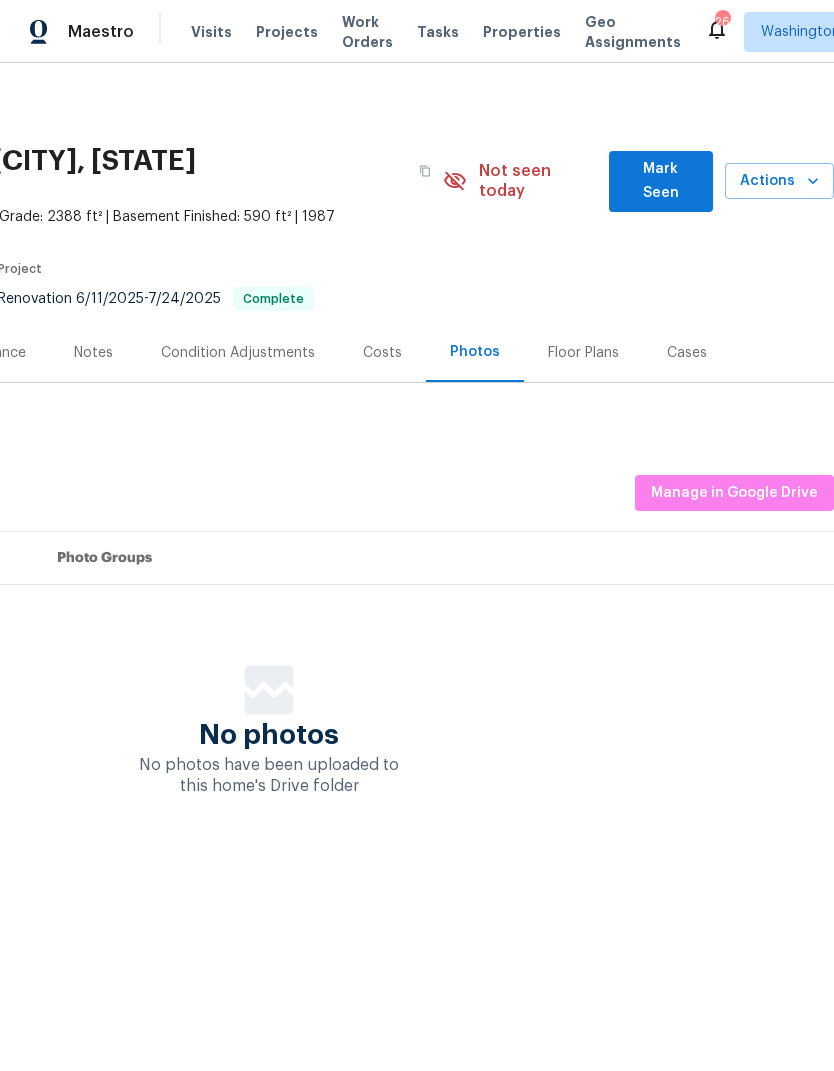 click on "Photo Groups" at bounding box center (437, 558) 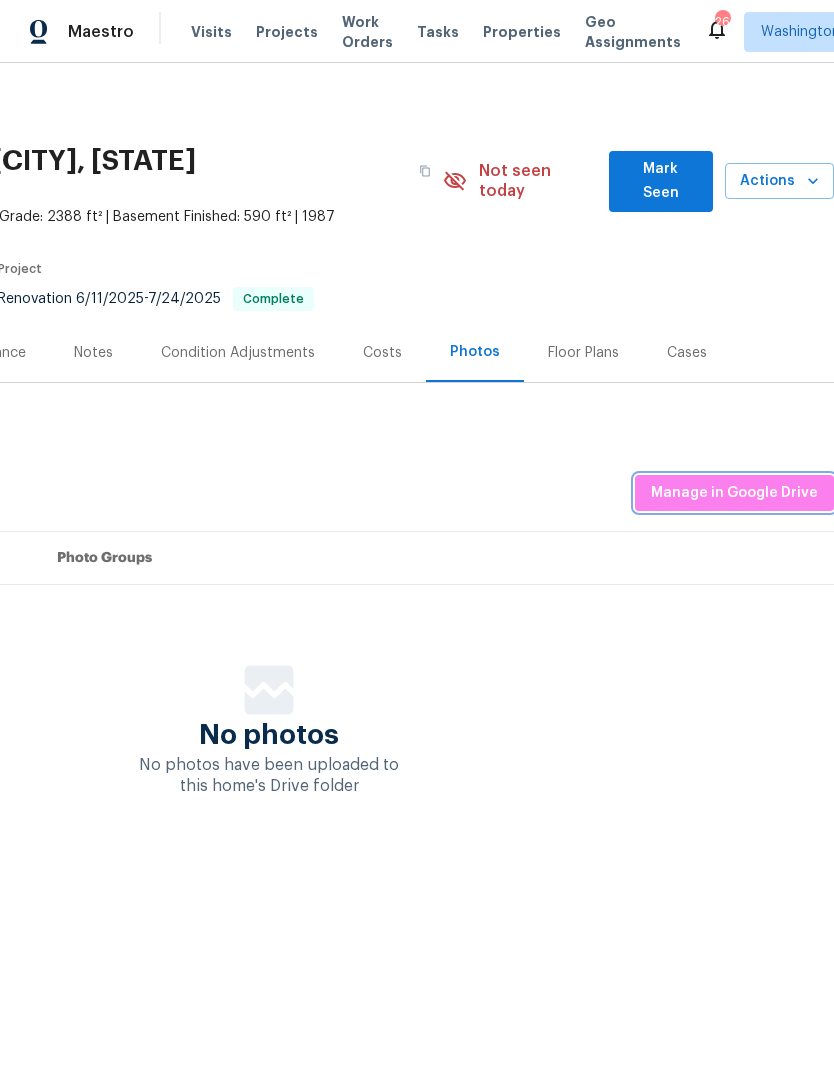 click on "Manage in Google Drive" at bounding box center [734, 493] 